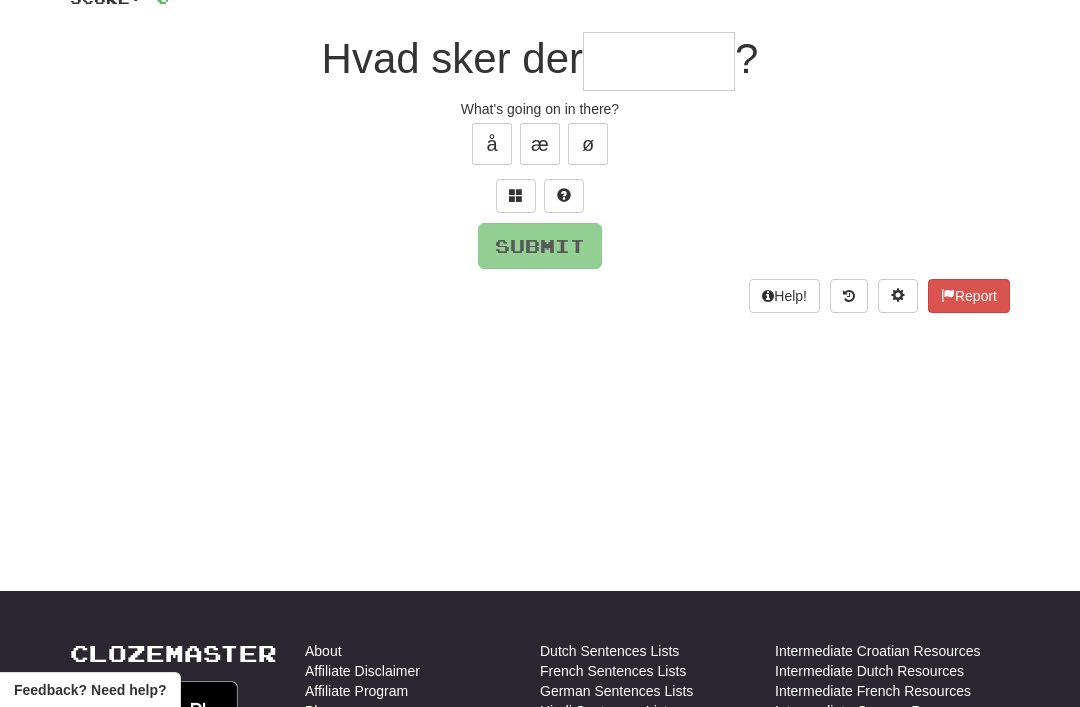 scroll, scrollTop: 166, scrollLeft: 0, axis: vertical 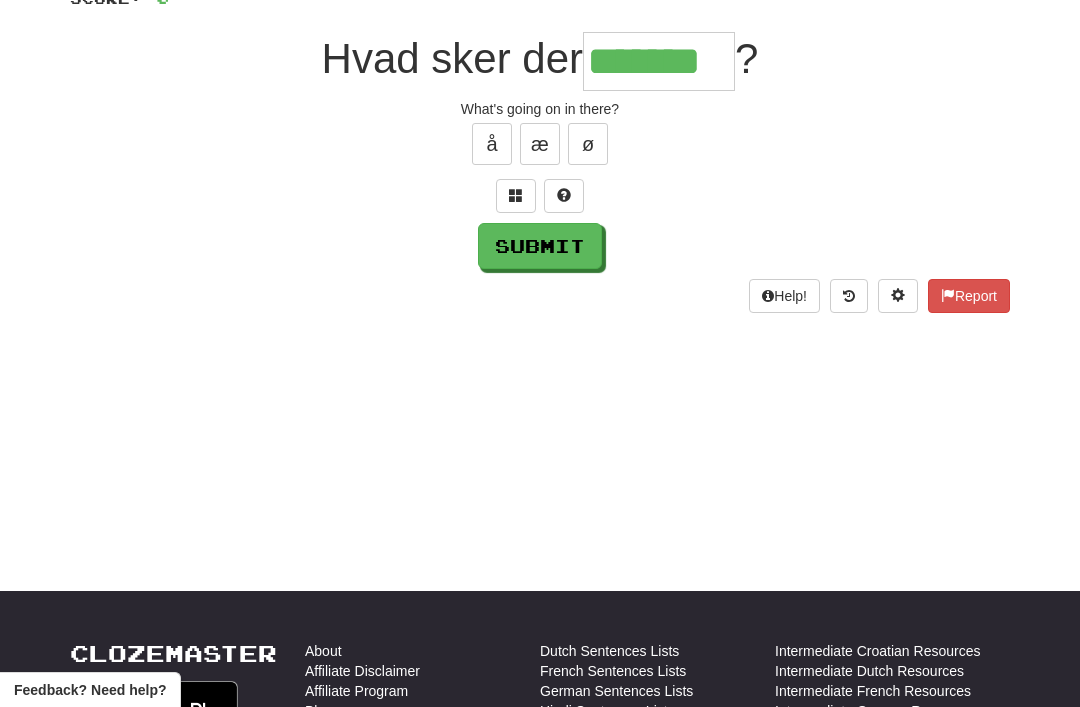 type on "*******" 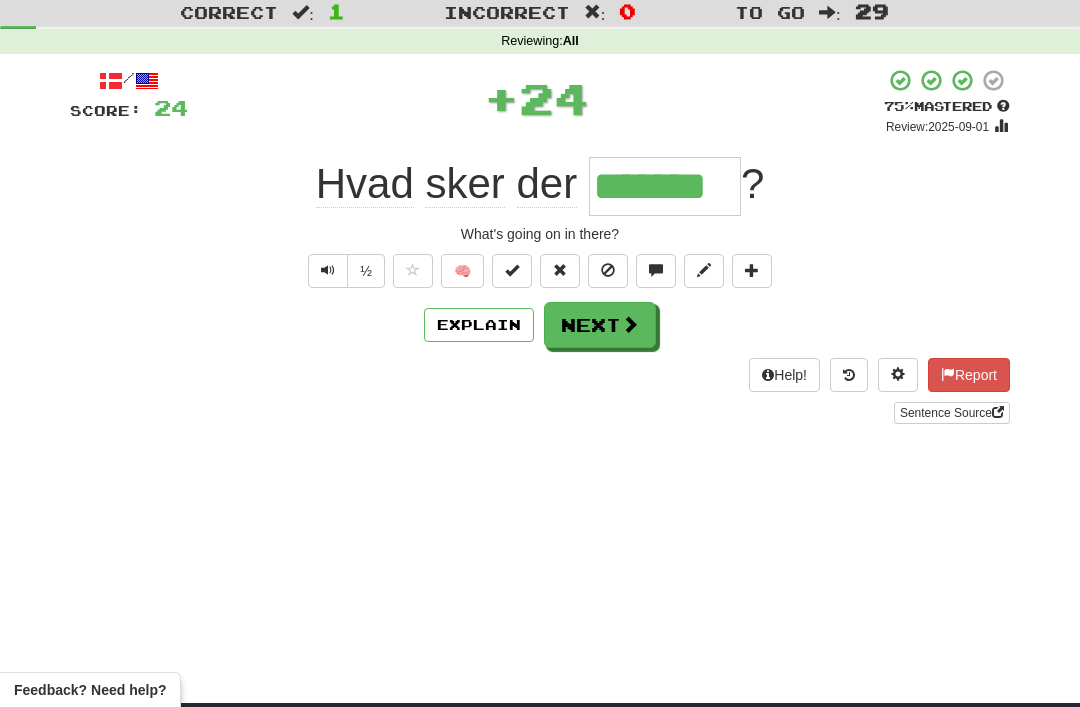 scroll, scrollTop: 0, scrollLeft: 0, axis: both 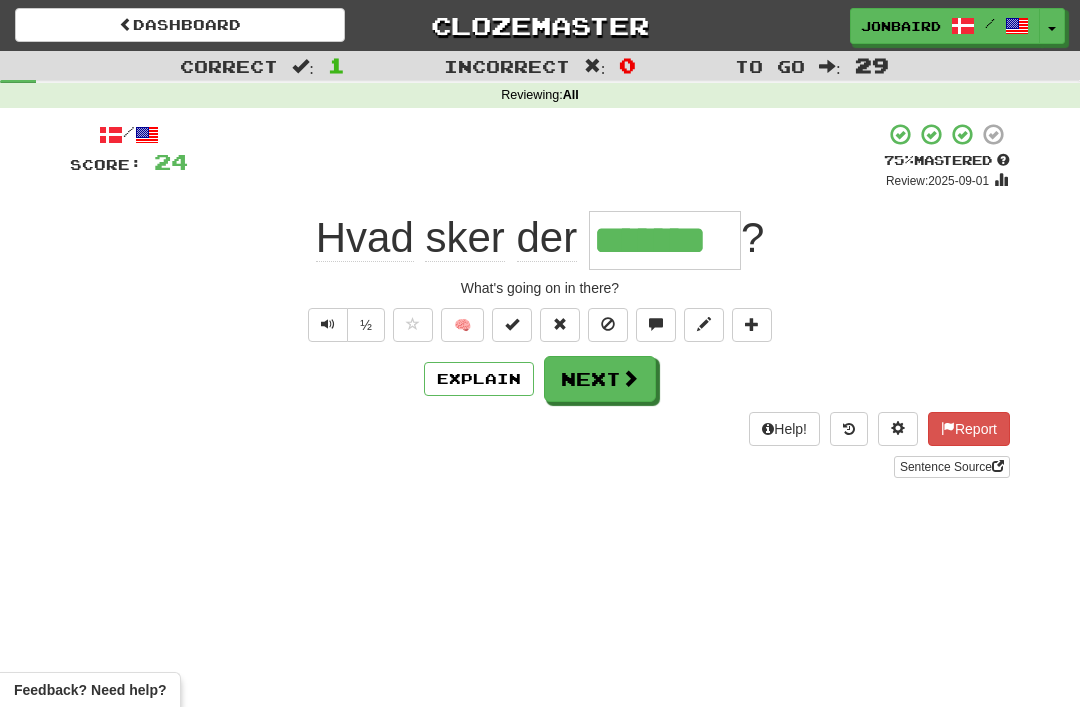 click on "Next" at bounding box center [600, 379] 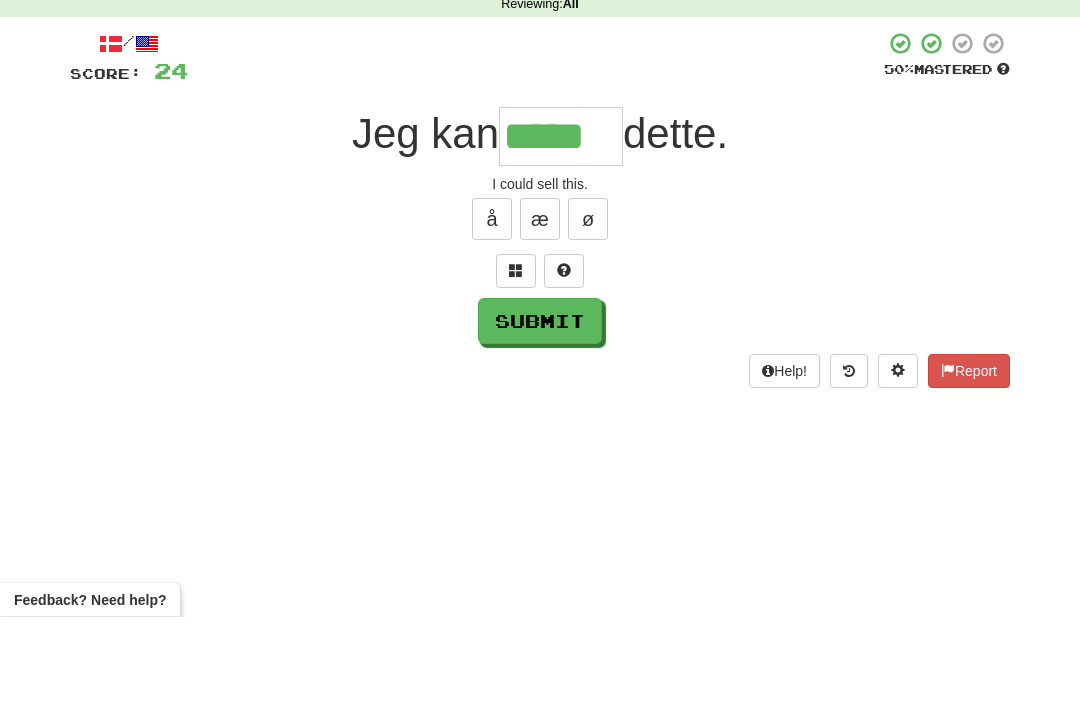type on "*****" 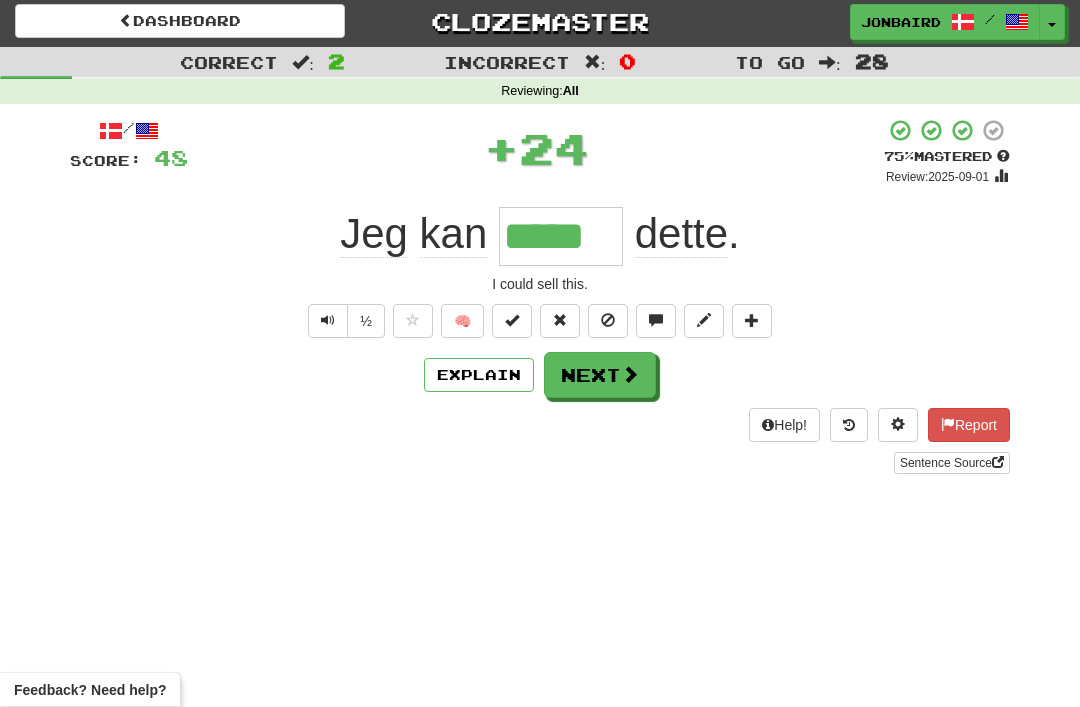 scroll, scrollTop: 0, scrollLeft: 0, axis: both 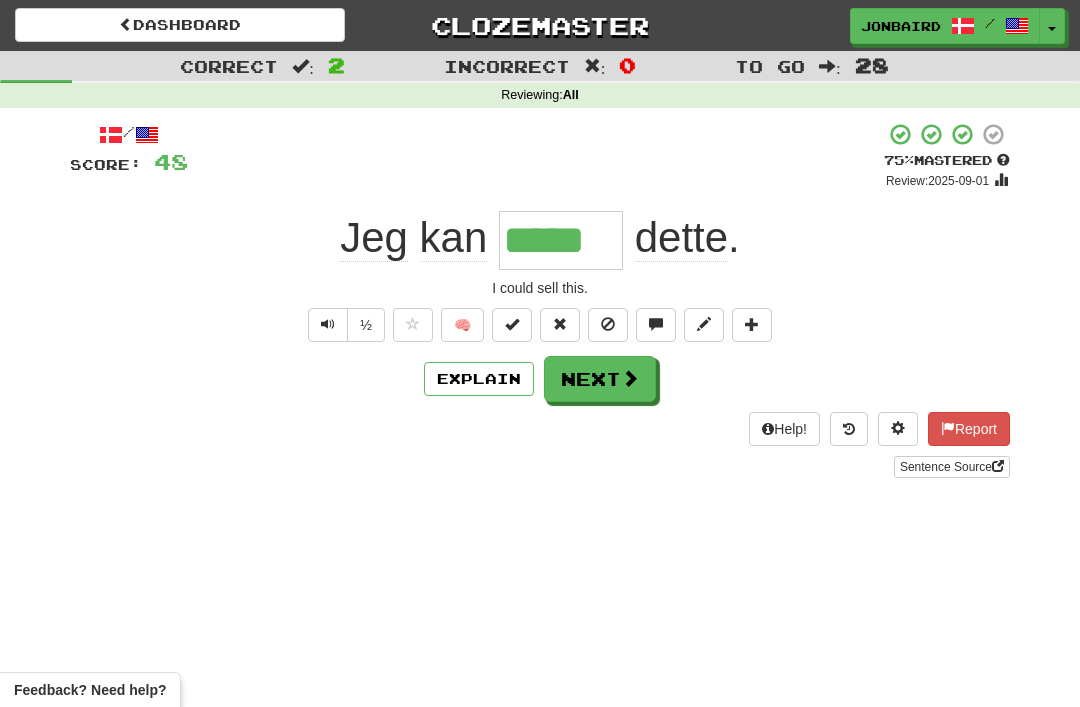 click on "Dashboard" at bounding box center (180, 25) 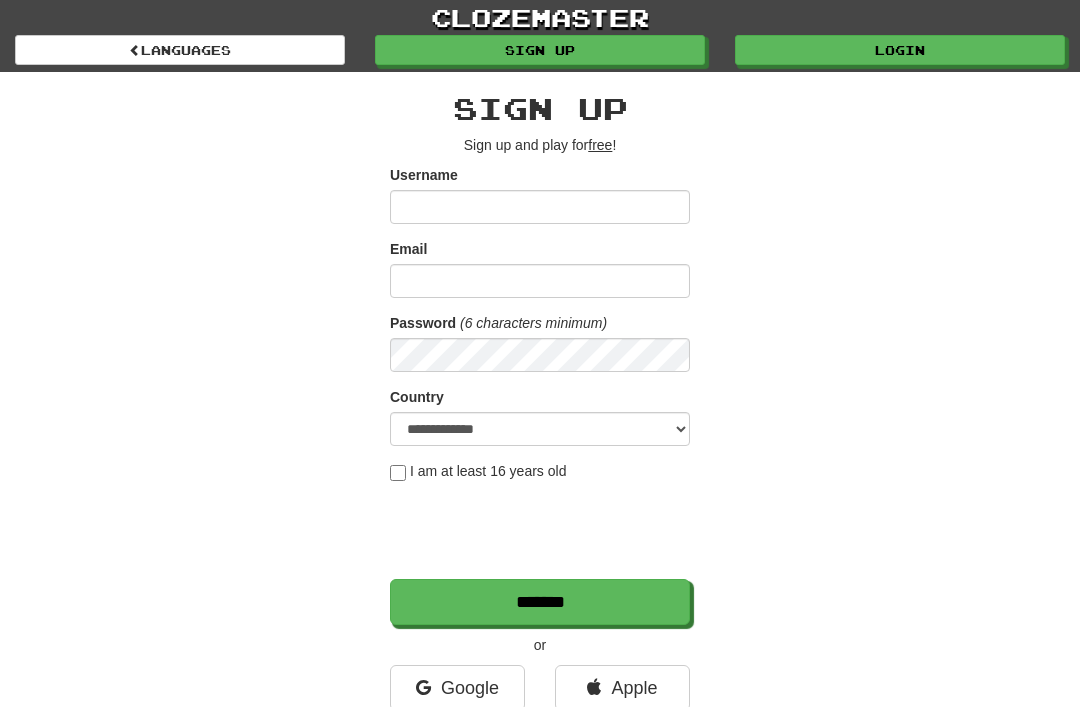 scroll, scrollTop: 0, scrollLeft: 0, axis: both 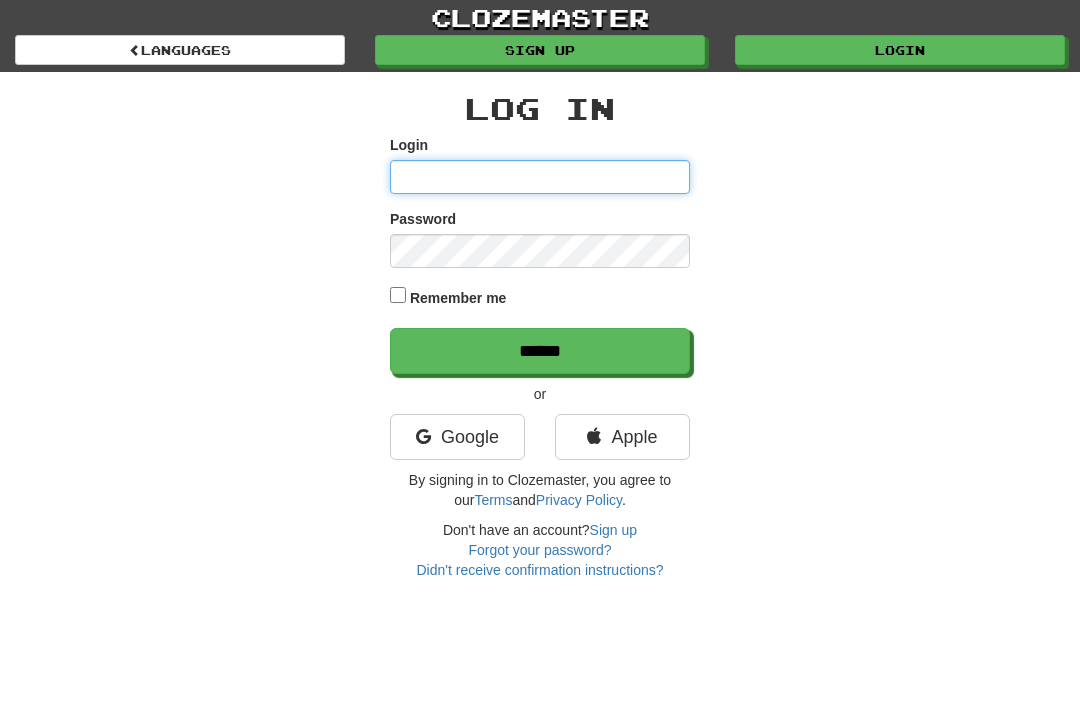 type on "********" 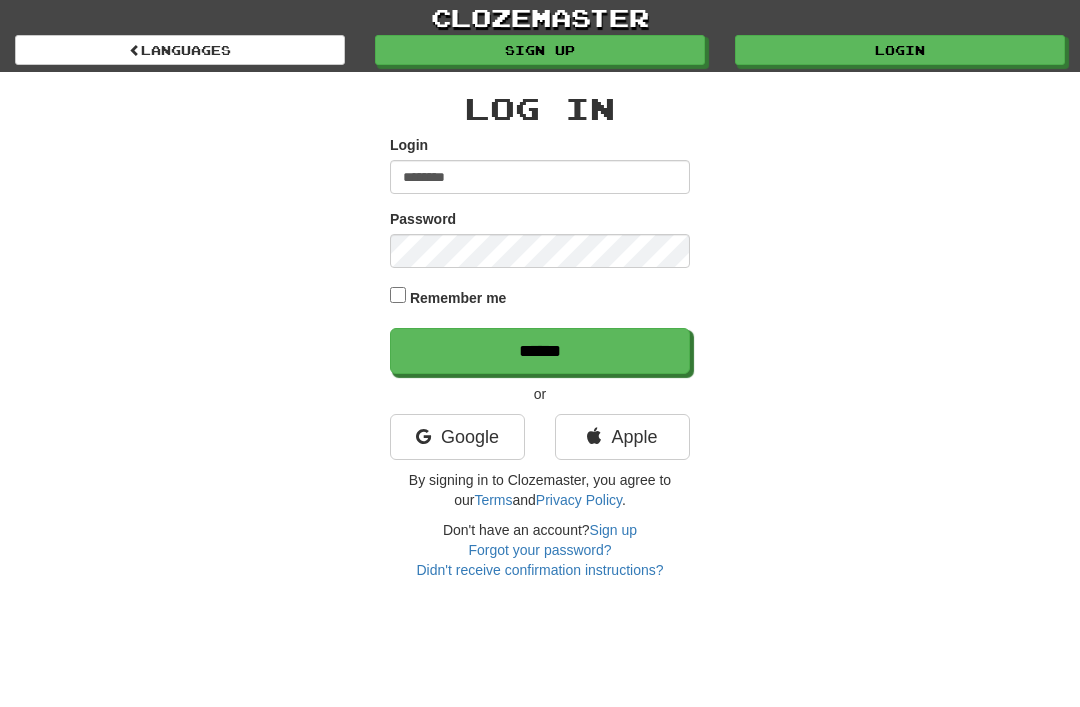 click on "******" at bounding box center (540, 351) 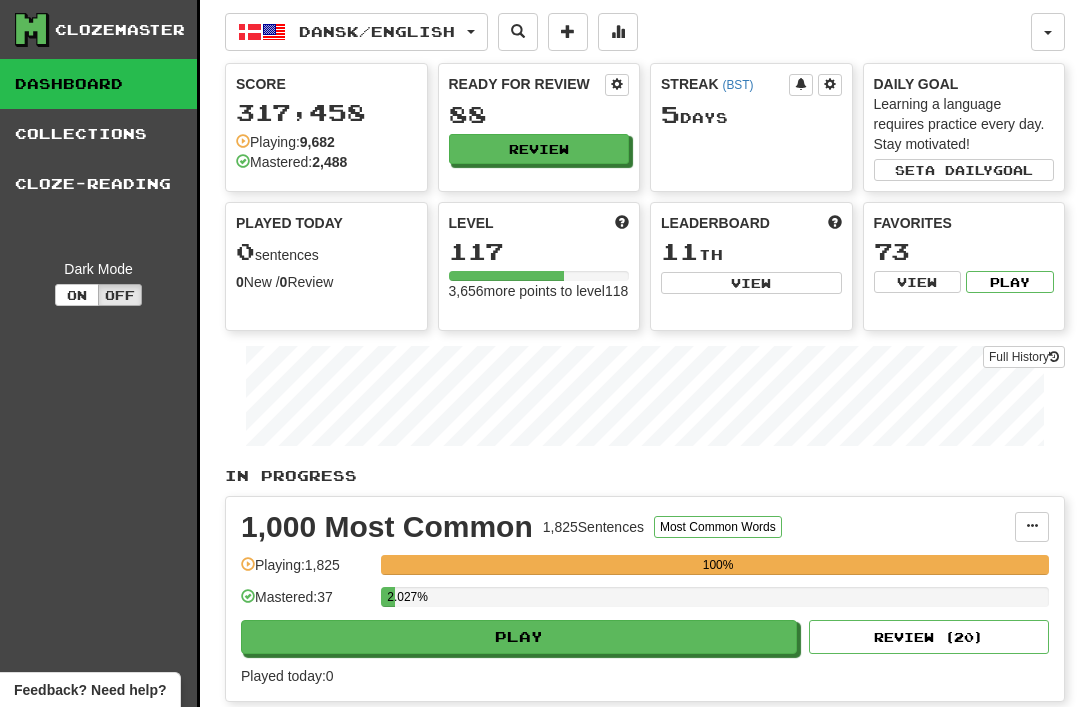scroll, scrollTop: 0, scrollLeft: 0, axis: both 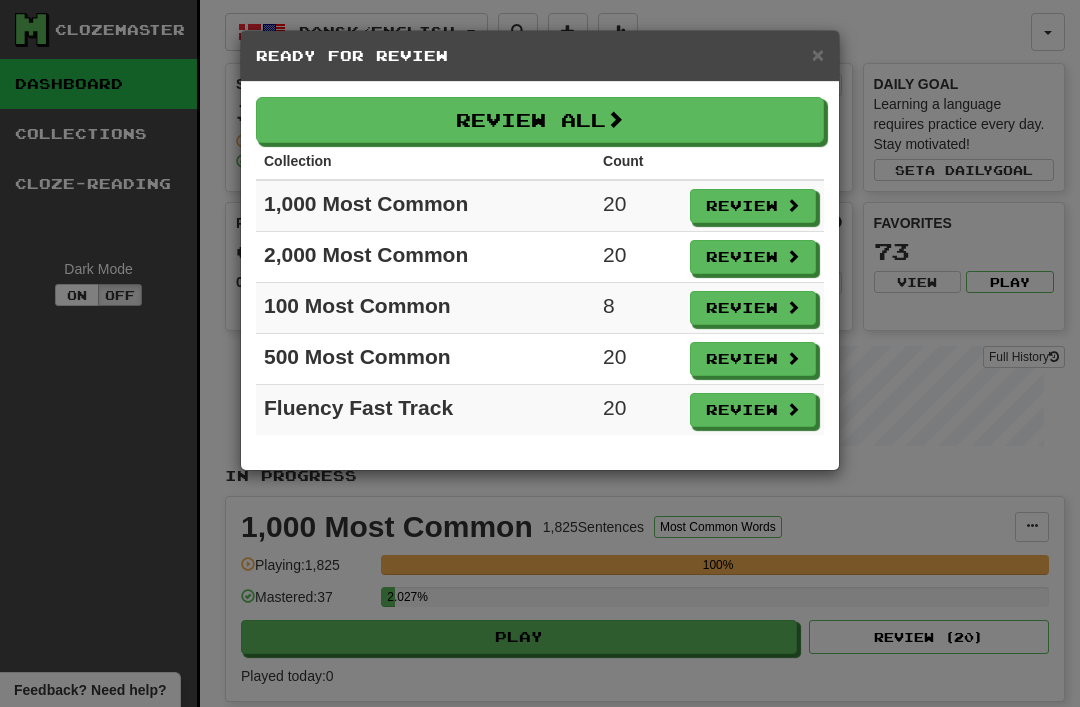 click on "Review" at bounding box center [753, 308] 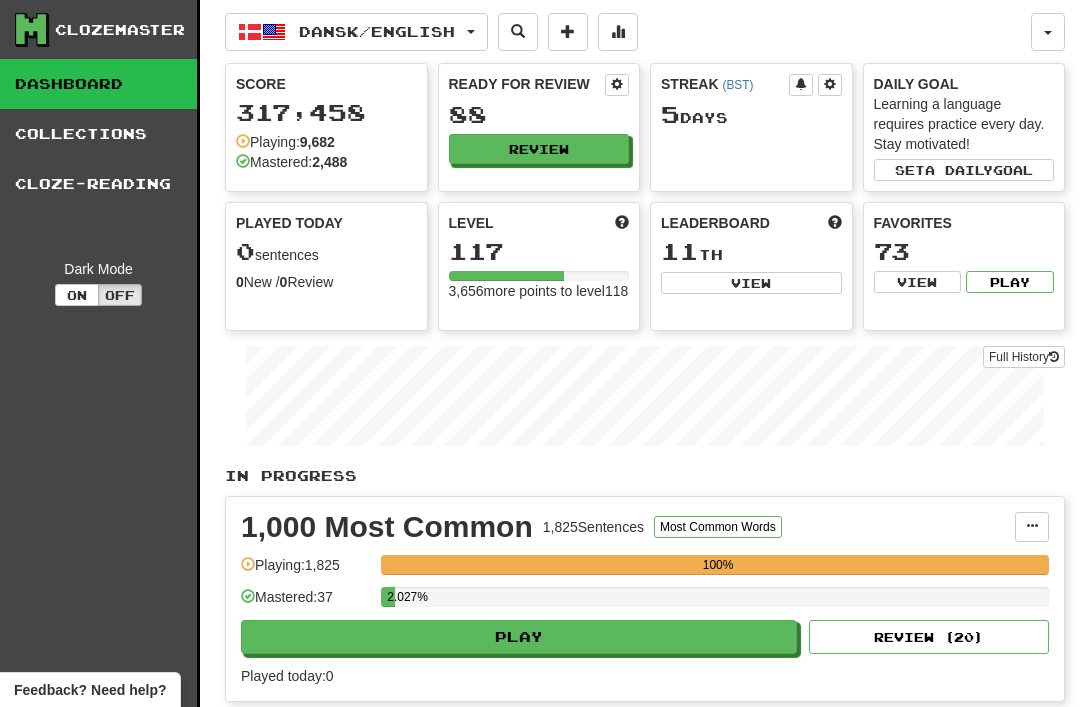 select on "**" 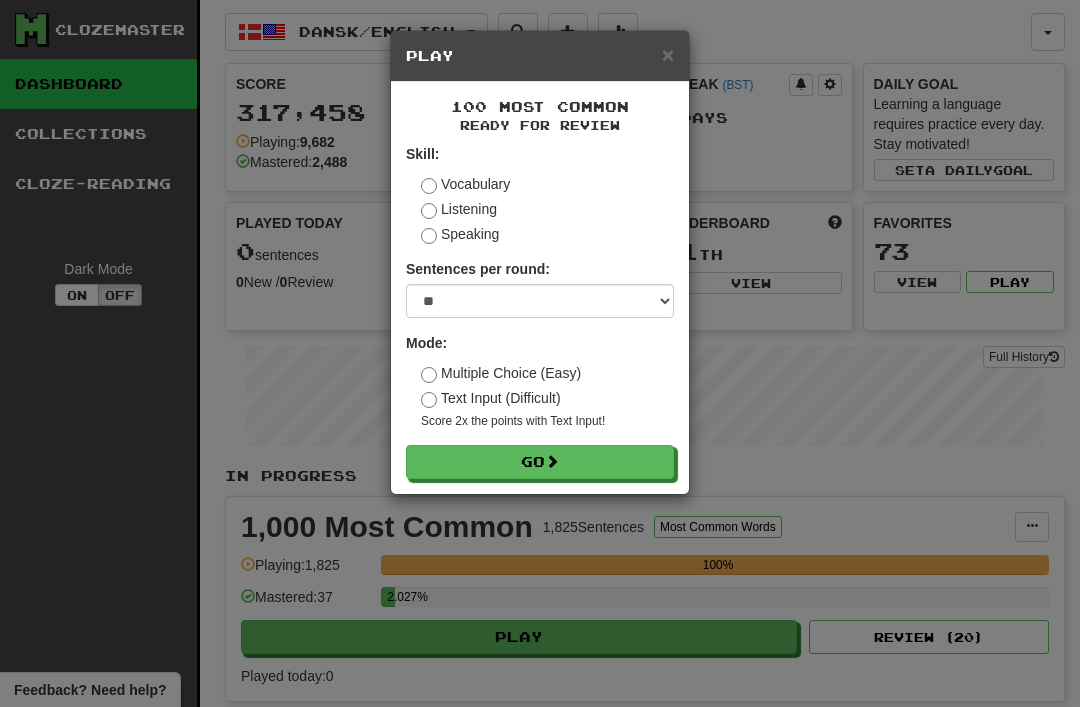 click on "Go" at bounding box center [540, 462] 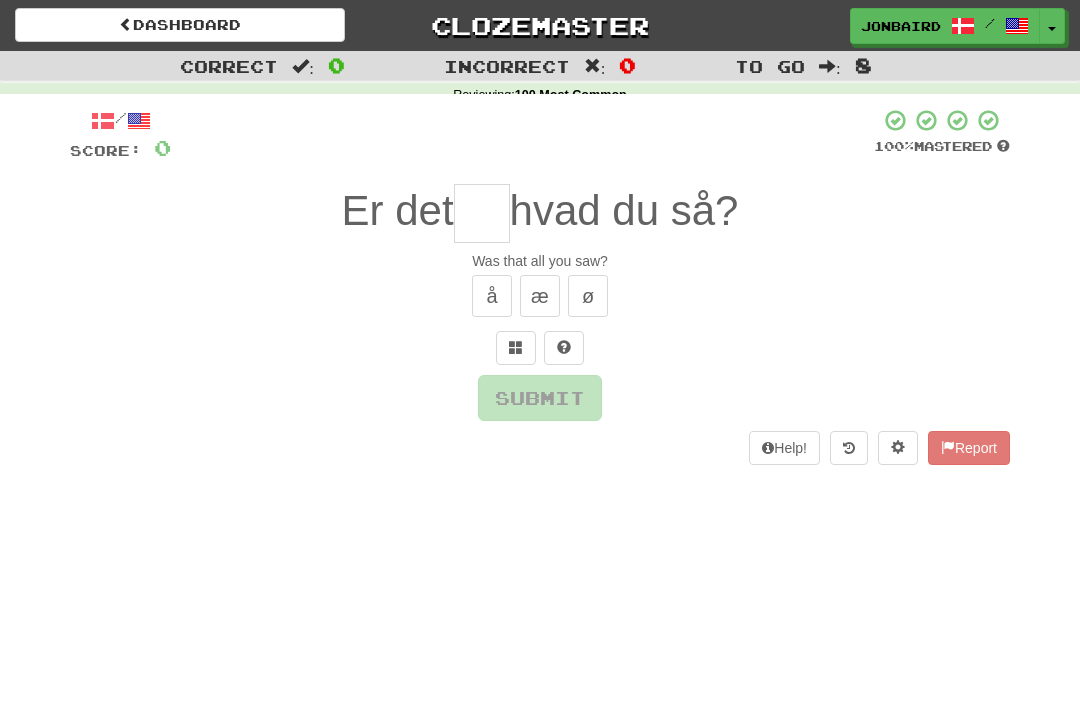 scroll, scrollTop: 0, scrollLeft: 0, axis: both 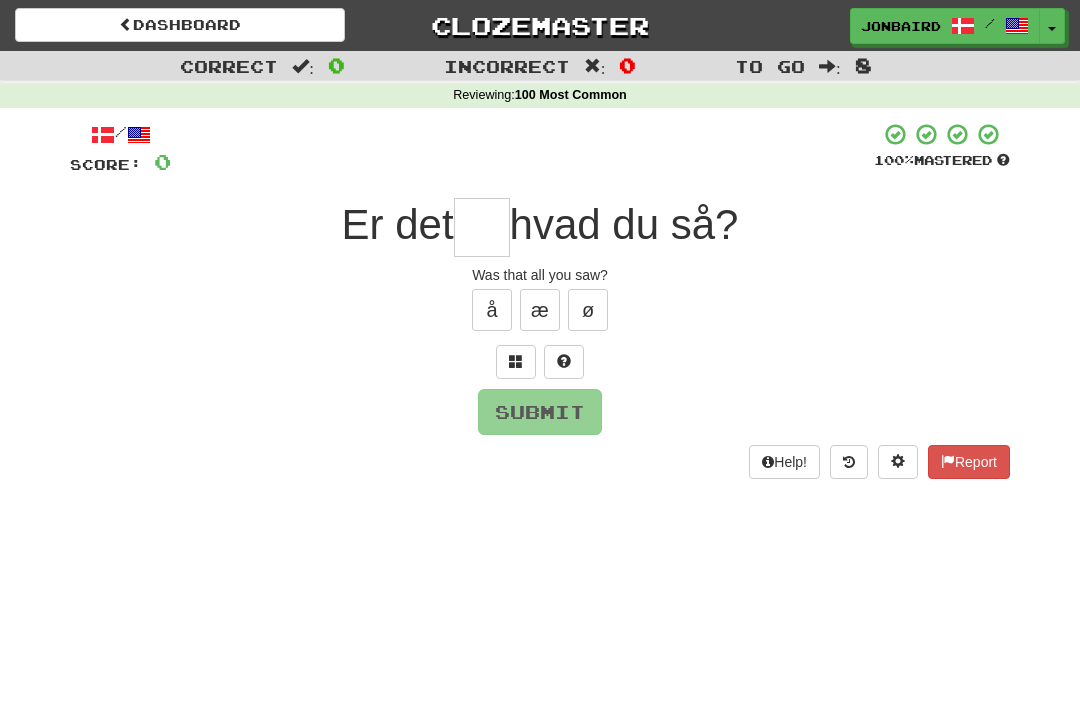 click at bounding box center (482, 227) 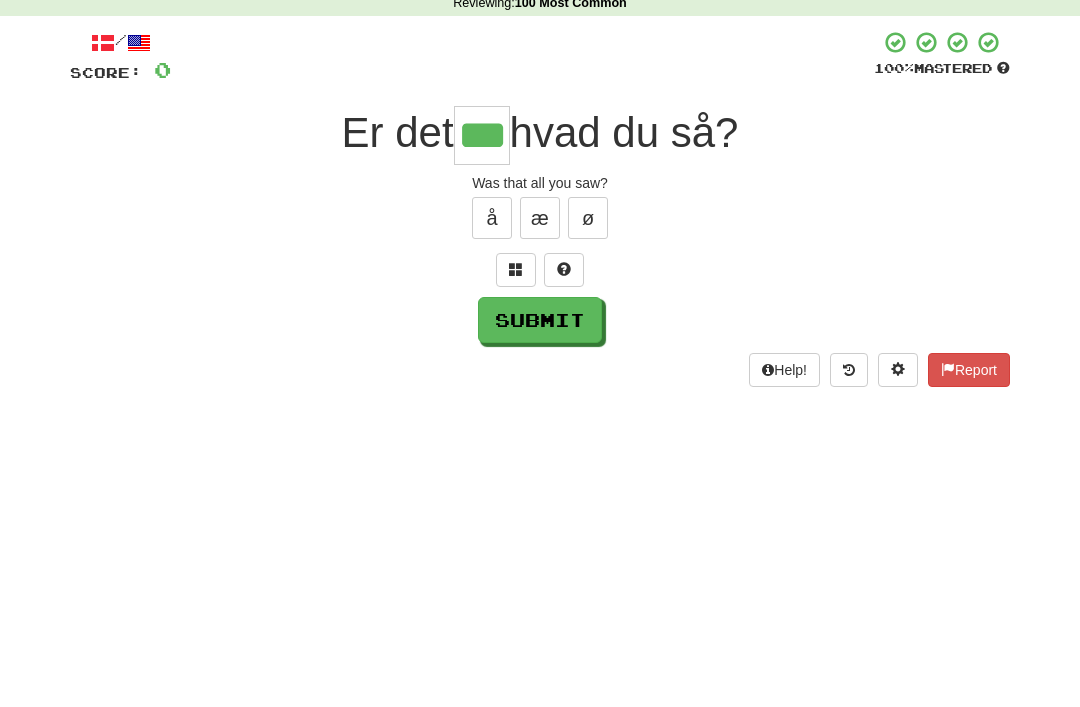 type on "***" 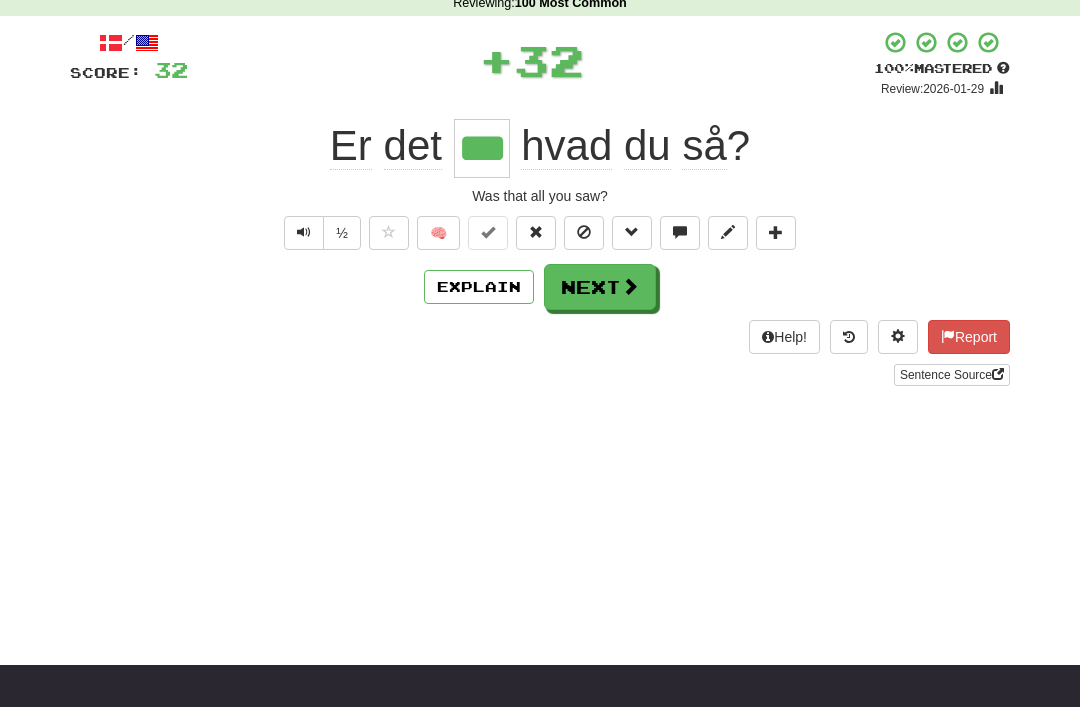 click on "Next" at bounding box center [600, 287] 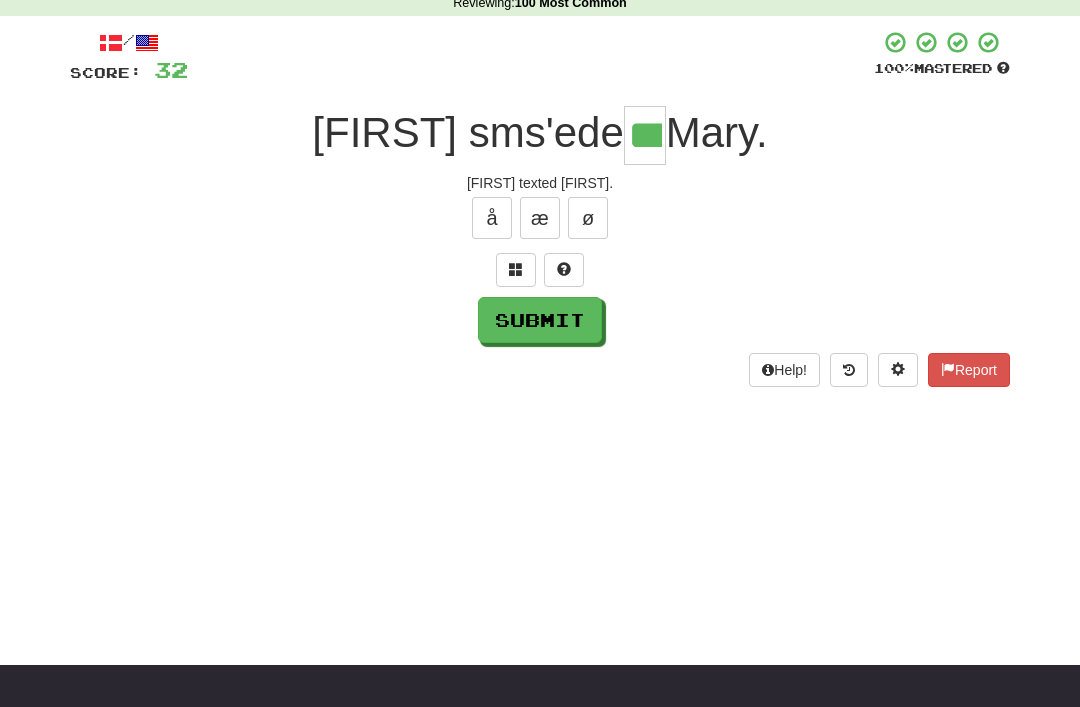 type on "***" 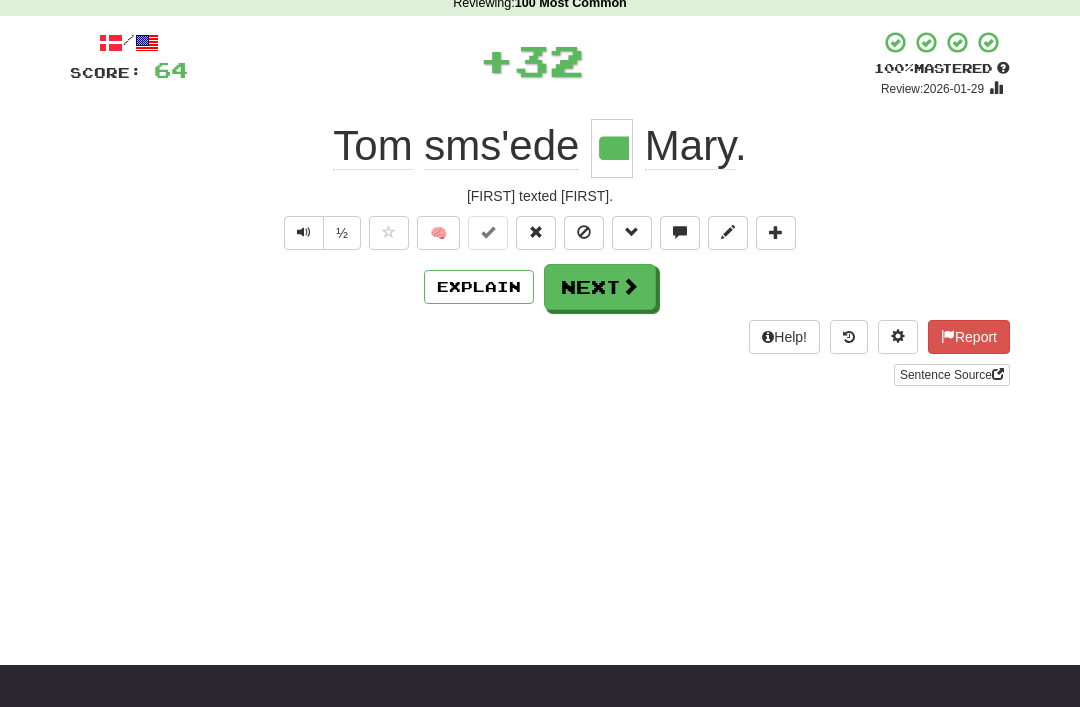 click on "Next" at bounding box center [600, 287] 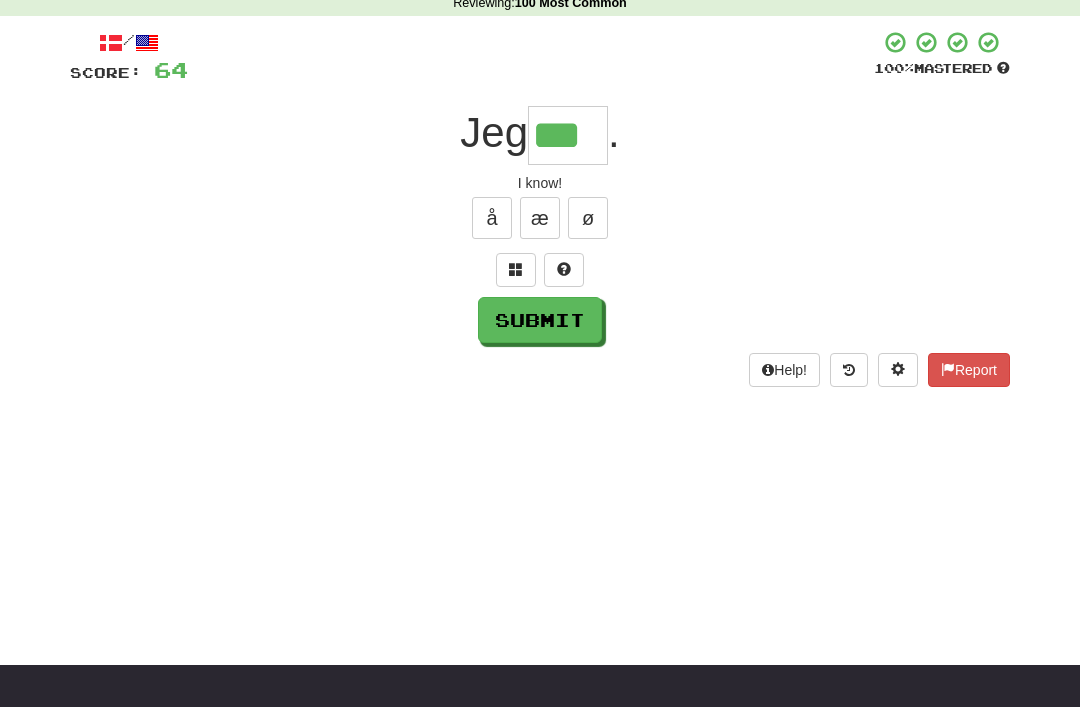 type on "***" 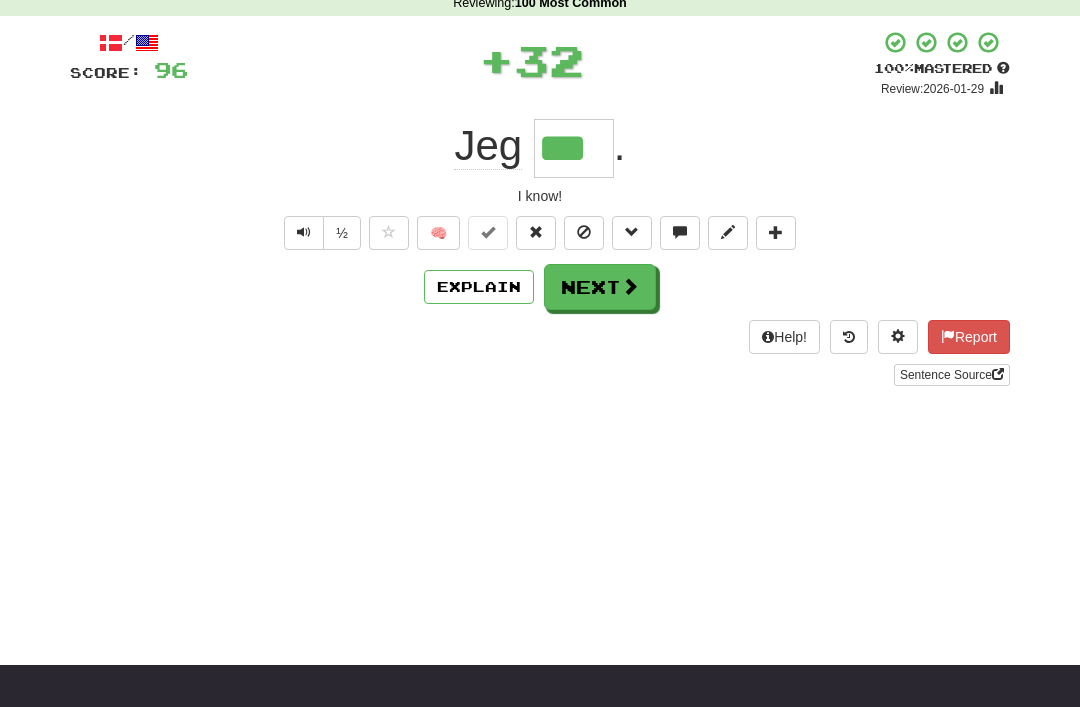 click on "Next" at bounding box center (600, 287) 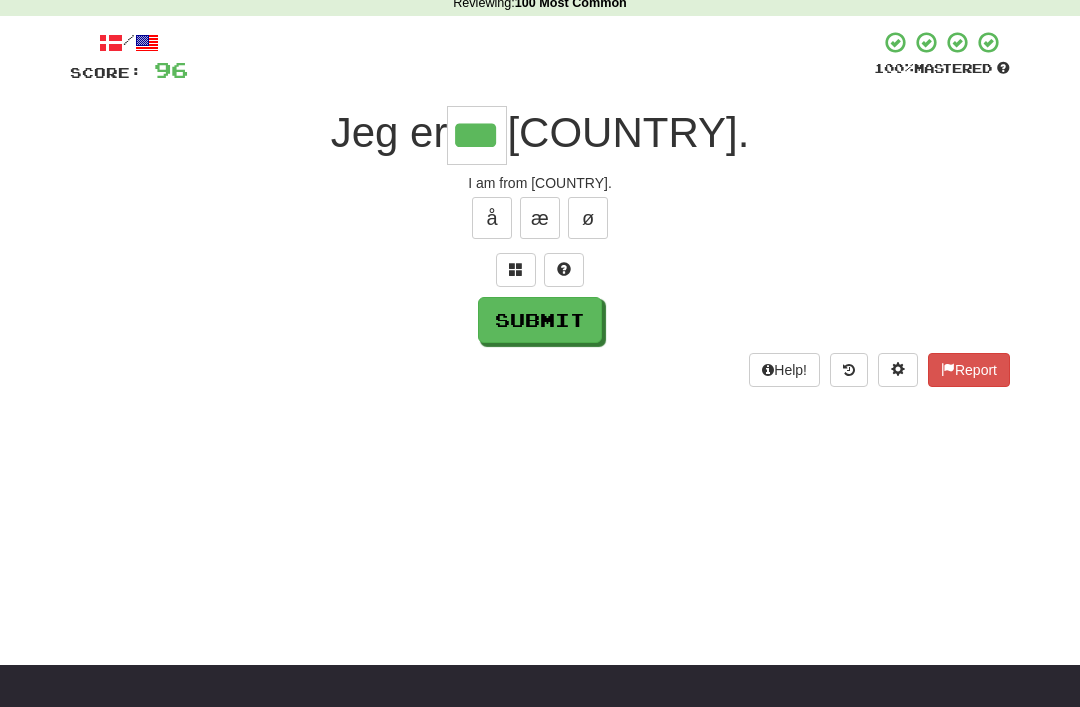 type on "***" 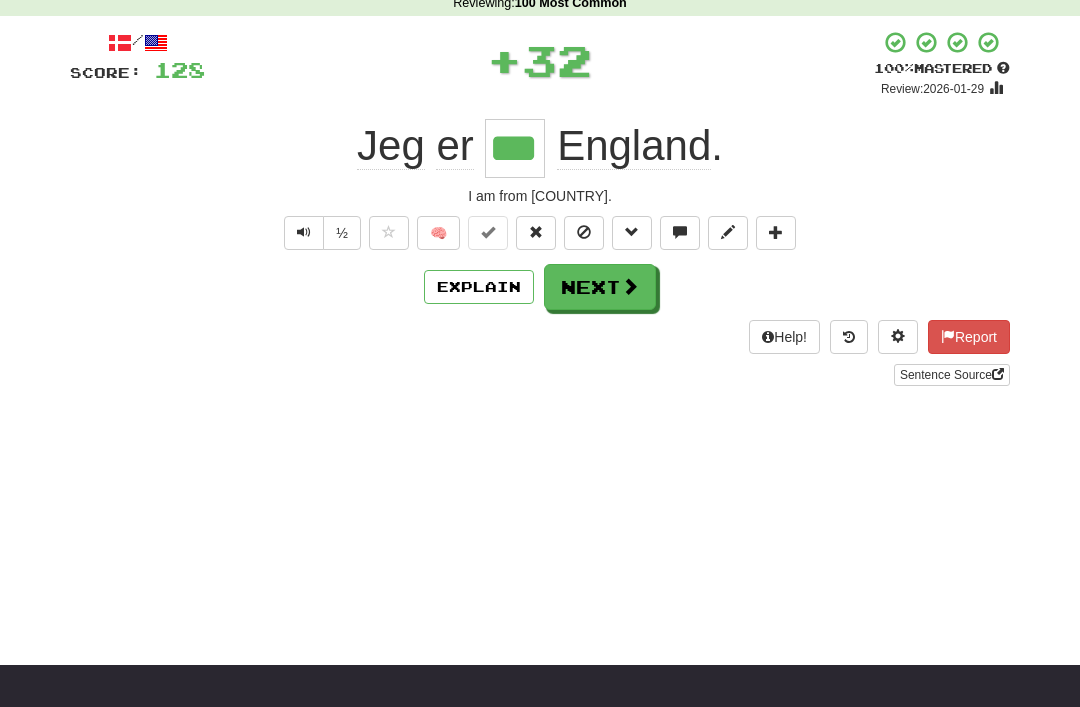 click on "Next" at bounding box center [600, 287] 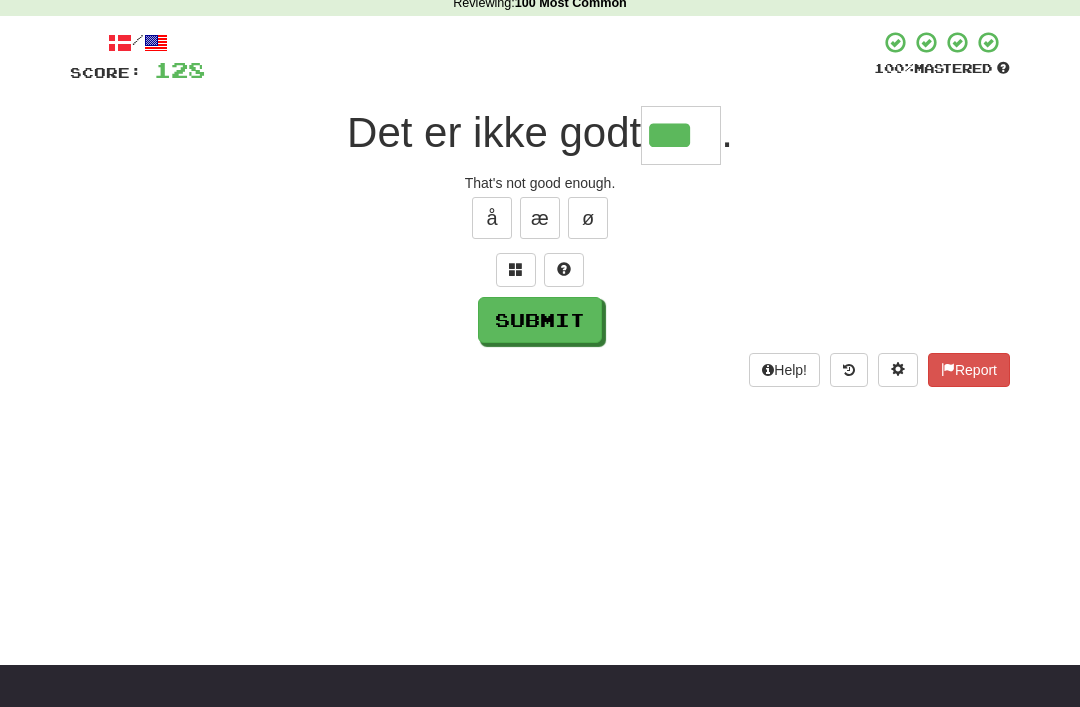 type on "***" 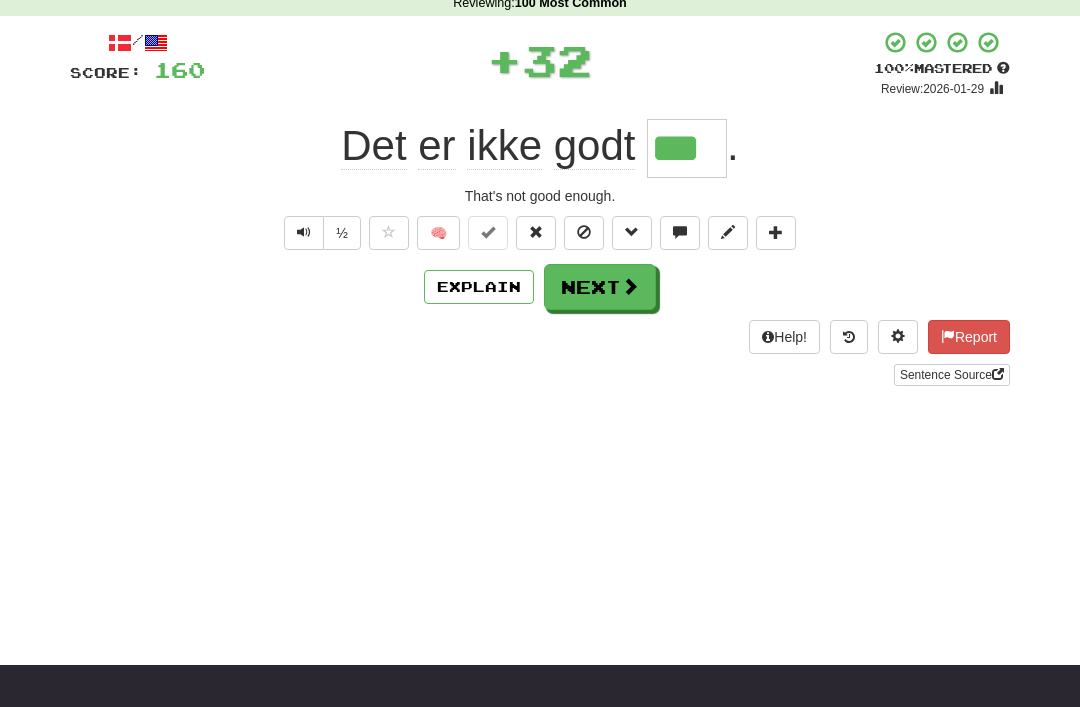 click on "Next" at bounding box center (600, 287) 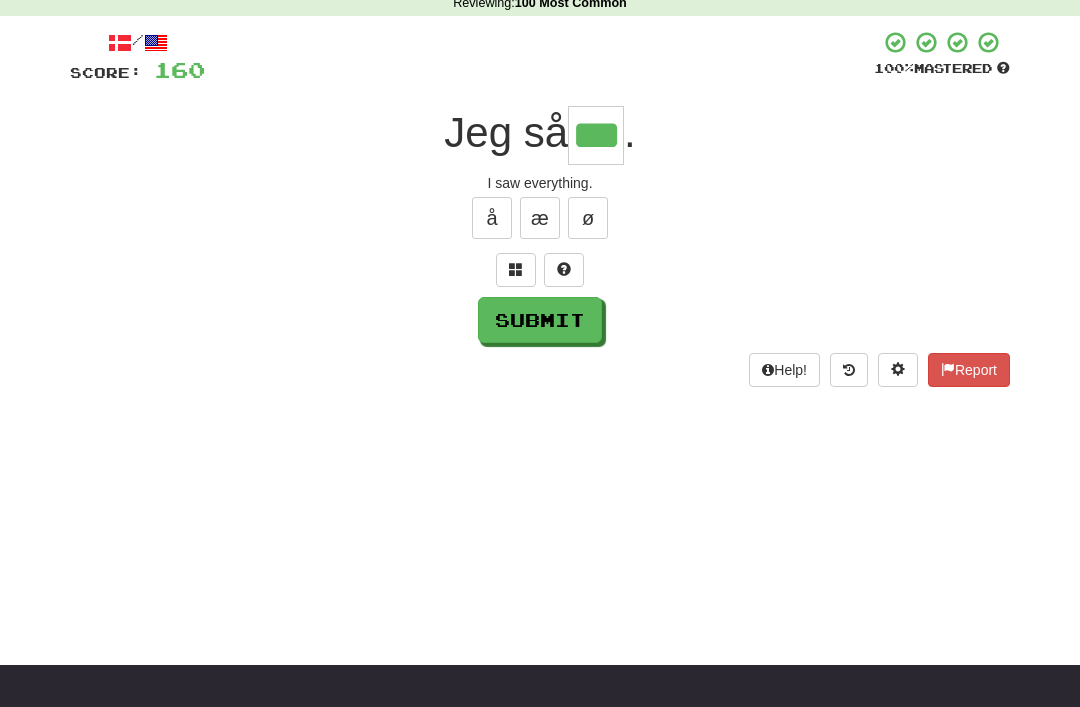 type on "***" 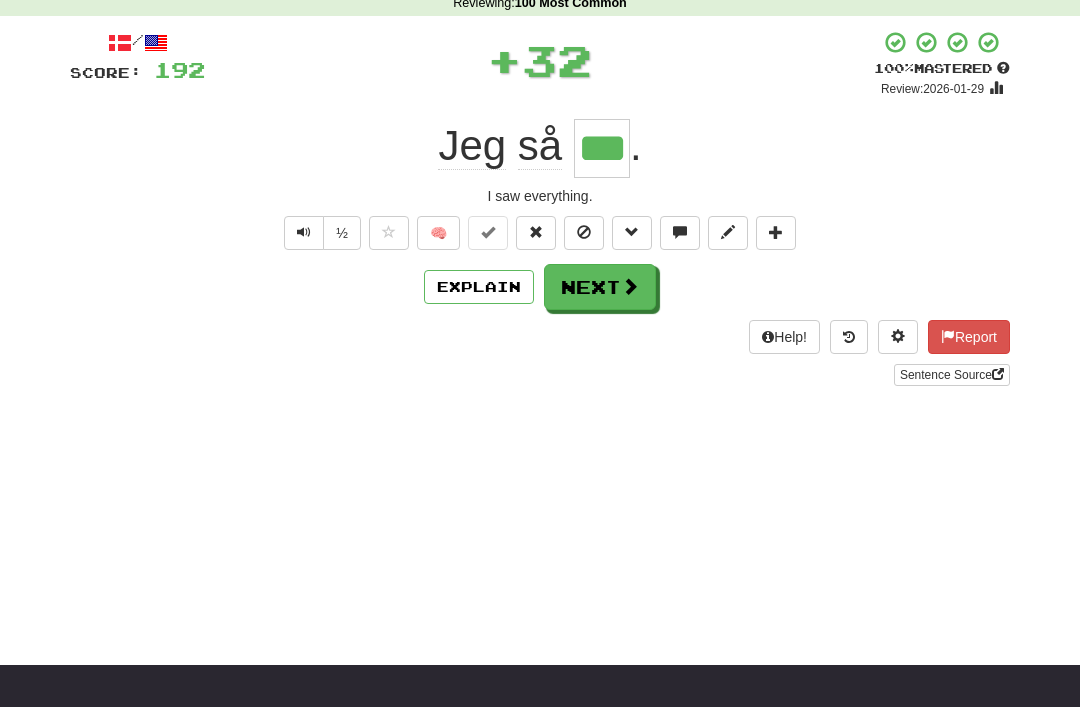 click on "Next" at bounding box center [600, 287] 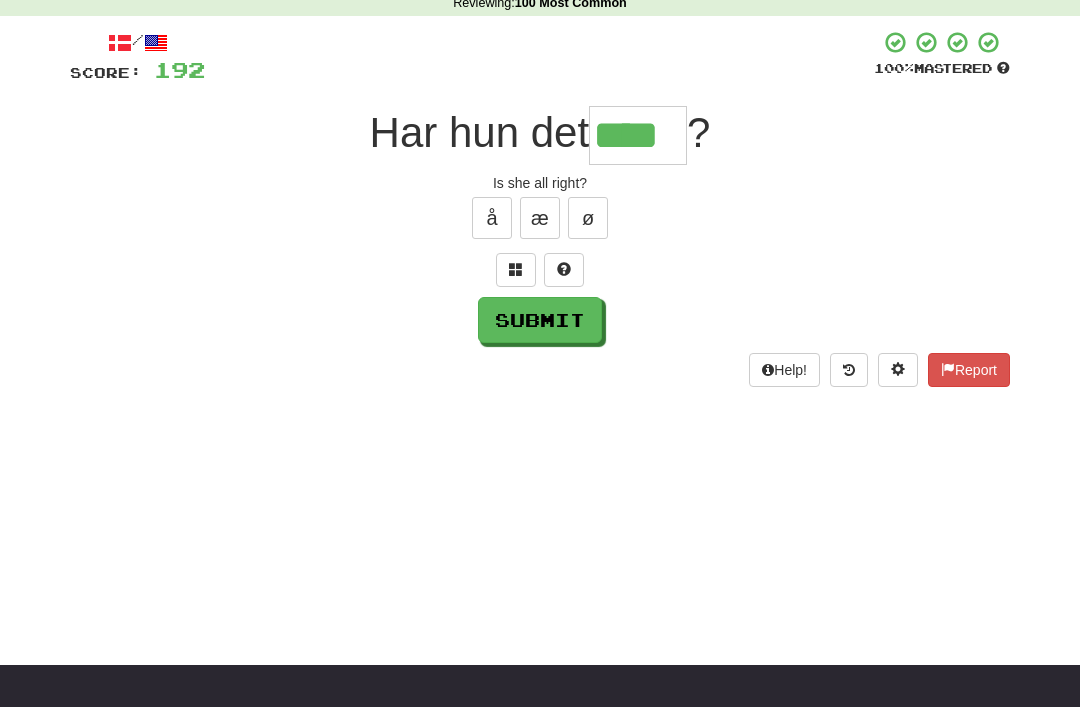 type on "****" 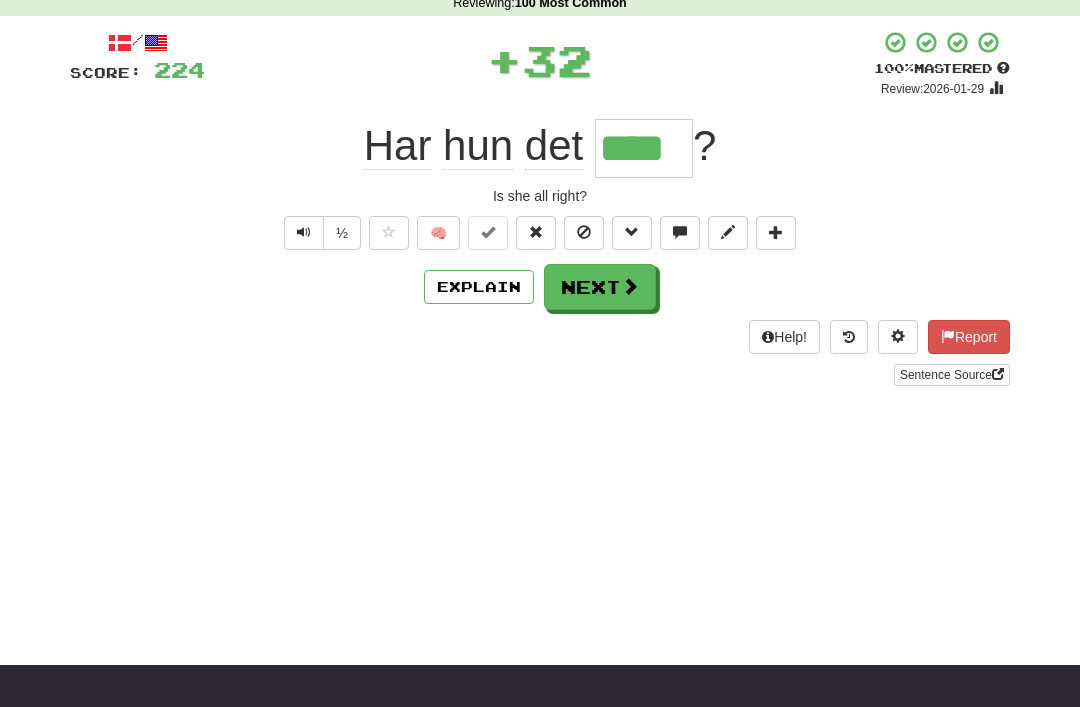 click on "Next" at bounding box center [600, 287] 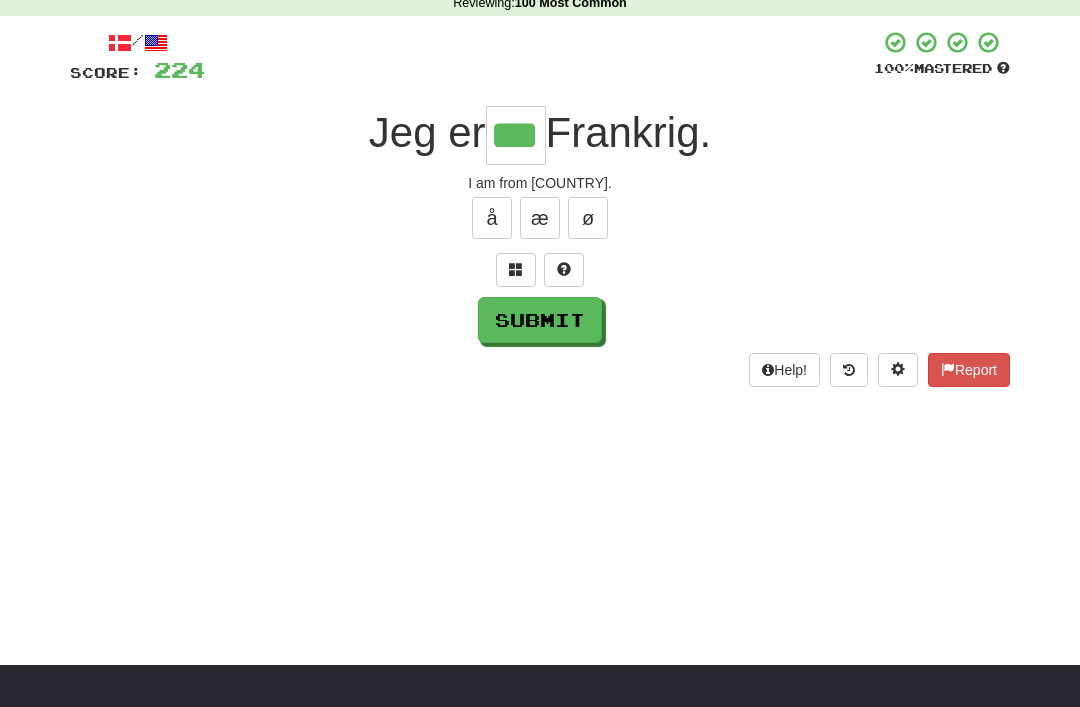 type on "***" 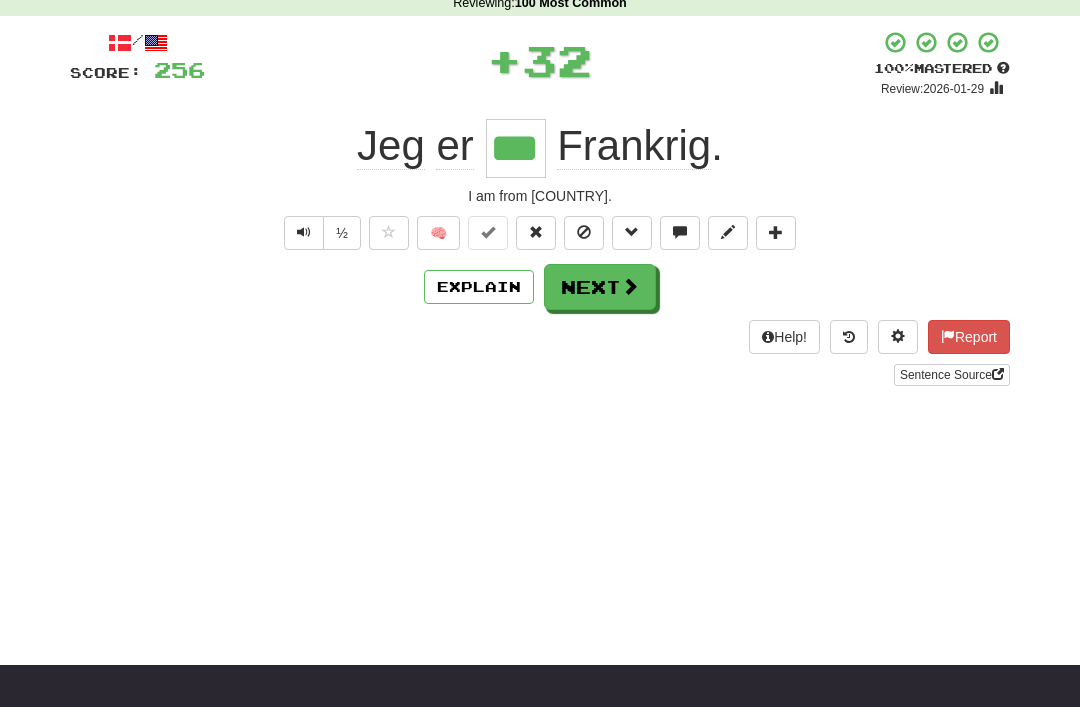 click on "Next" at bounding box center [600, 287] 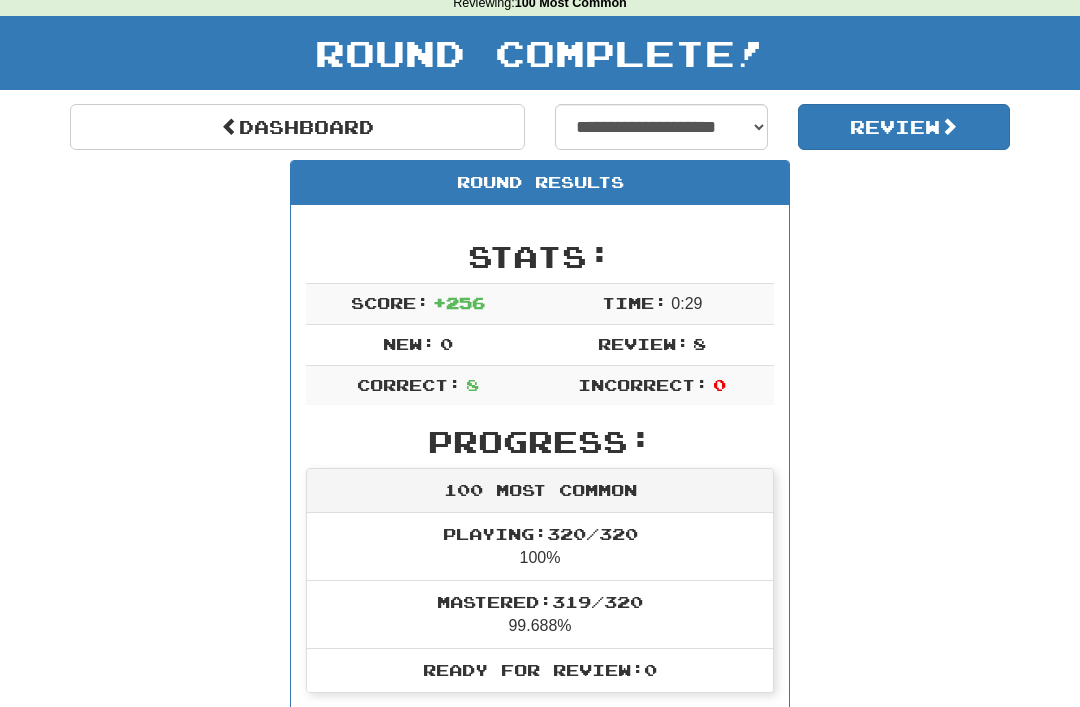 click on "Dashboard" at bounding box center (297, 127) 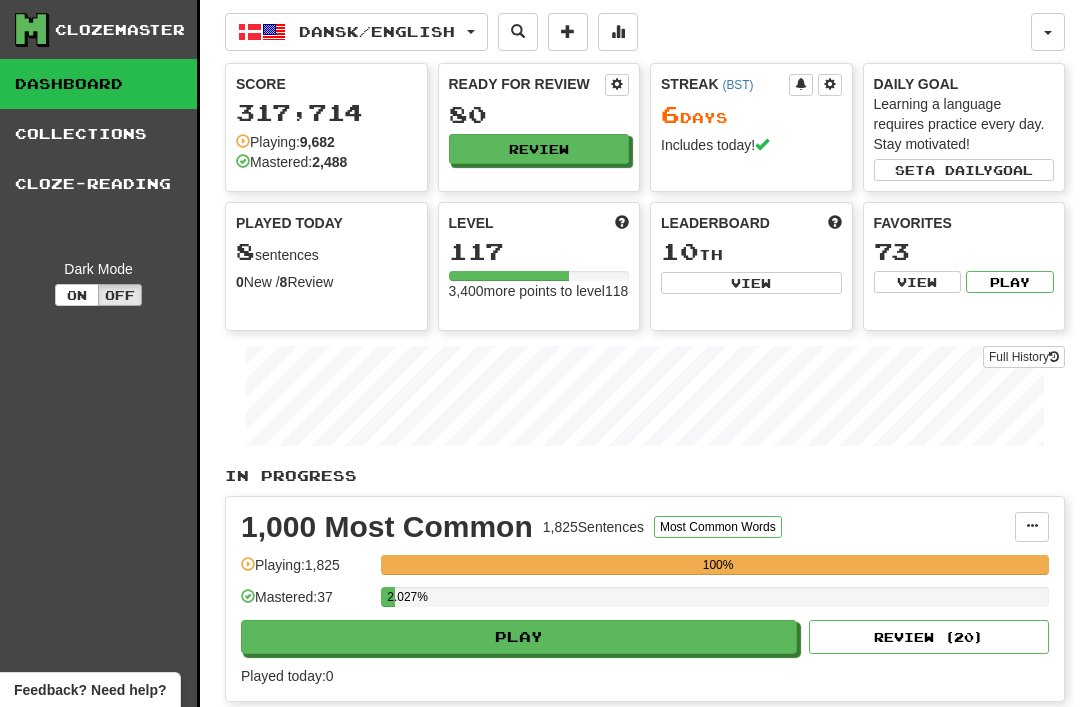 scroll, scrollTop: 0, scrollLeft: 0, axis: both 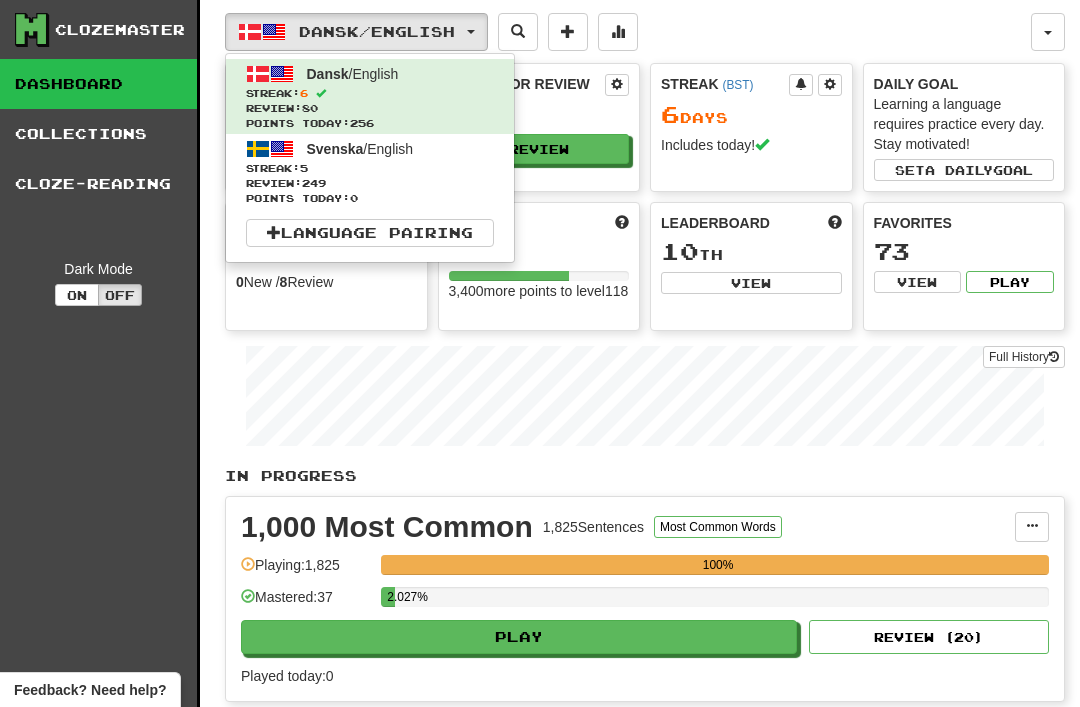 click on "Review:  249" at bounding box center (370, 183) 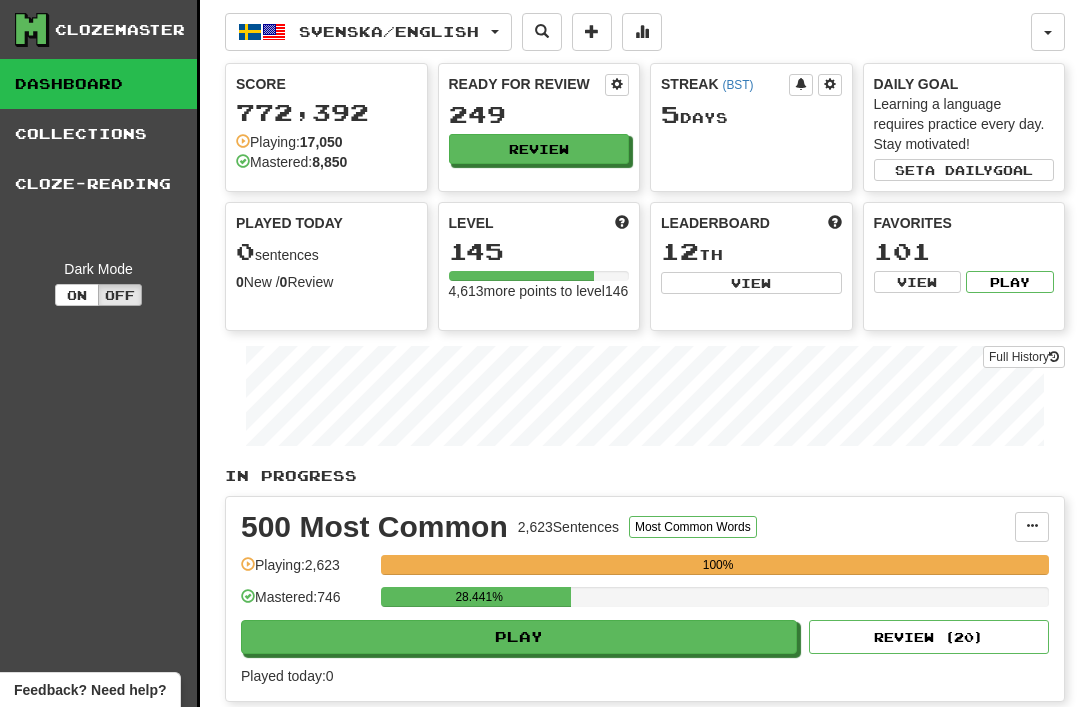 scroll, scrollTop: 0, scrollLeft: 0, axis: both 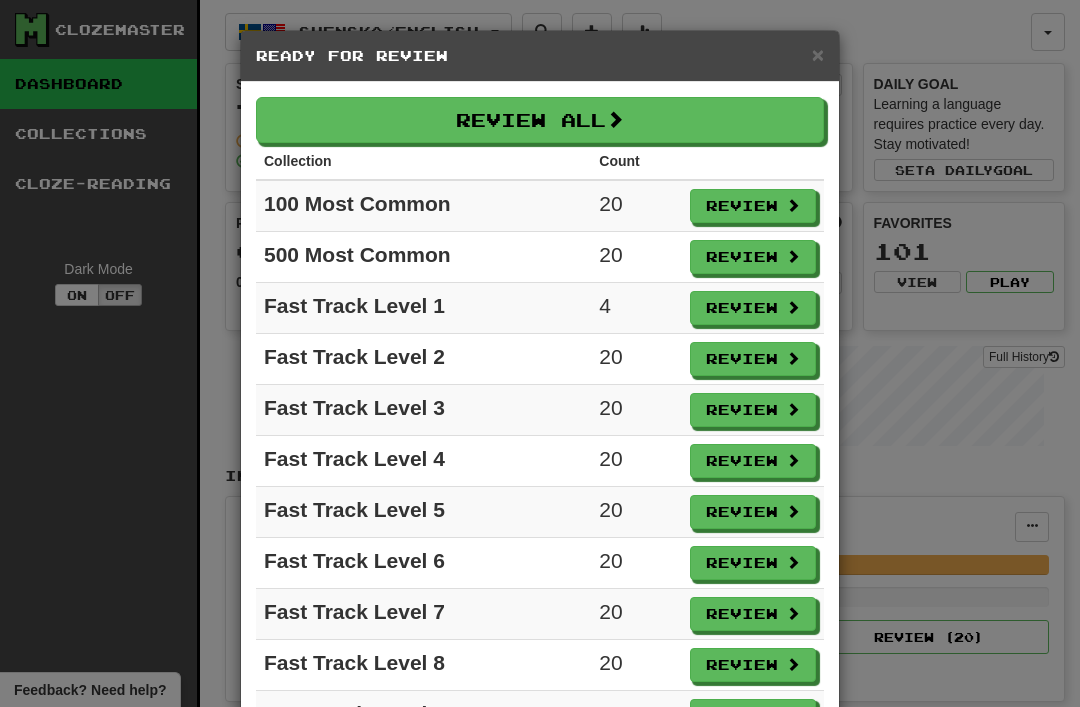 click on "Review" at bounding box center (753, 308) 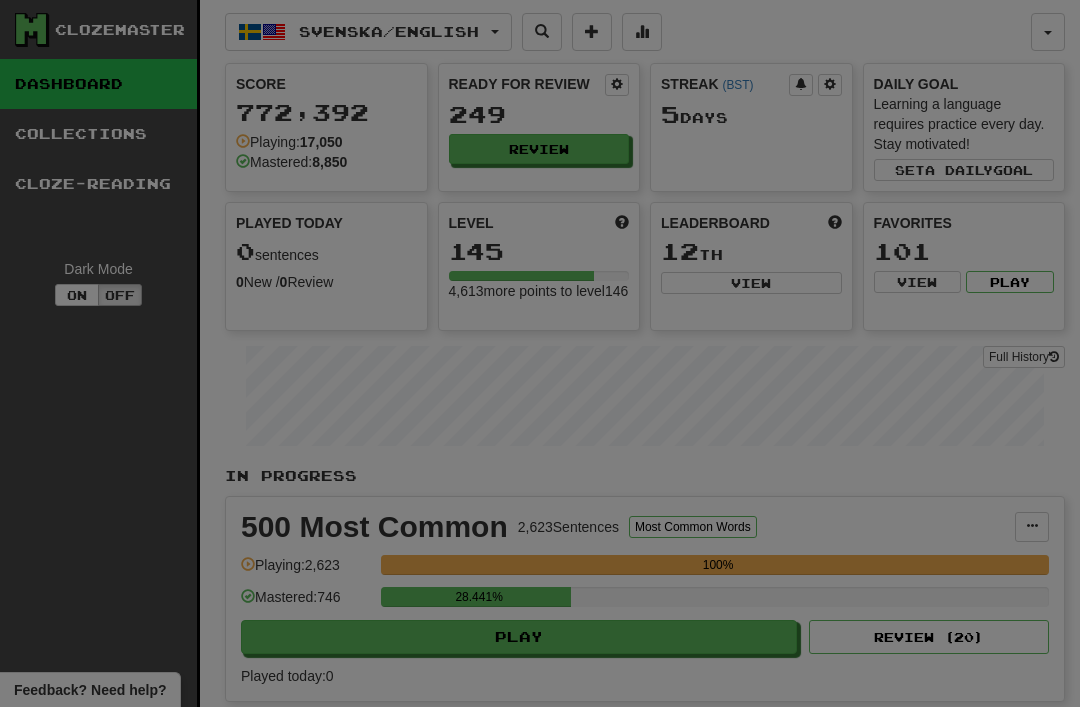 select on "**" 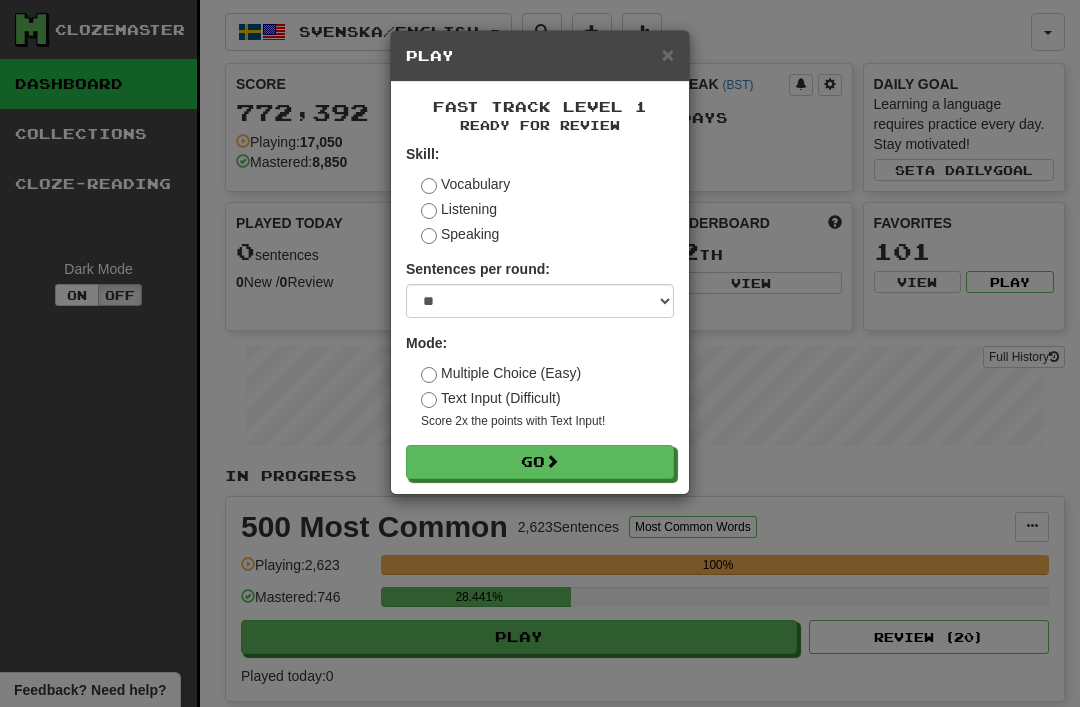 click on "Go" at bounding box center (540, 462) 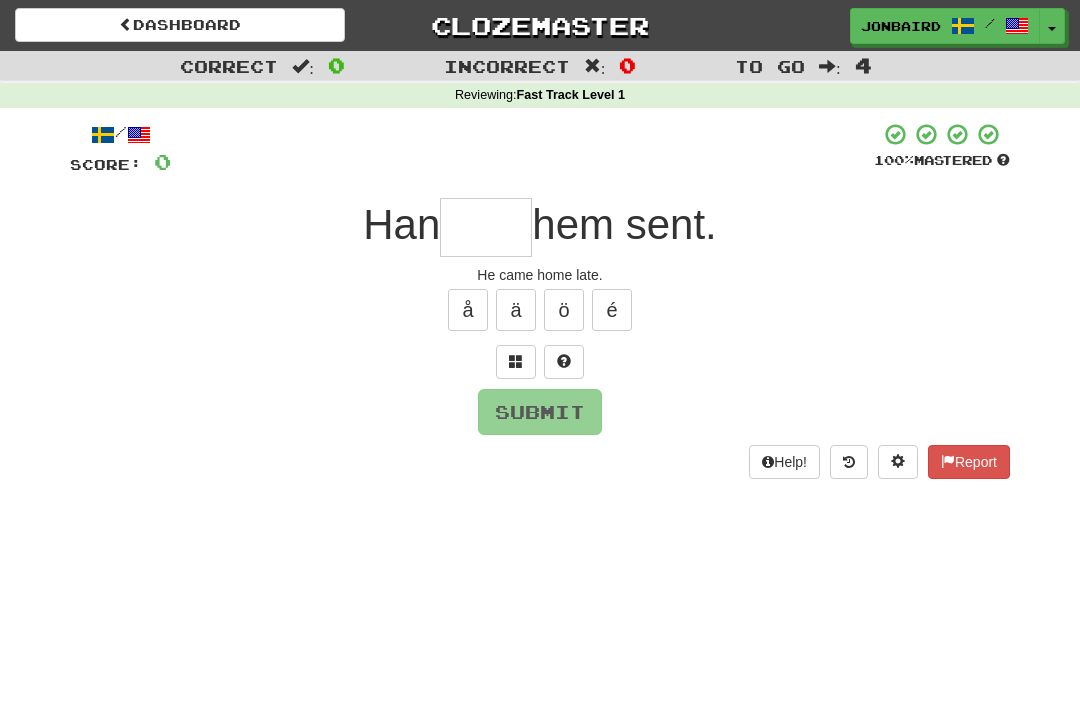scroll, scrollTop: 0, scrollLeft: 0, axis: both 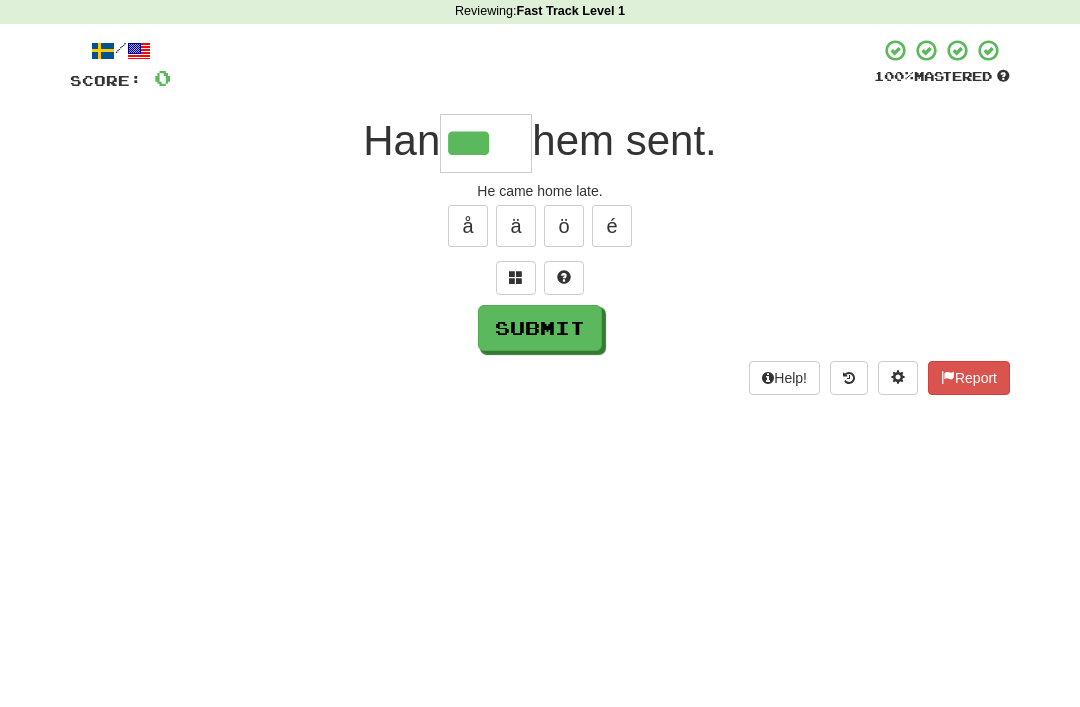 type on "***" 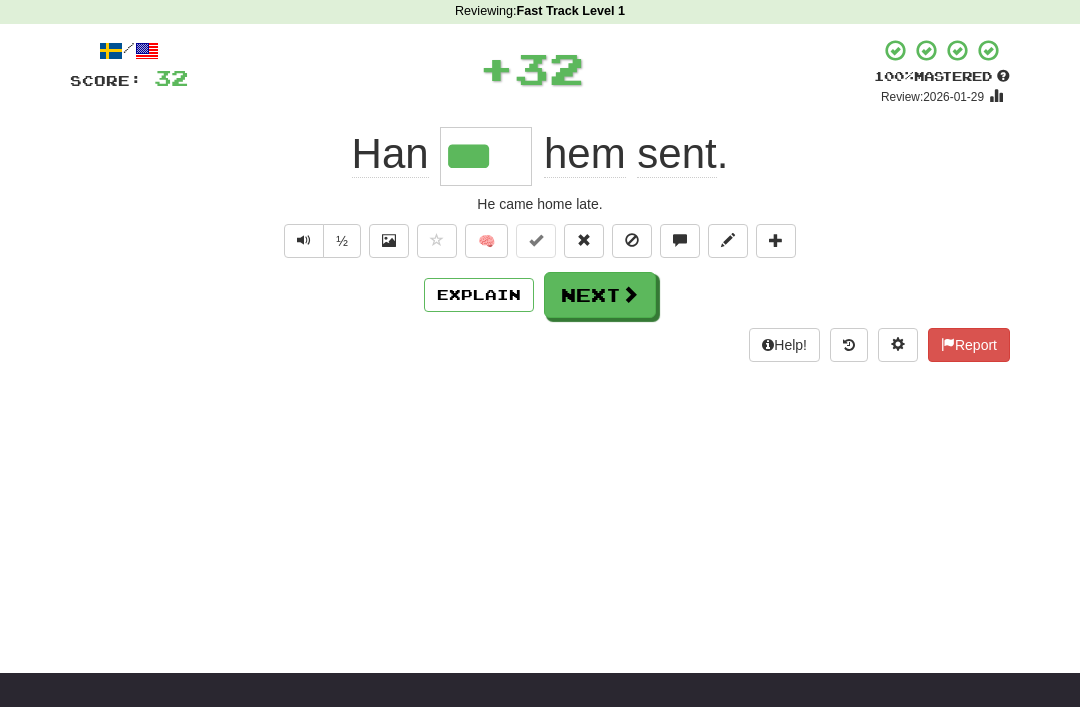 click on "Next" at bounding box center [600, 295] 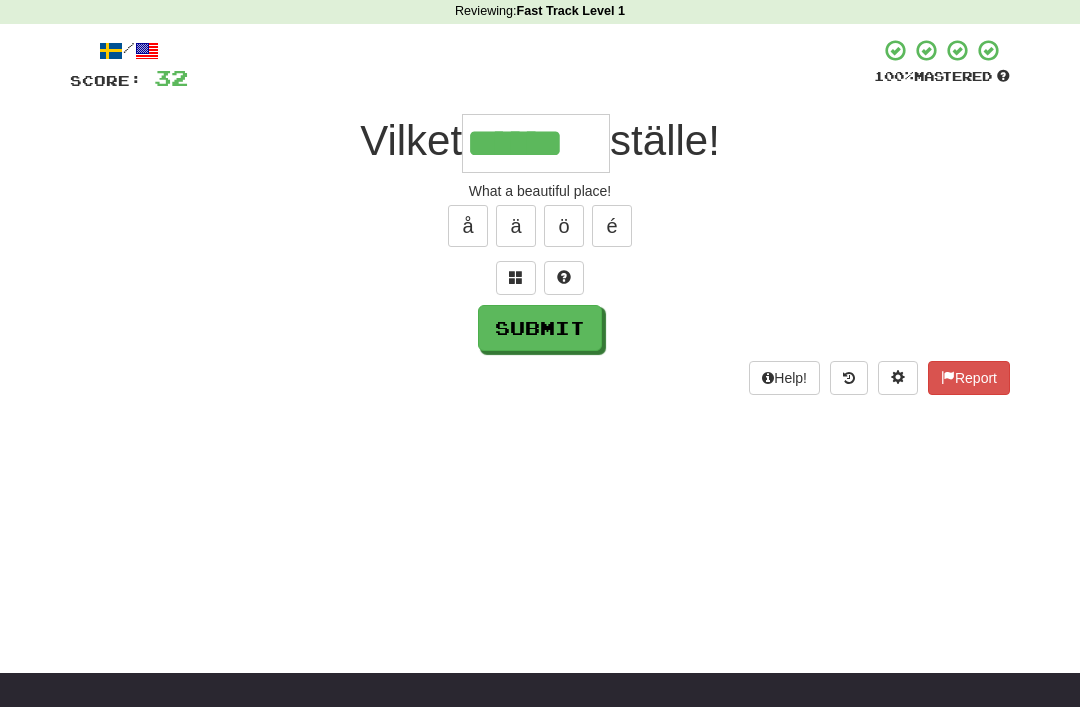 click on "Submit" at bounding box center [540, 328] 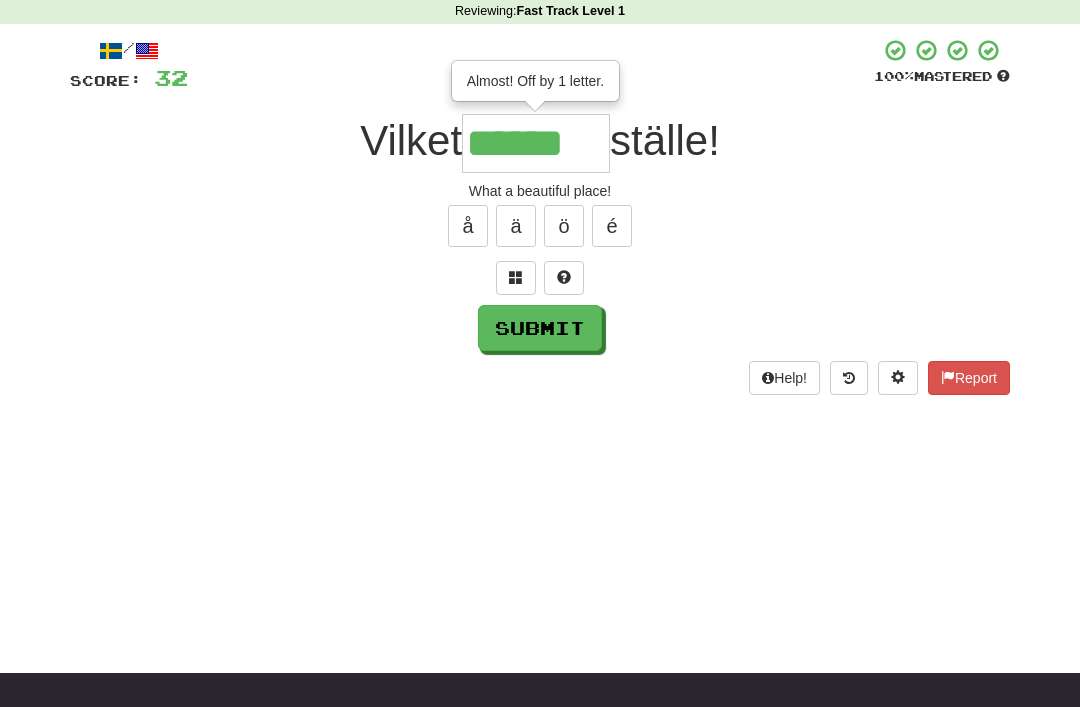 click on "******" at bounding box center [536, 143] 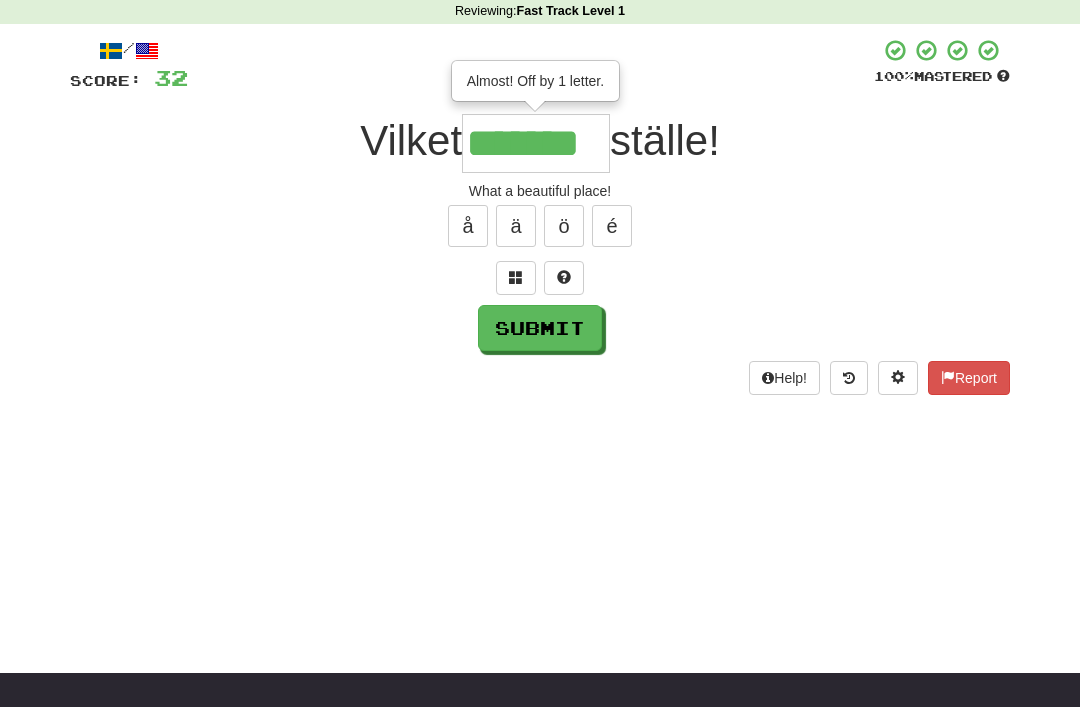 type on "*******" 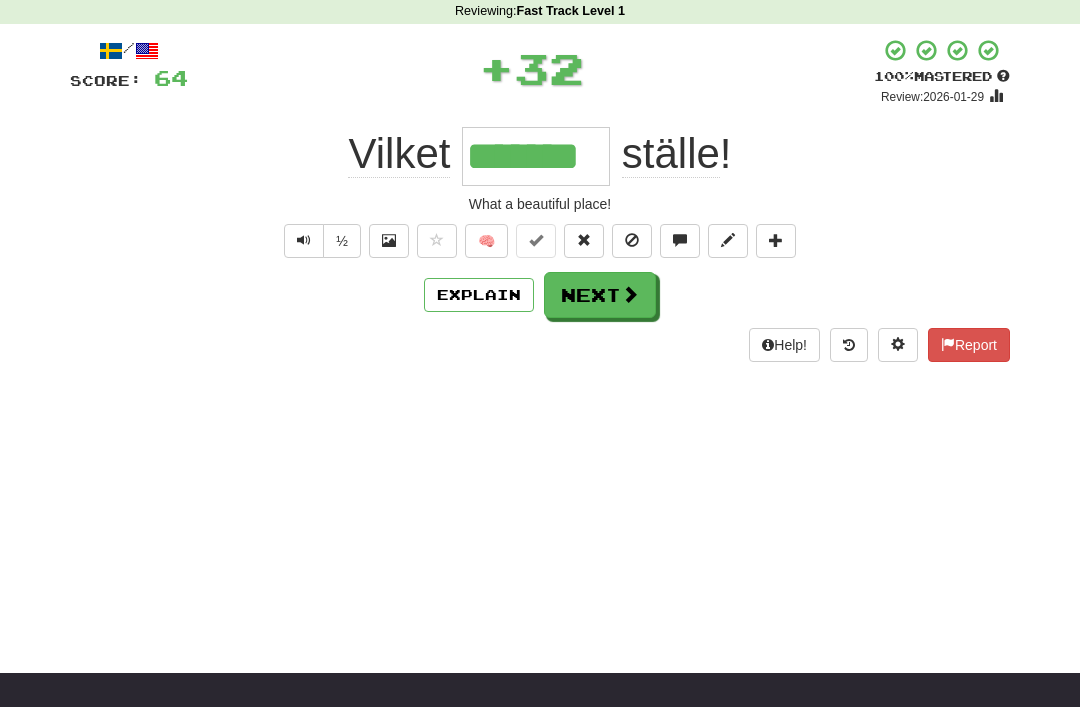 click on "Next" at bounding box center [600, 295] 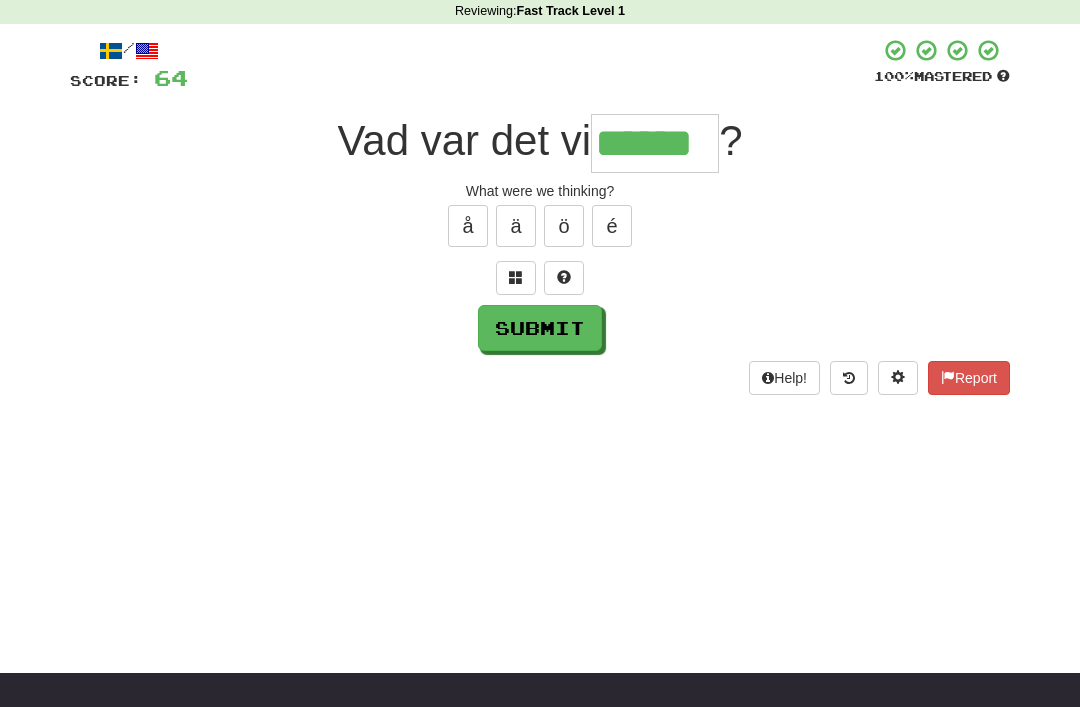 type on "******" 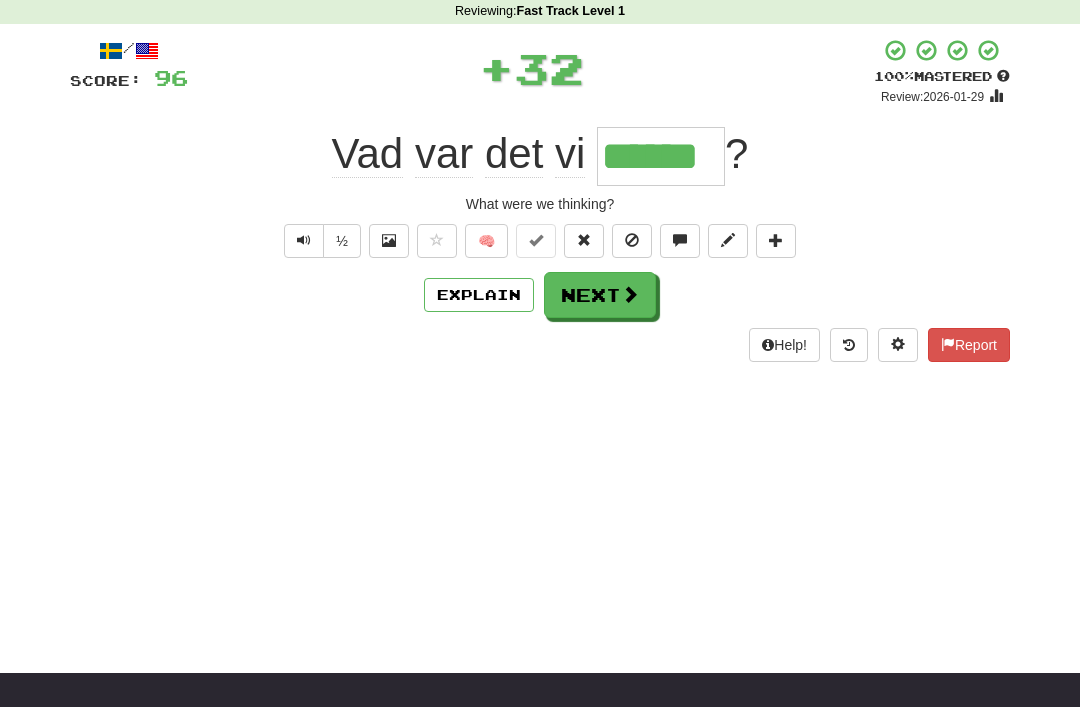 click on "Next" at bounding box center [600, 295] 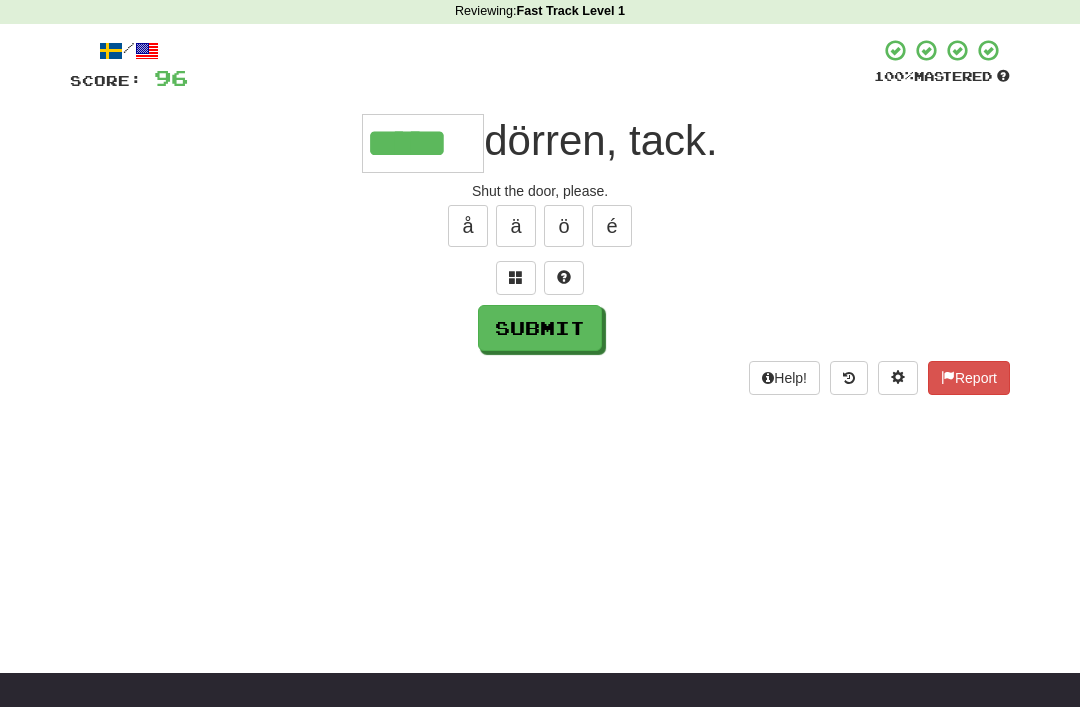click on "Submit" at bounding box center [540, 328] 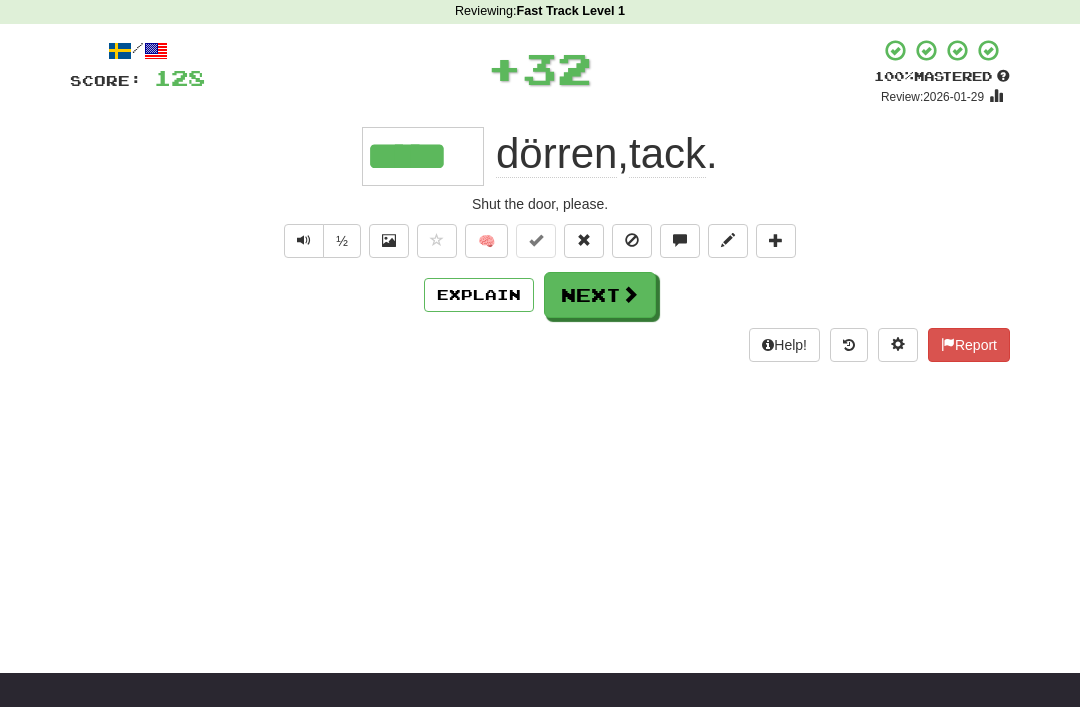 click on "Next" at bounding box center [600, 295] 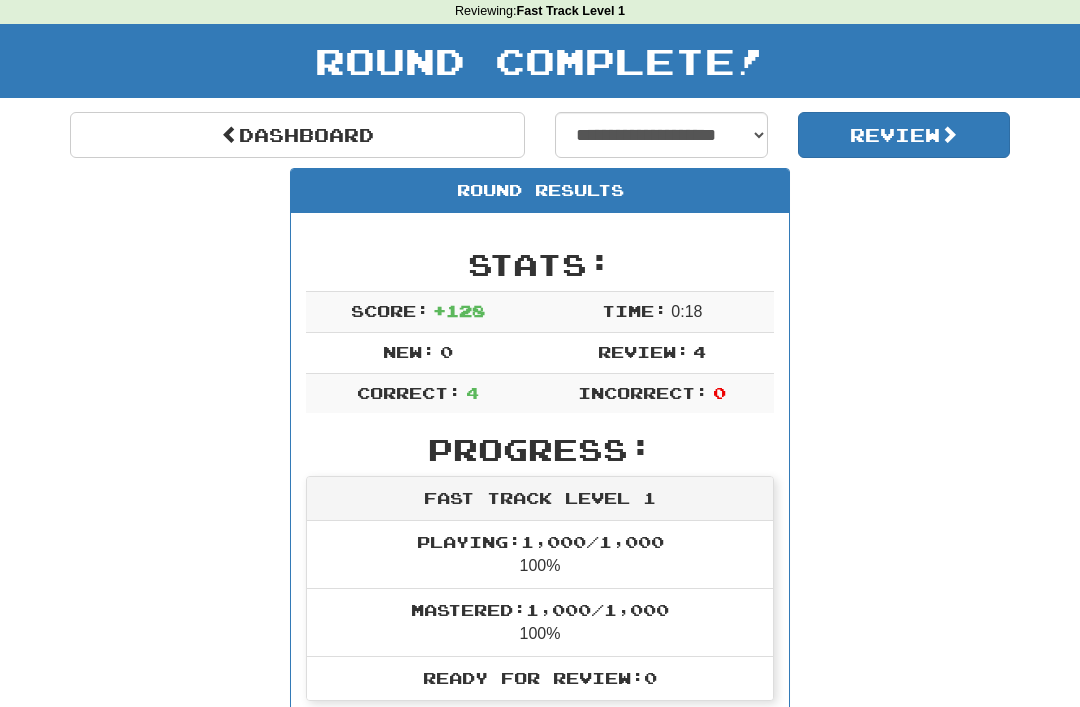 click on "Dashboard" at bounding box center (297, 135) 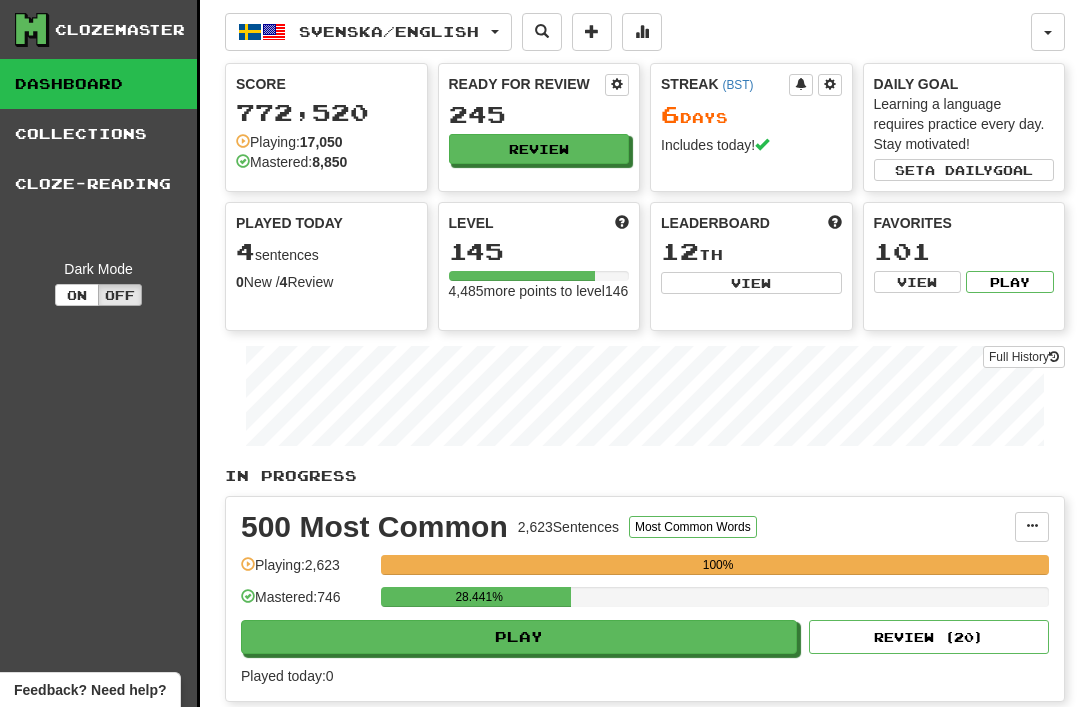 scroll, scrollTop: 0, scrollLeft: 0, axis: both 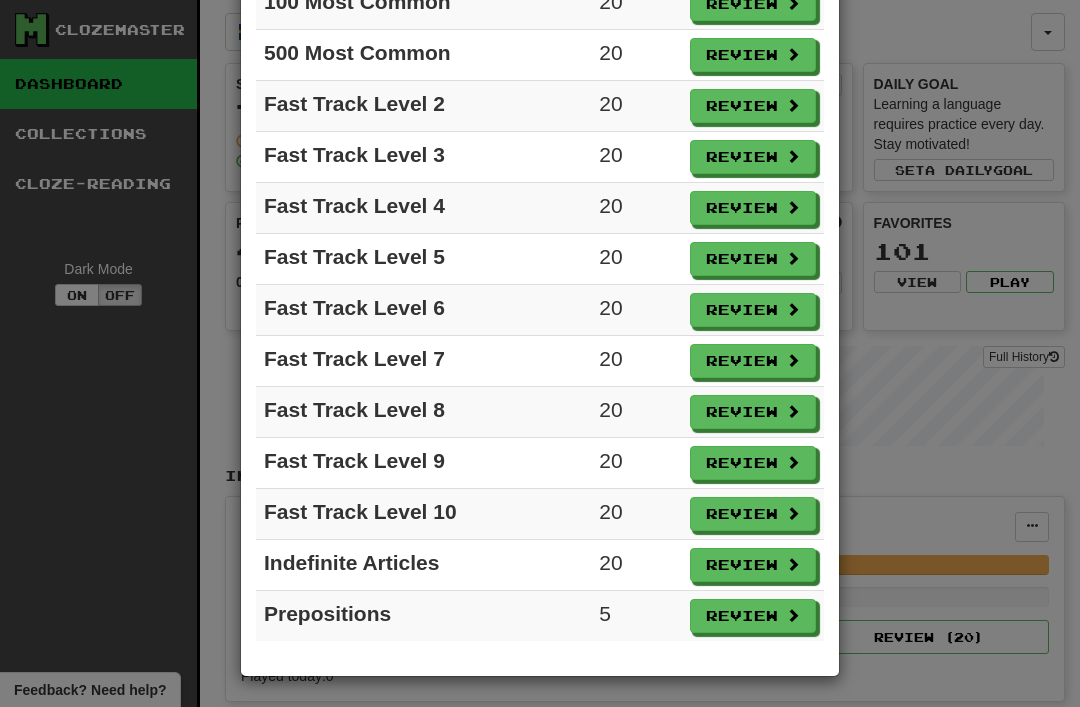 click on "Review" at bounding box center [753, 616] 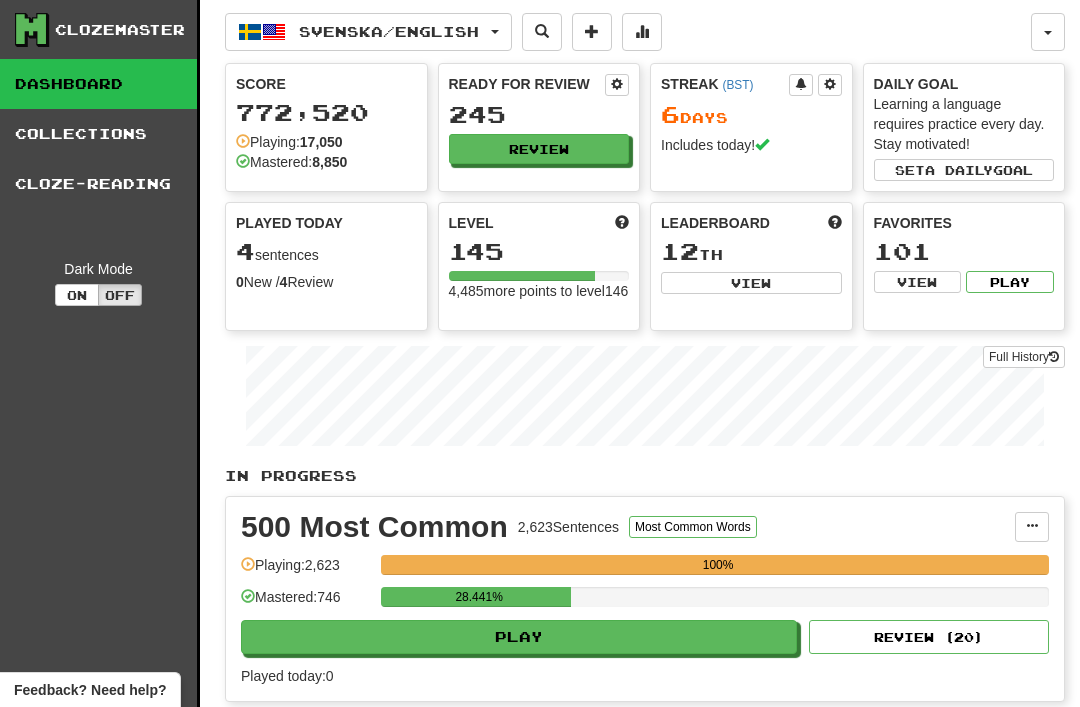 select on "**" 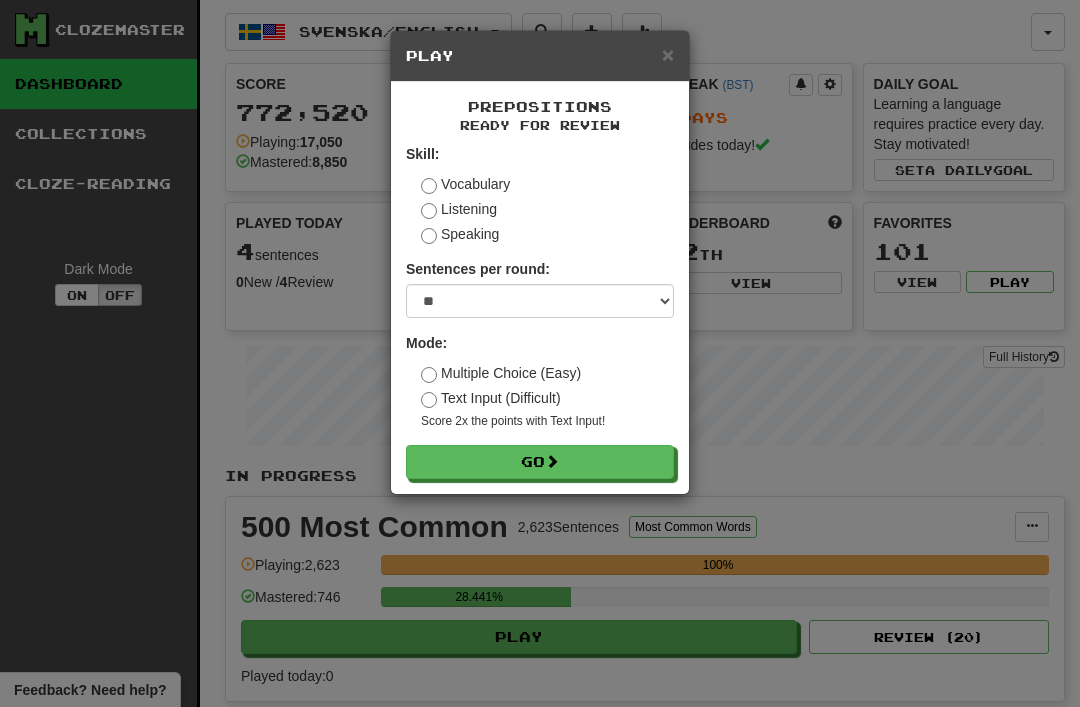 click on "Go" at bounding box center [540, 462] 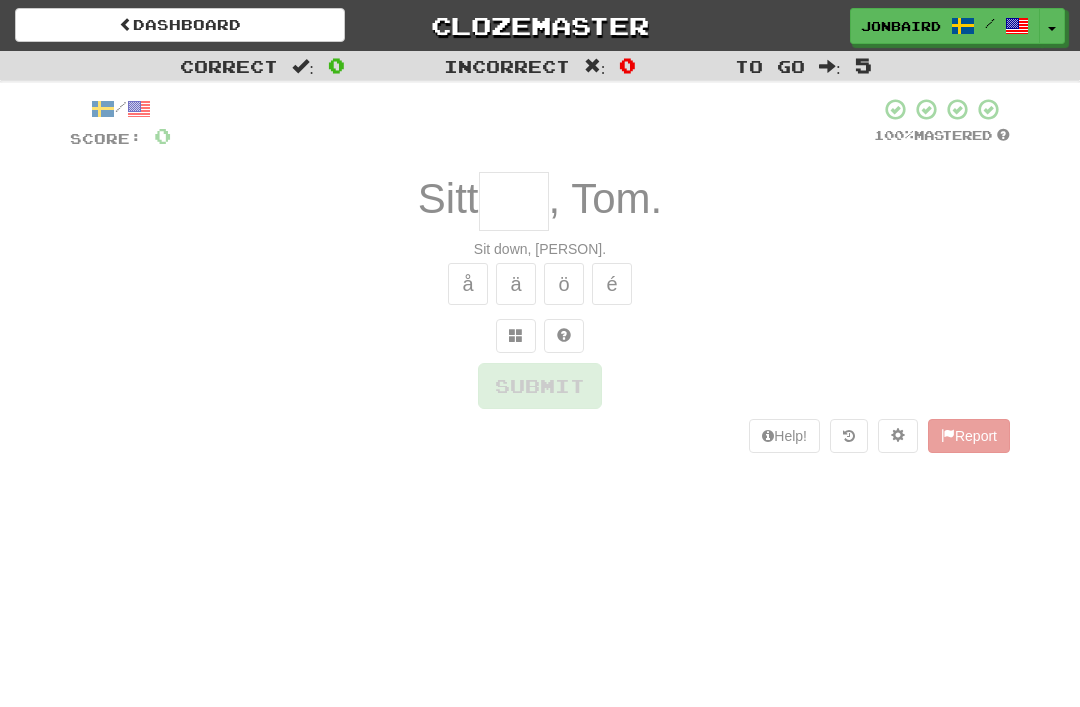 scroll, scrollTop: 0, scrollLeft: 0, axis: both 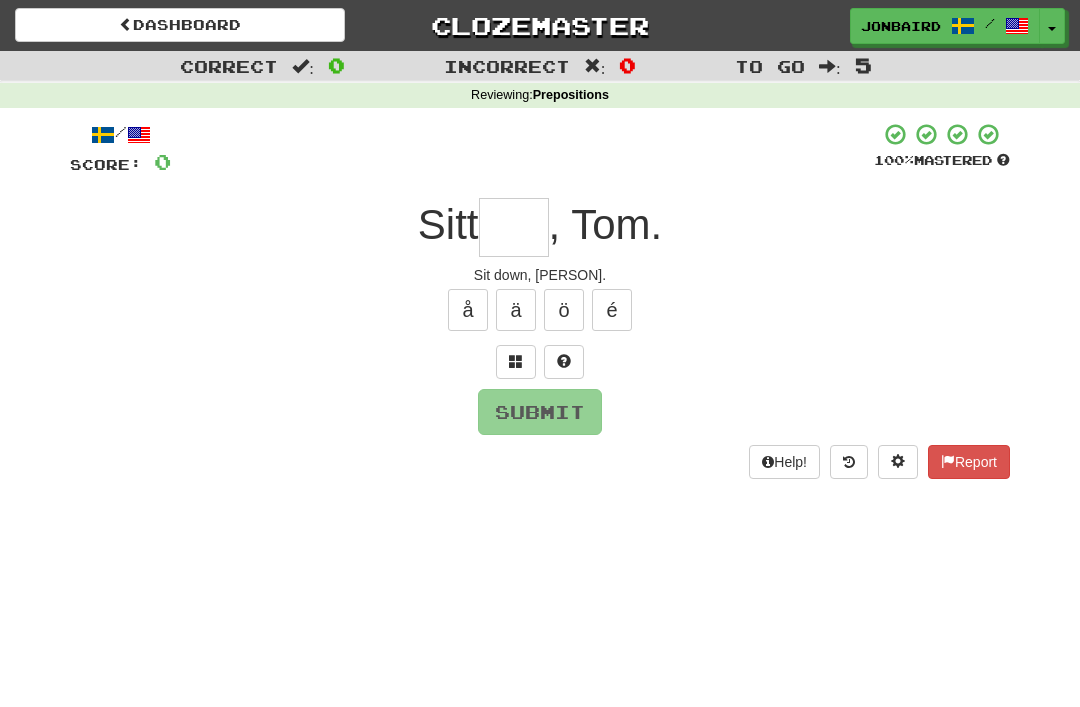 click at bounding box center (514, 227) 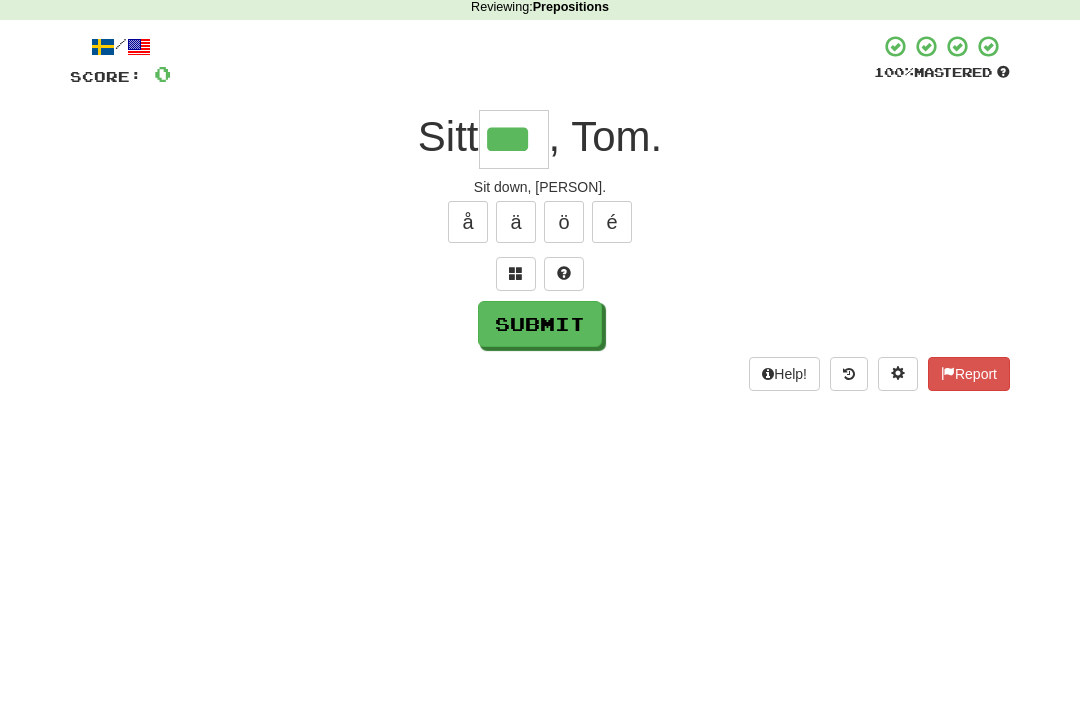 type on "***" 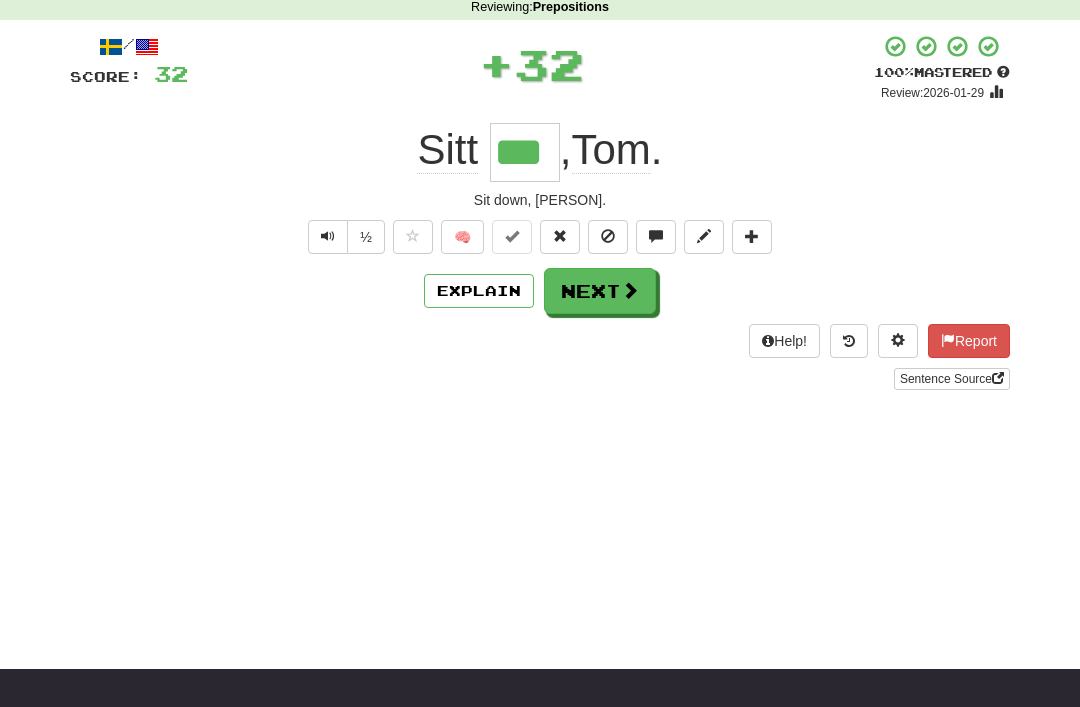 click on "Next" at bounding box center (600, 291) 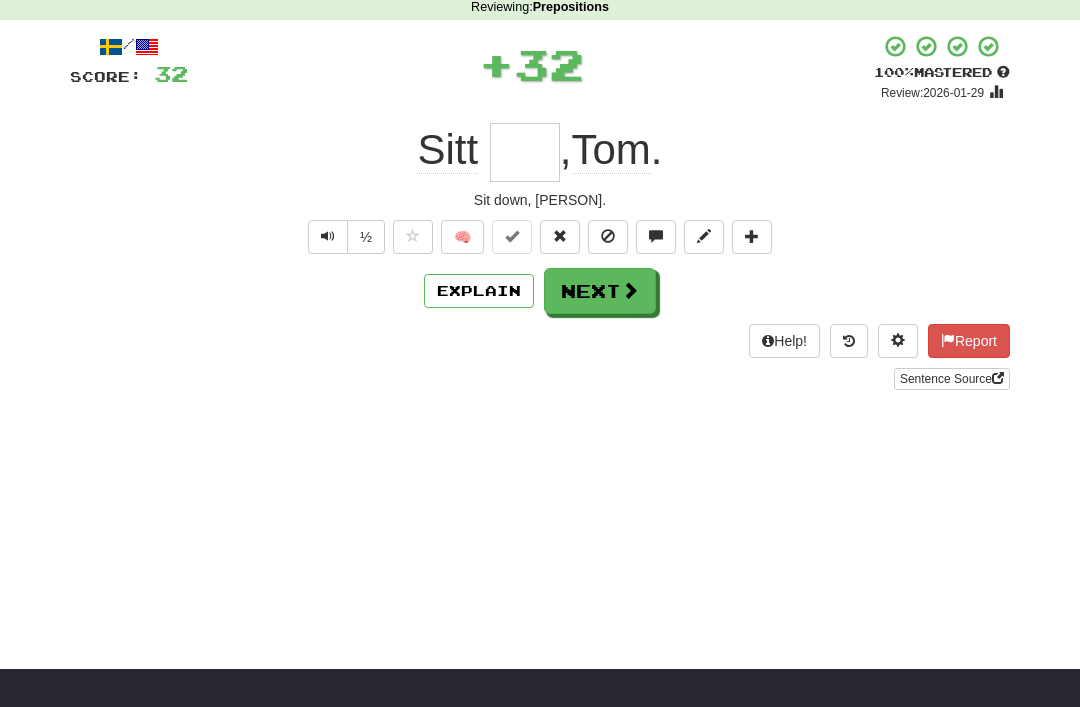 scroll, scrollTop: 87, scrollLeft: 0, axis: vertical 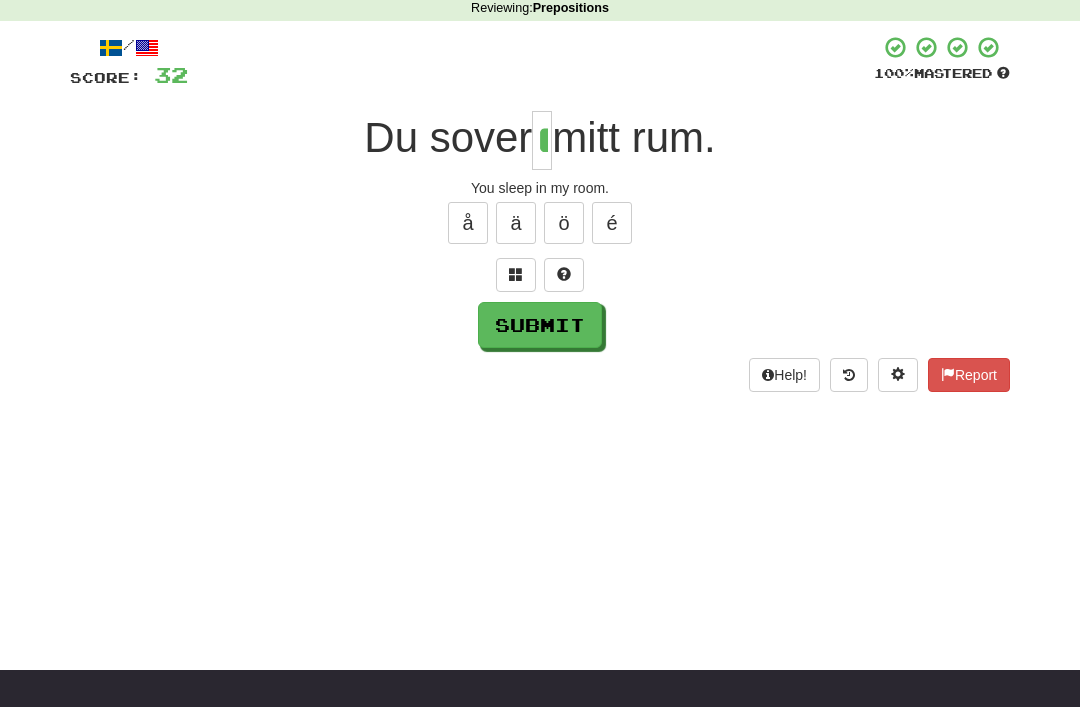 type on "*" 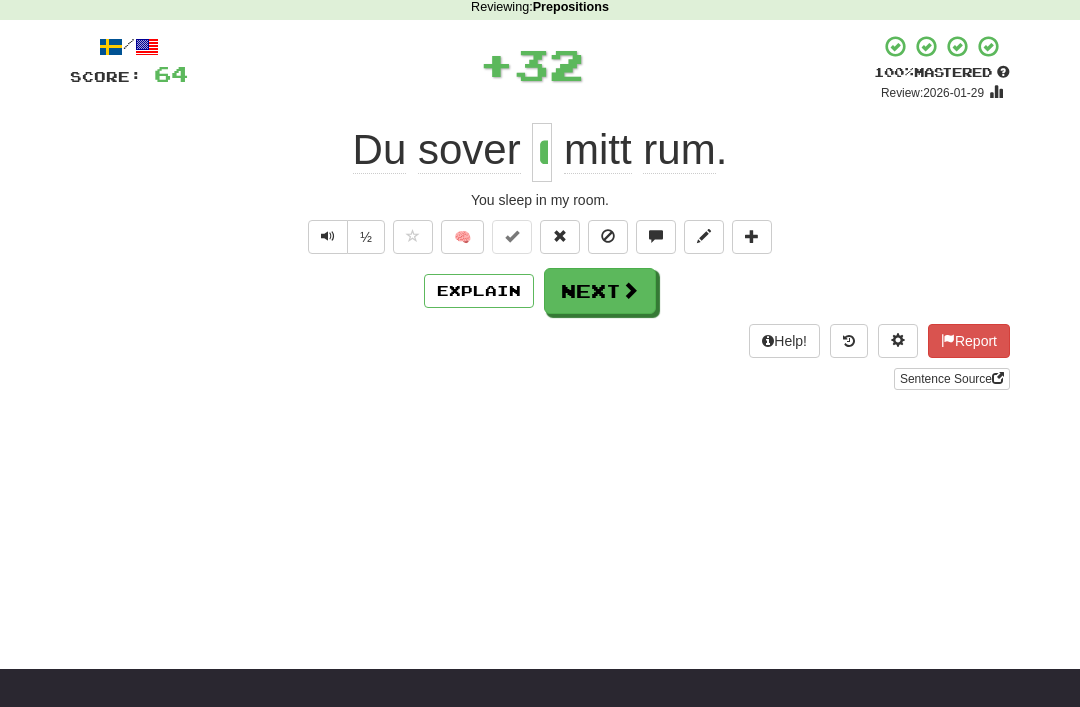 click on "Next" at bounding box center [600, 291] 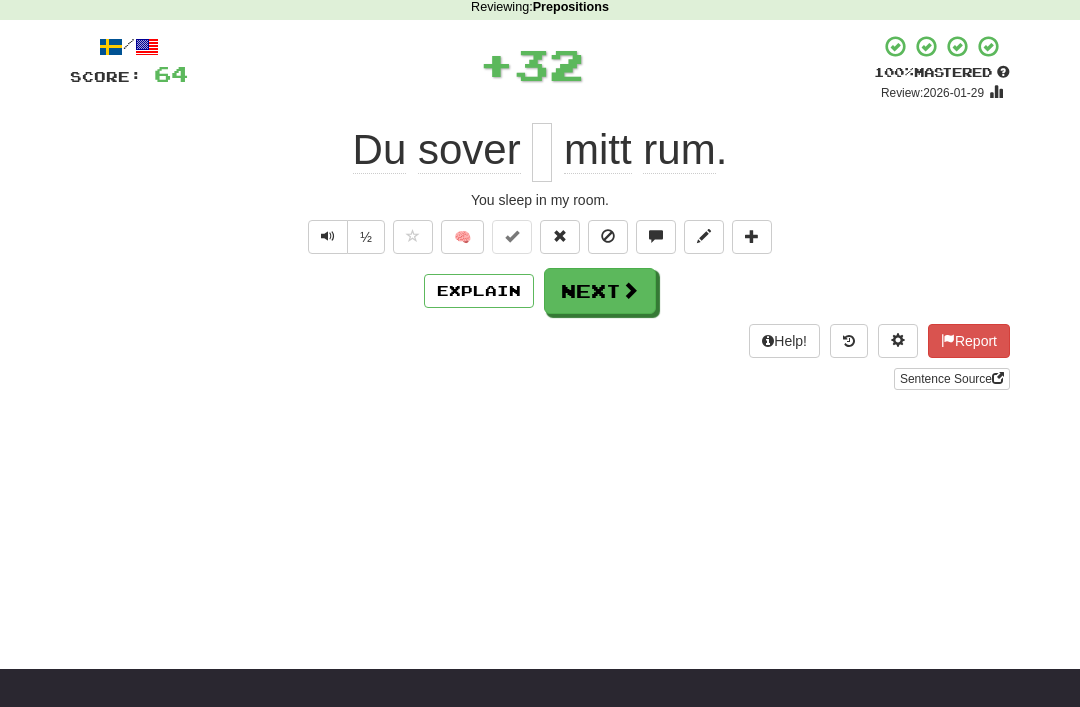 scroll, scrollTop: 87, scrollLeft: 0, axis: vertical 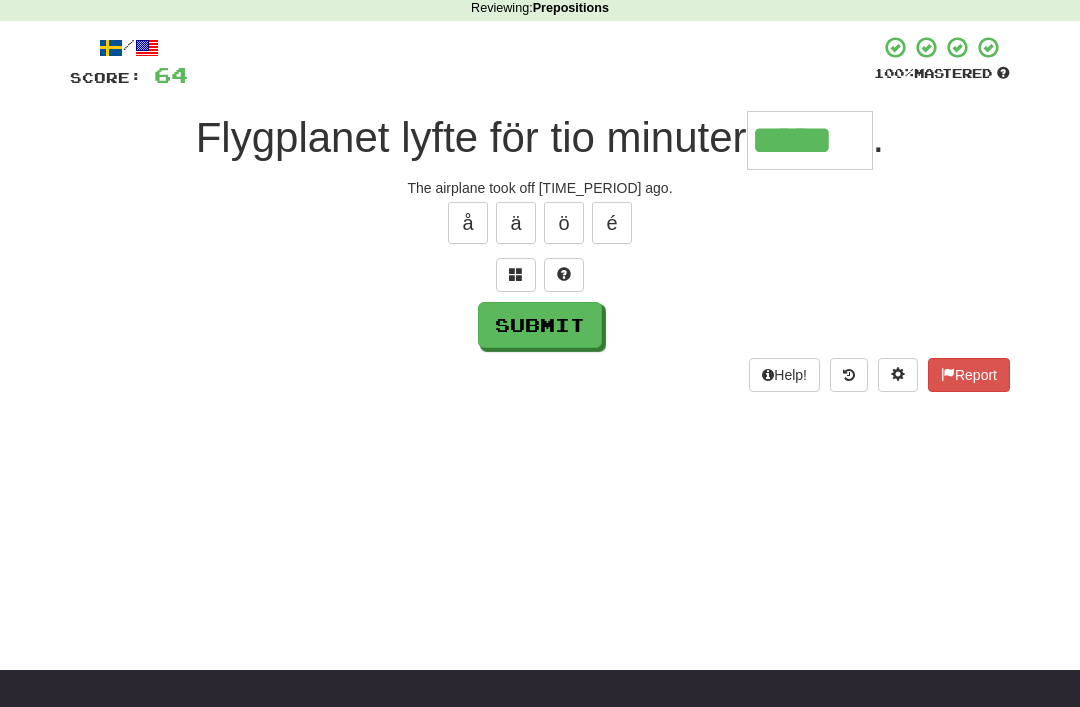 type on "*****" 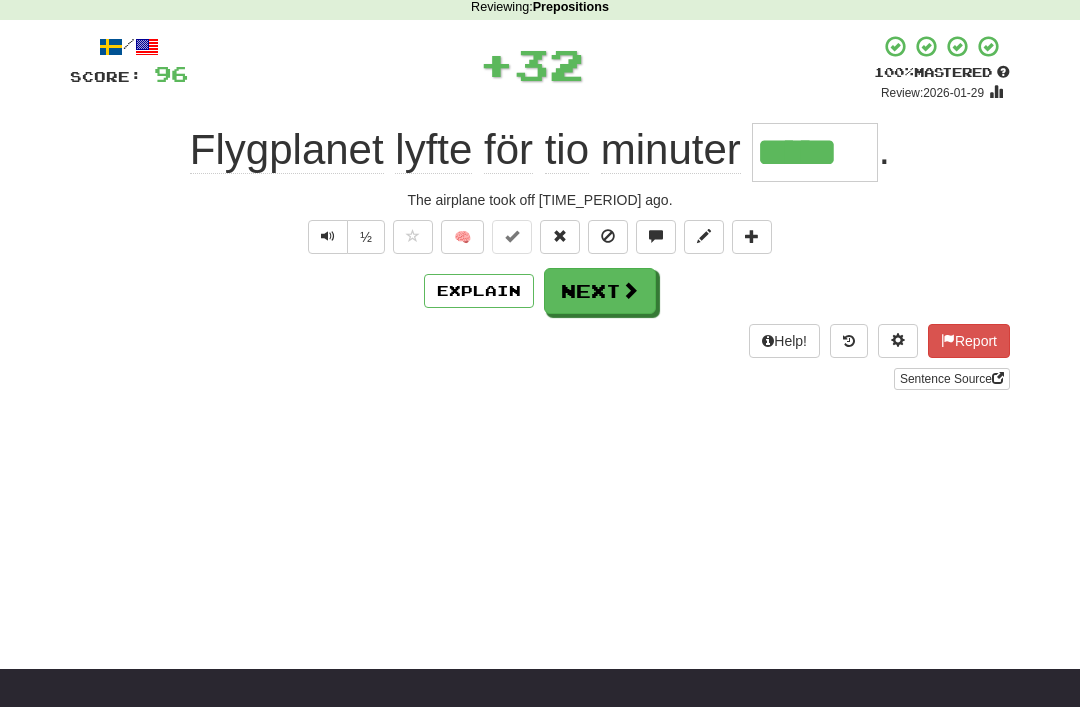 click on "Next" at bounding box center (600, 291) 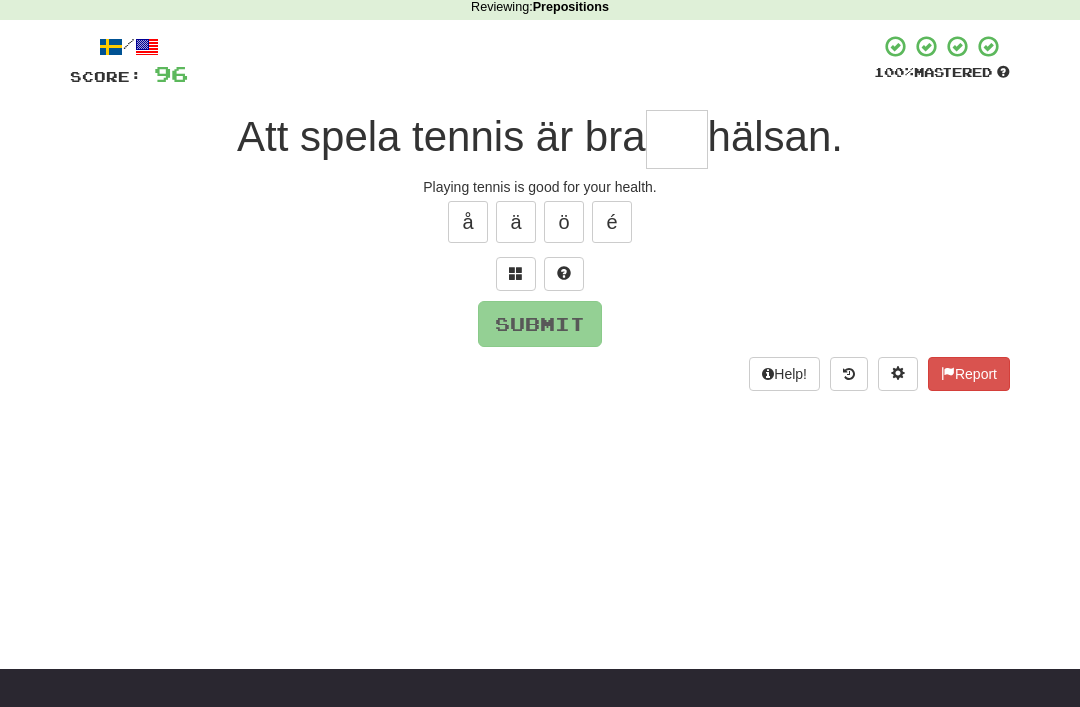 scroll, scrollTop: 87, scrollLeft: 0, axis: vertical 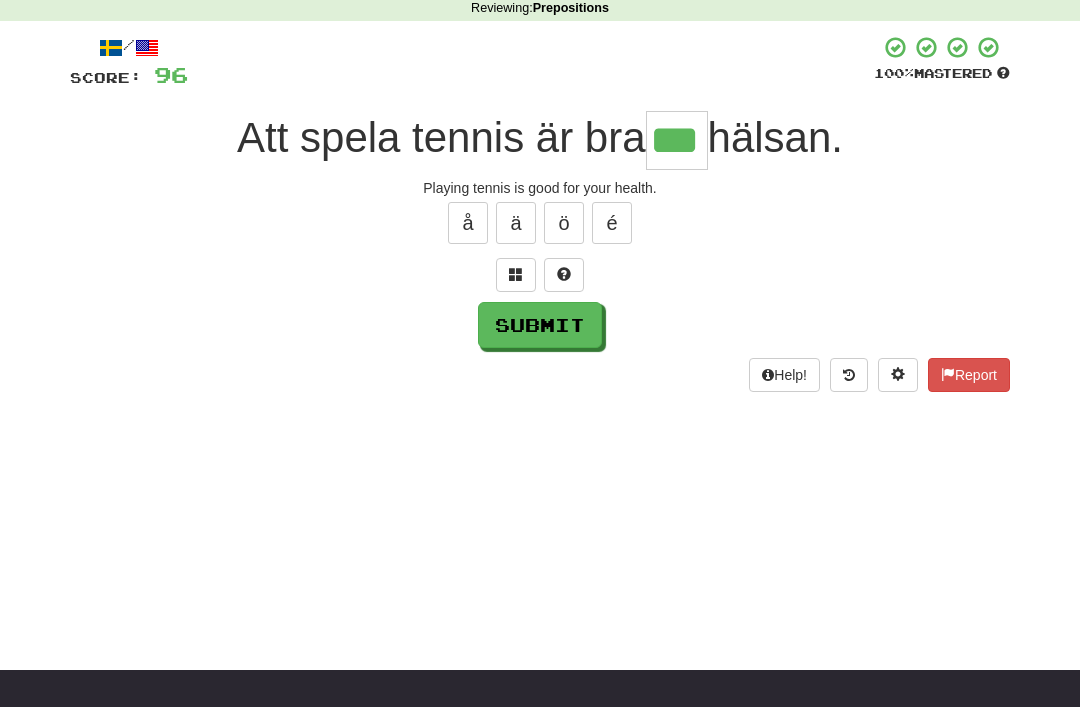 type on "***" 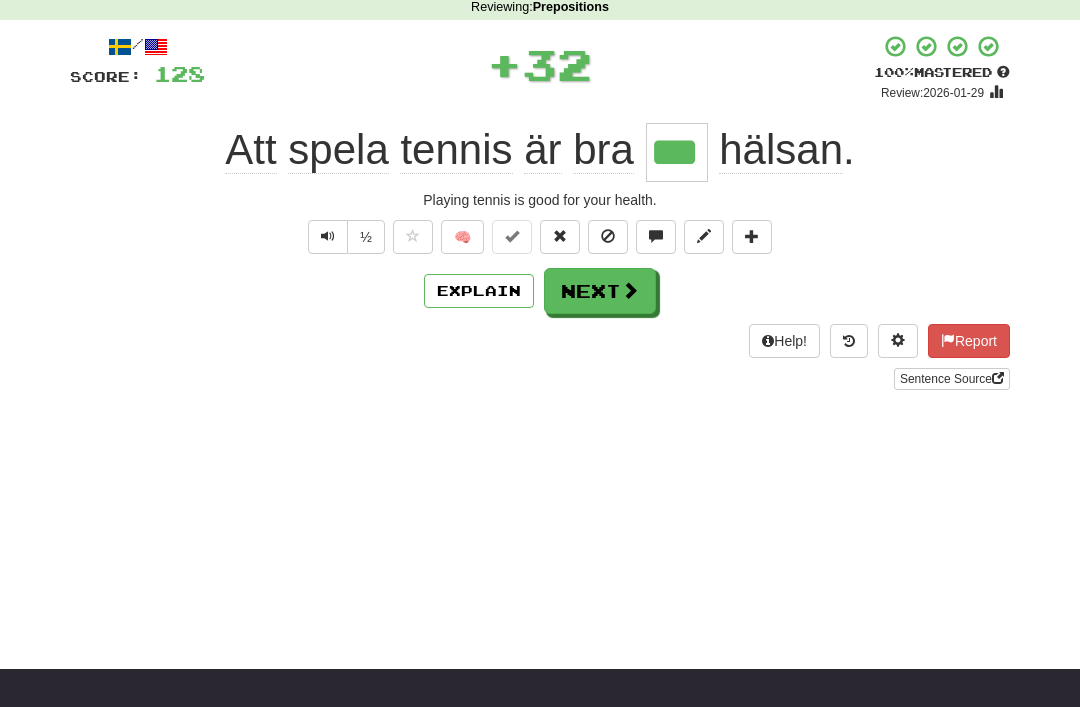 click on "Next" at bounding box center [600, 291] 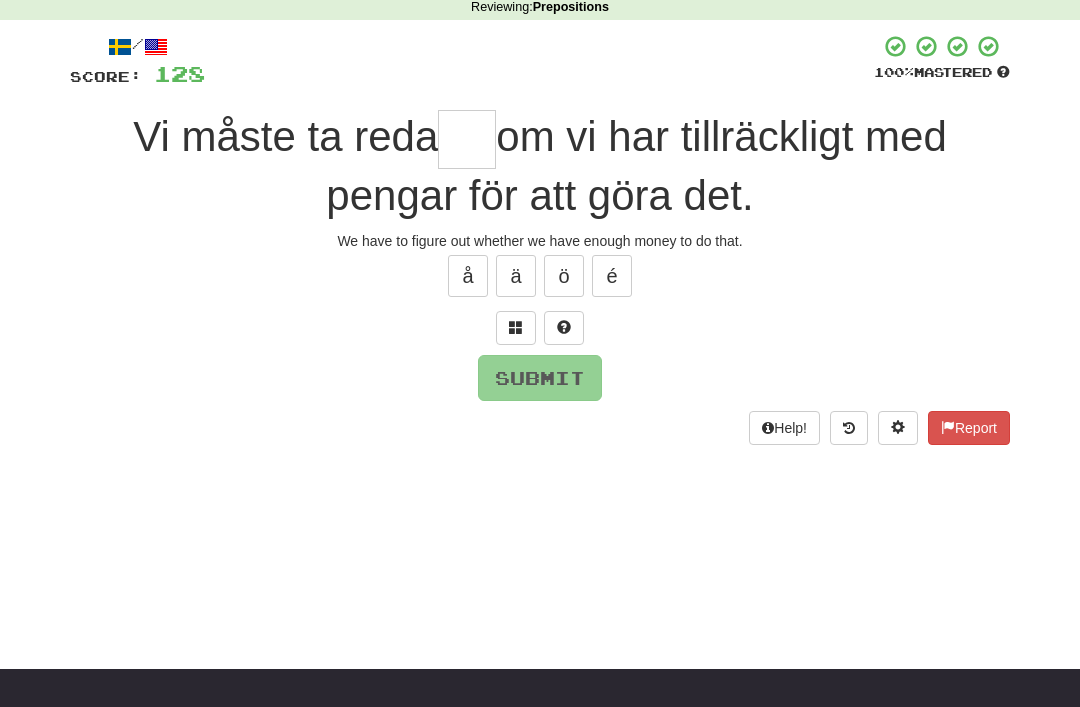 scroll, scrollTop: 87, scrollLeft: 0, axis: vertical 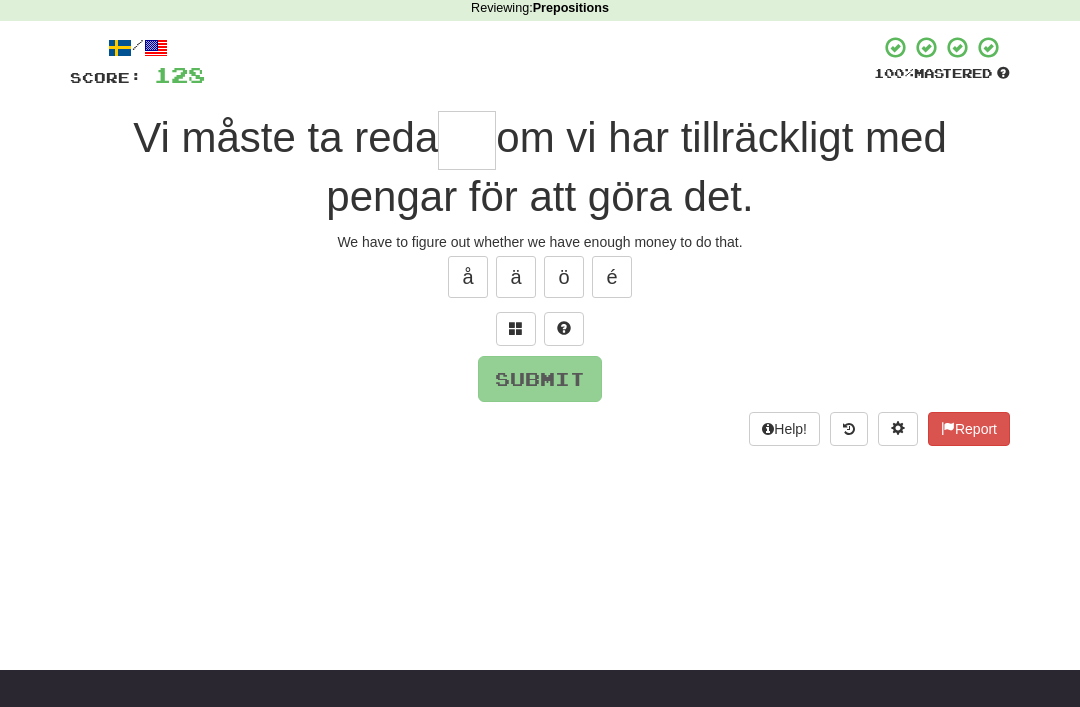 type on "*" 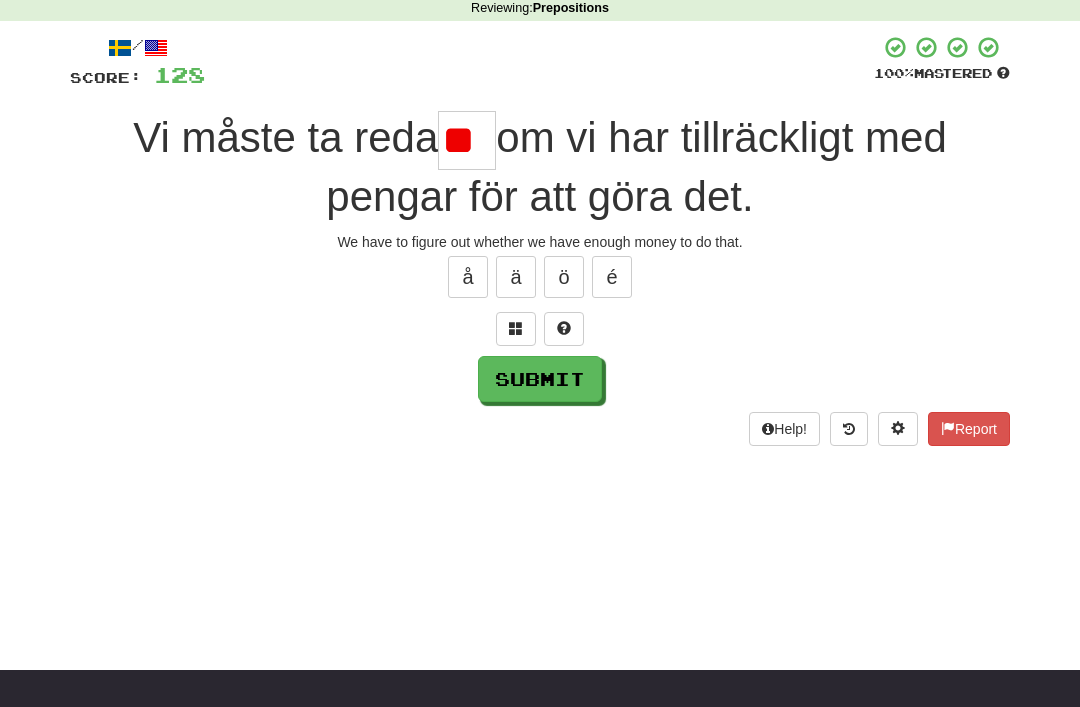 type on "*" 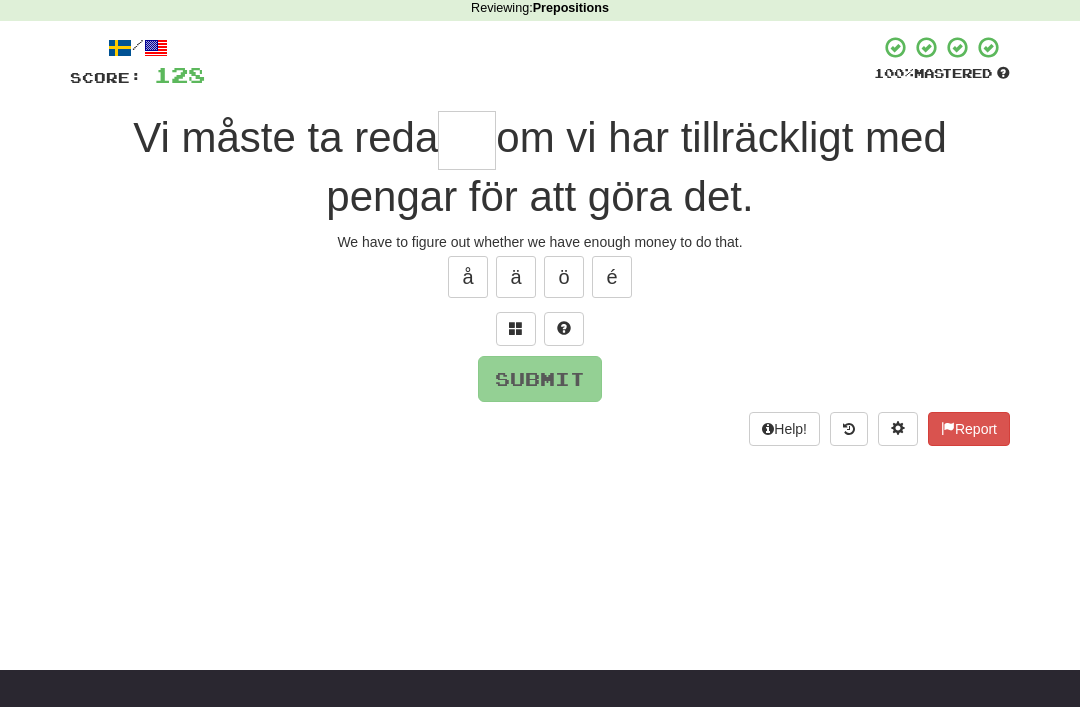 click at bounding box center (516, 328) 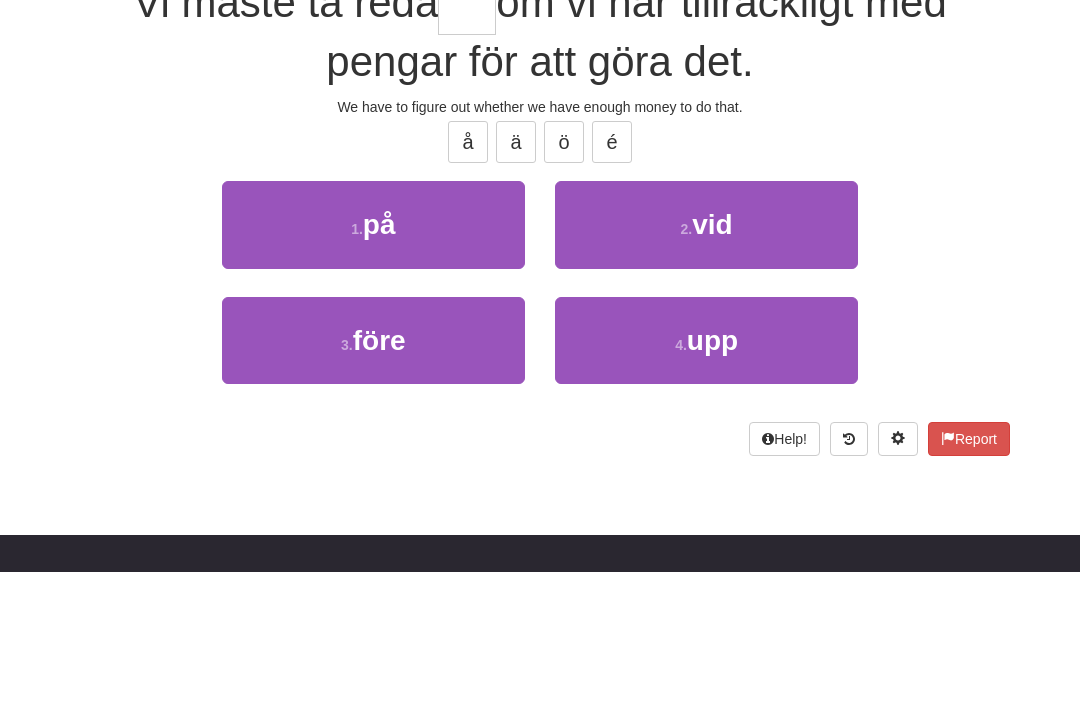 click on "1 .  på" at bounding box center (373, 359) 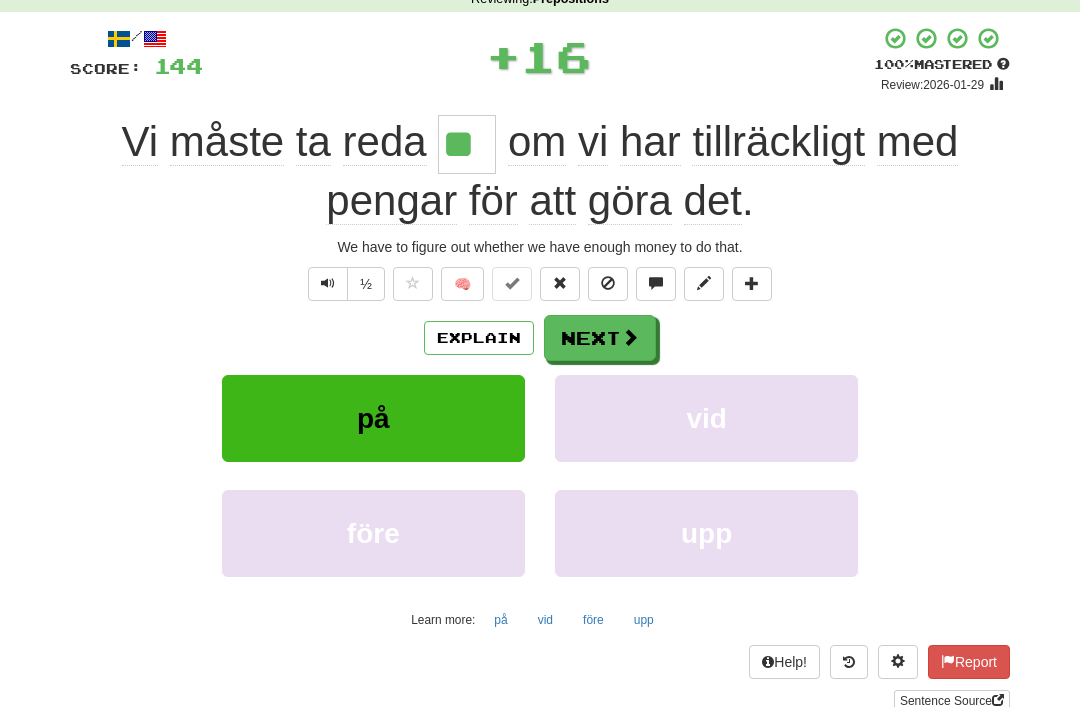 scroll, scrollTop: 89, scrollLeft: 0, axis: vertical 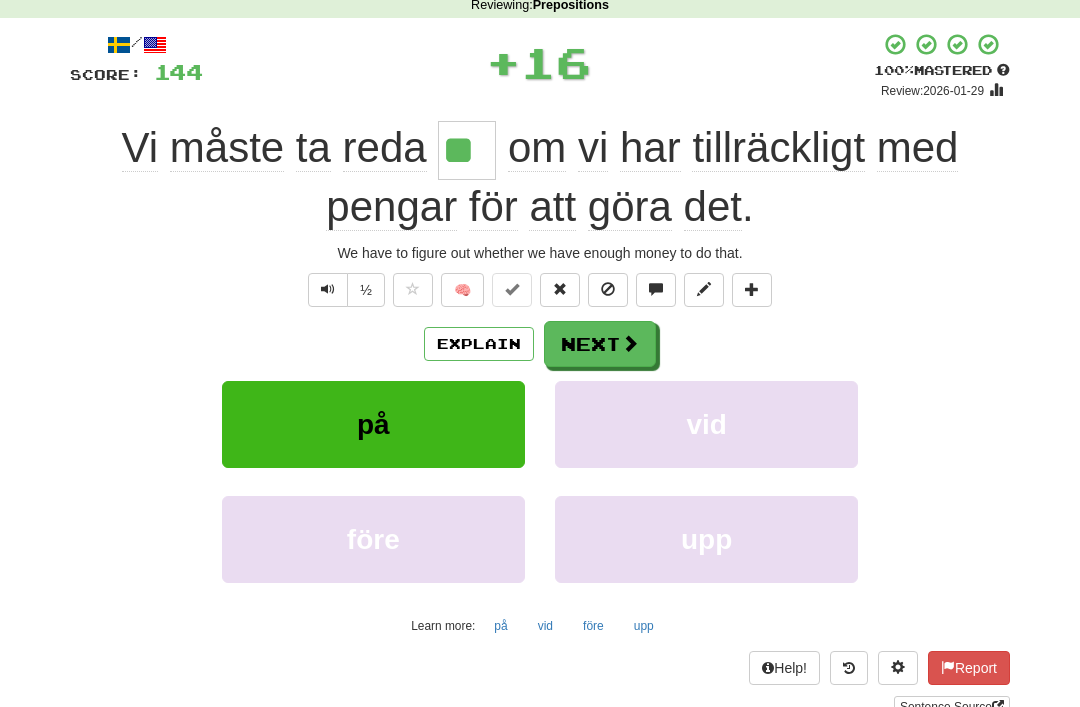click on "Explain" at bounding box center (479, 345) 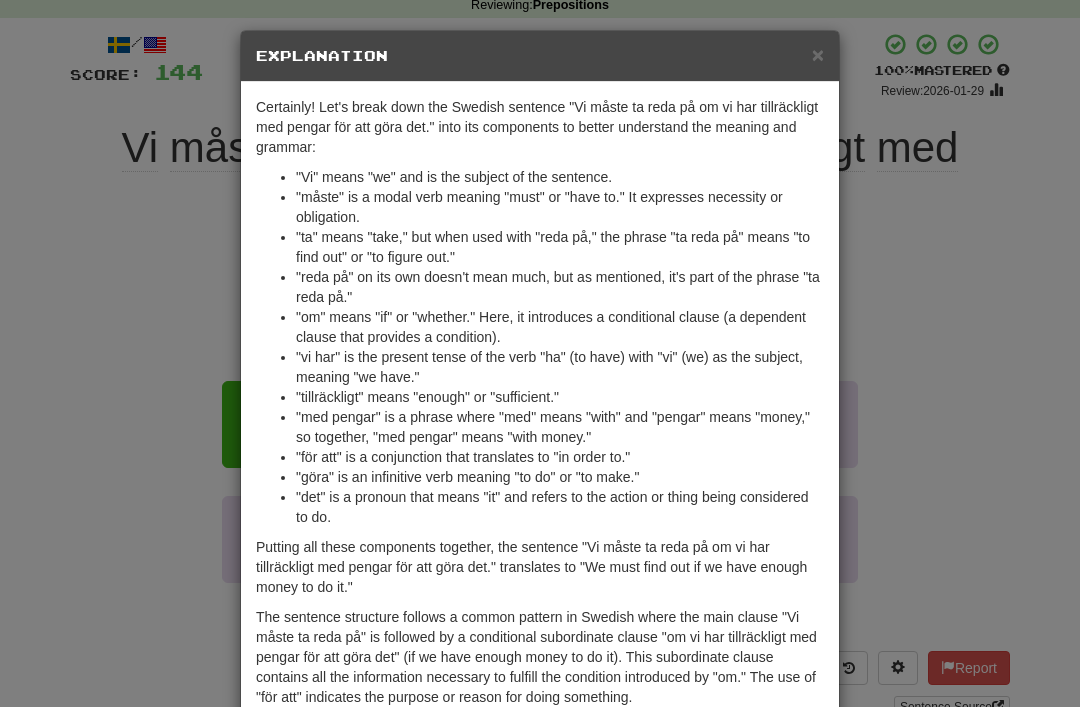 click on "×" at bounding box center [818, 54] 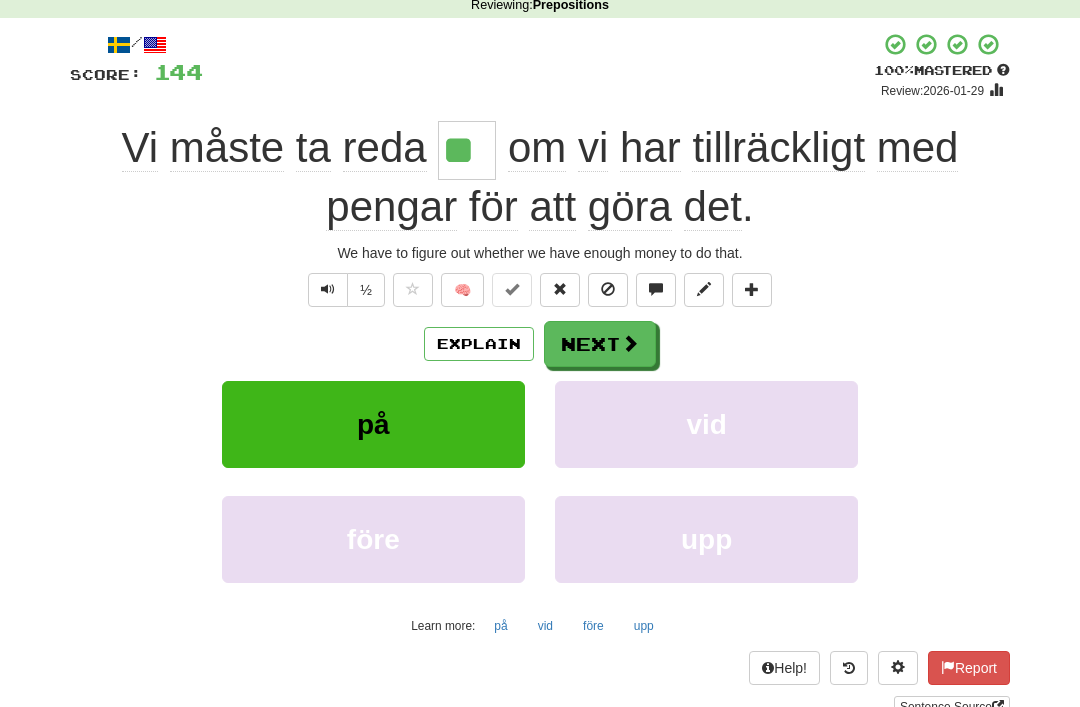 click at bounding box center [630, 343] 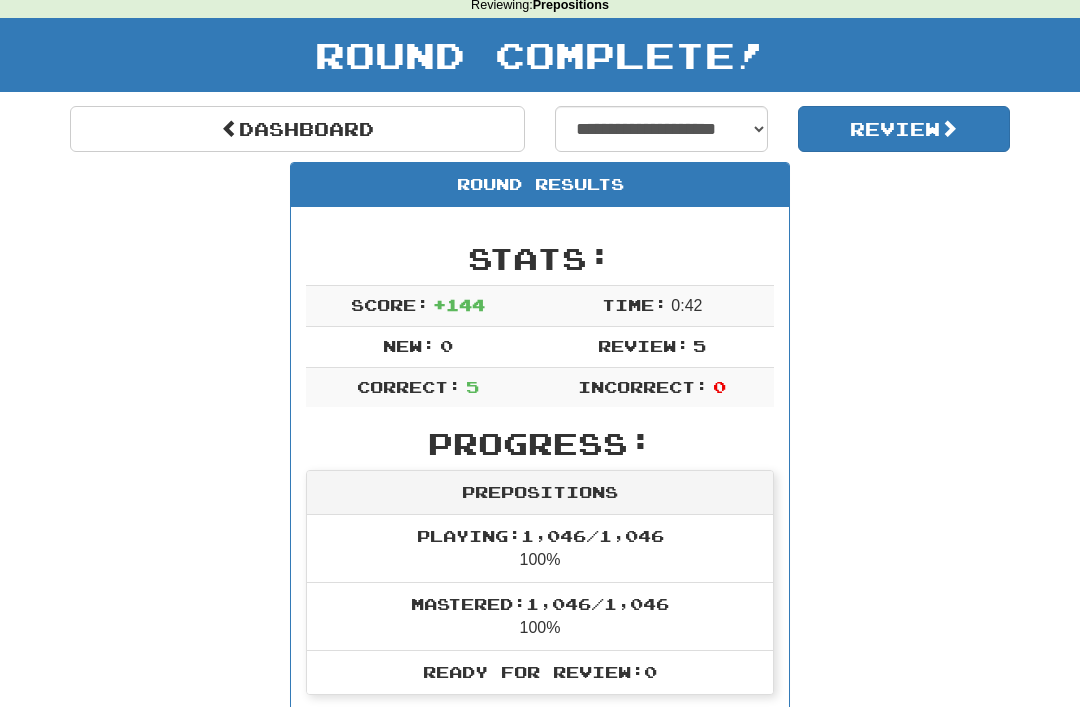 click on "Dashboard" at bounding box center (297, 129) 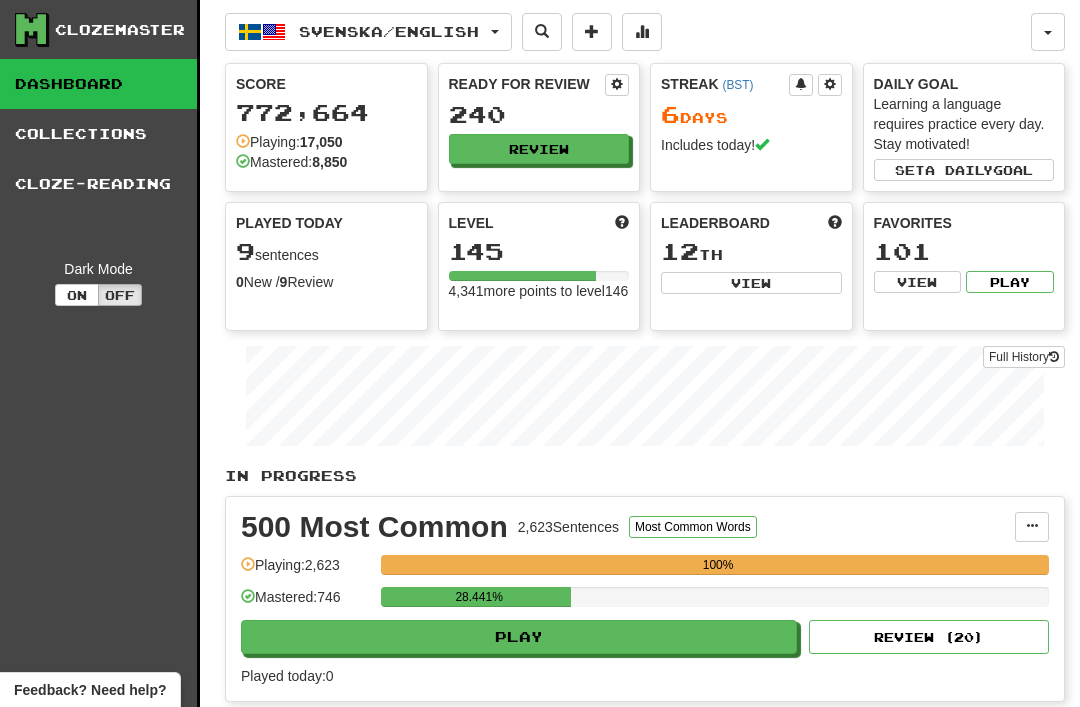 scroll, scrollTop: 0, scrollLeft: 0, axis: both 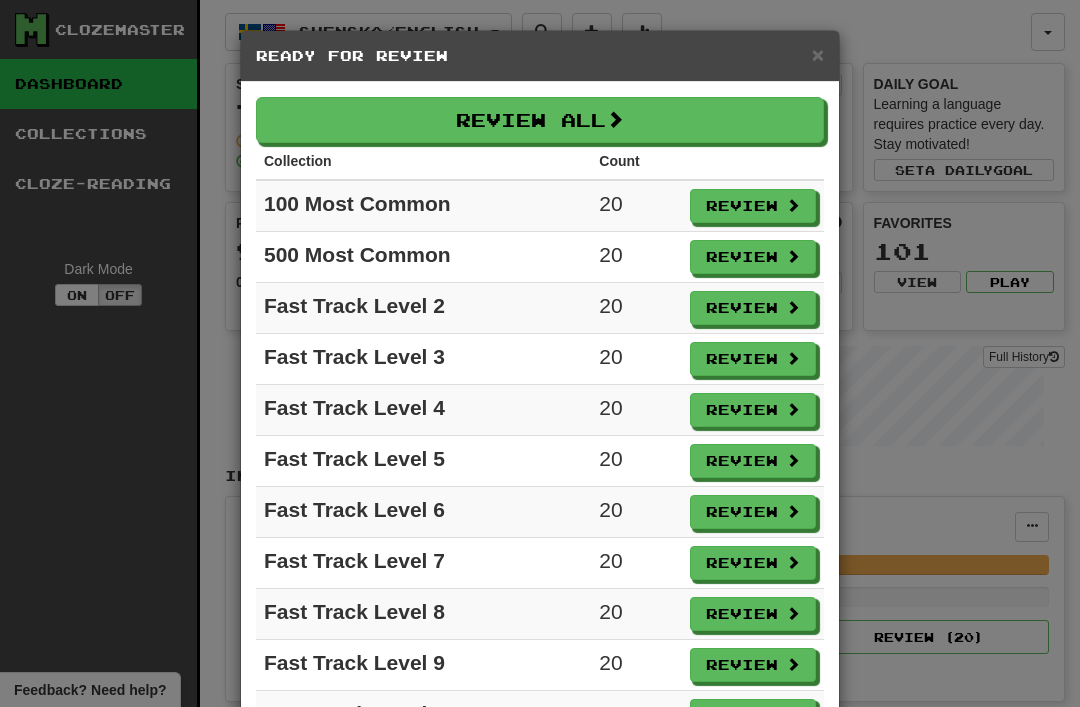click on "×" at bounding box center (818, 54) 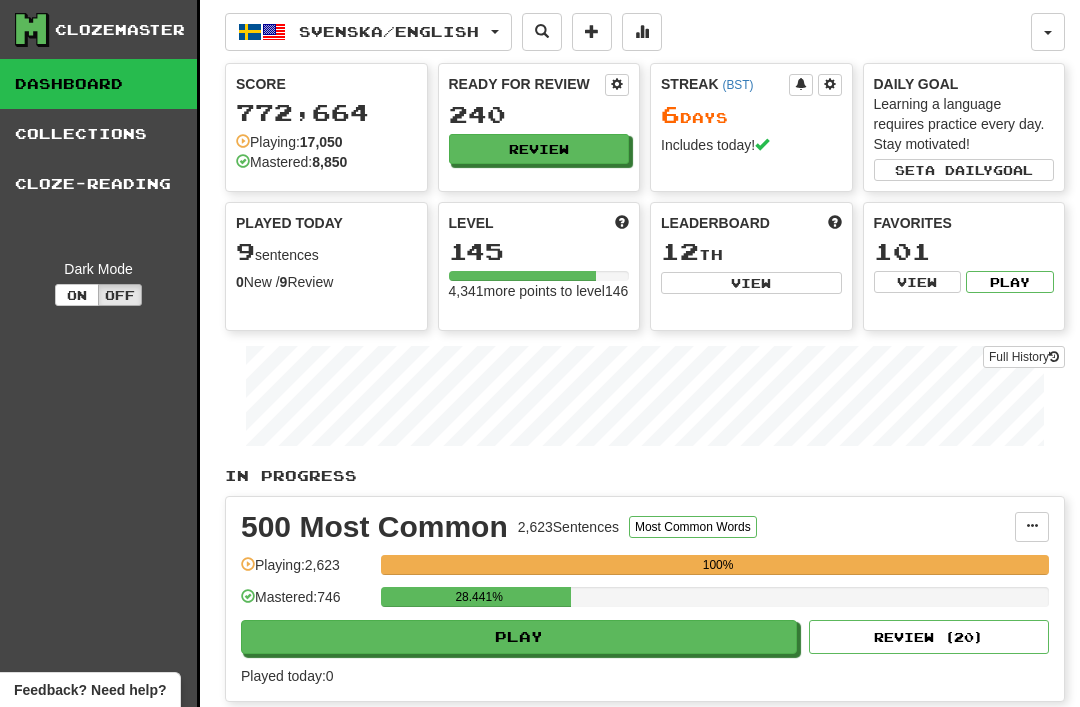 click on "View" at bounding box center [751, 283] 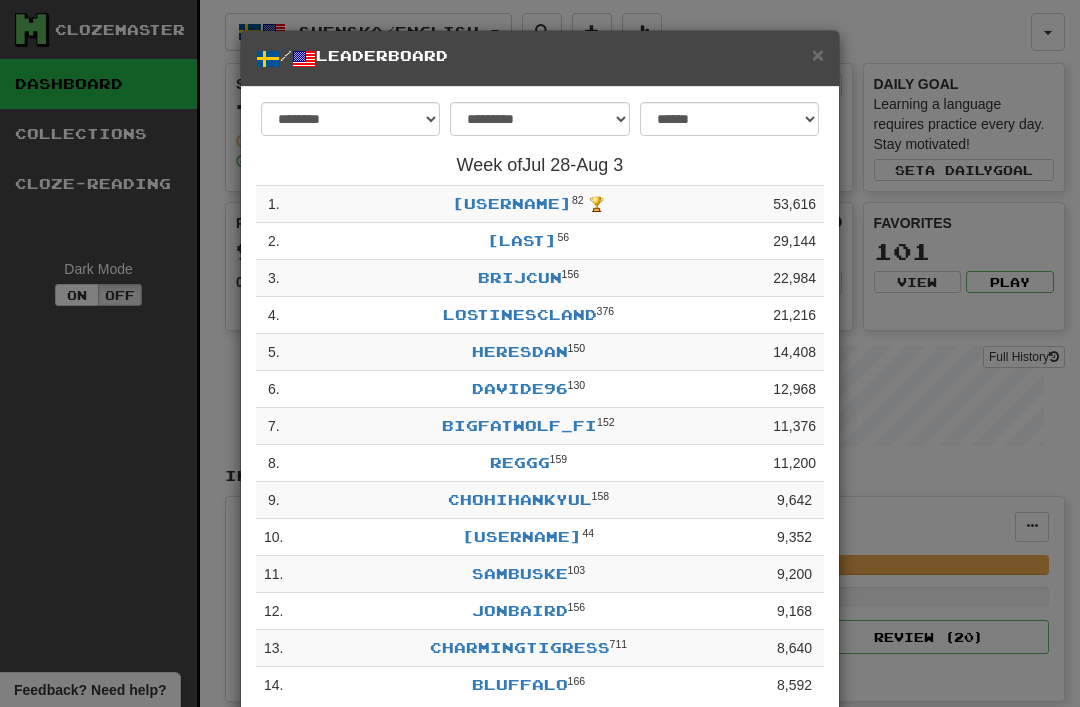 click on "[NAME]" at bounding box center (512, 203) 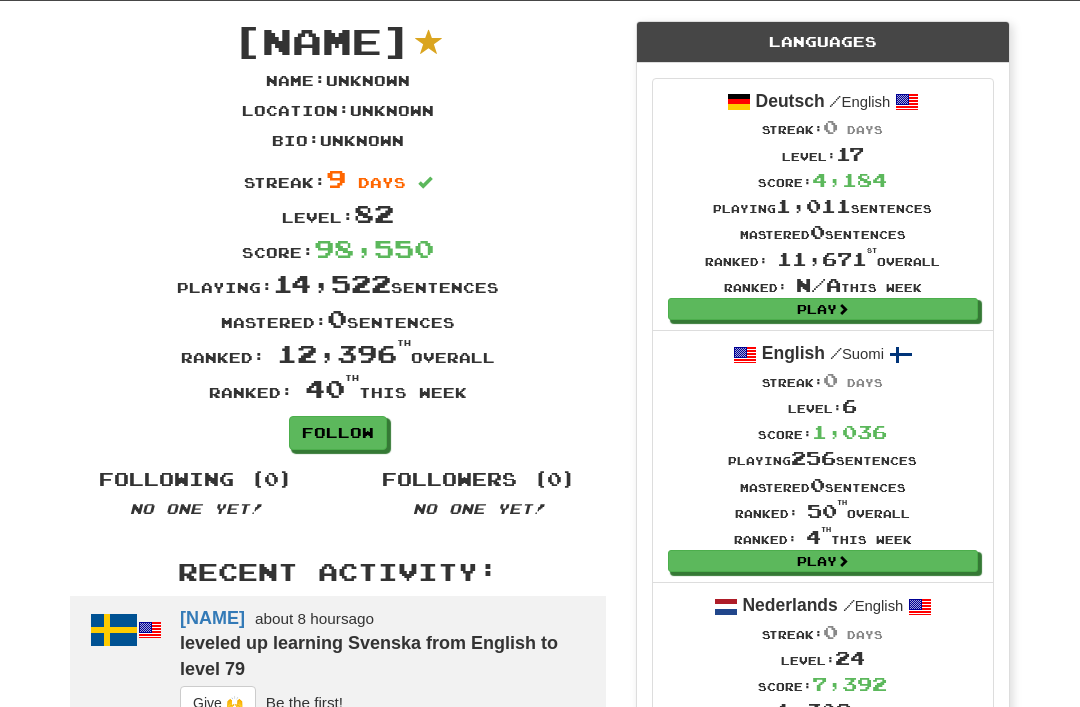 scroll, scrollTop: 26, scrollLeft: 0, axis: vertical 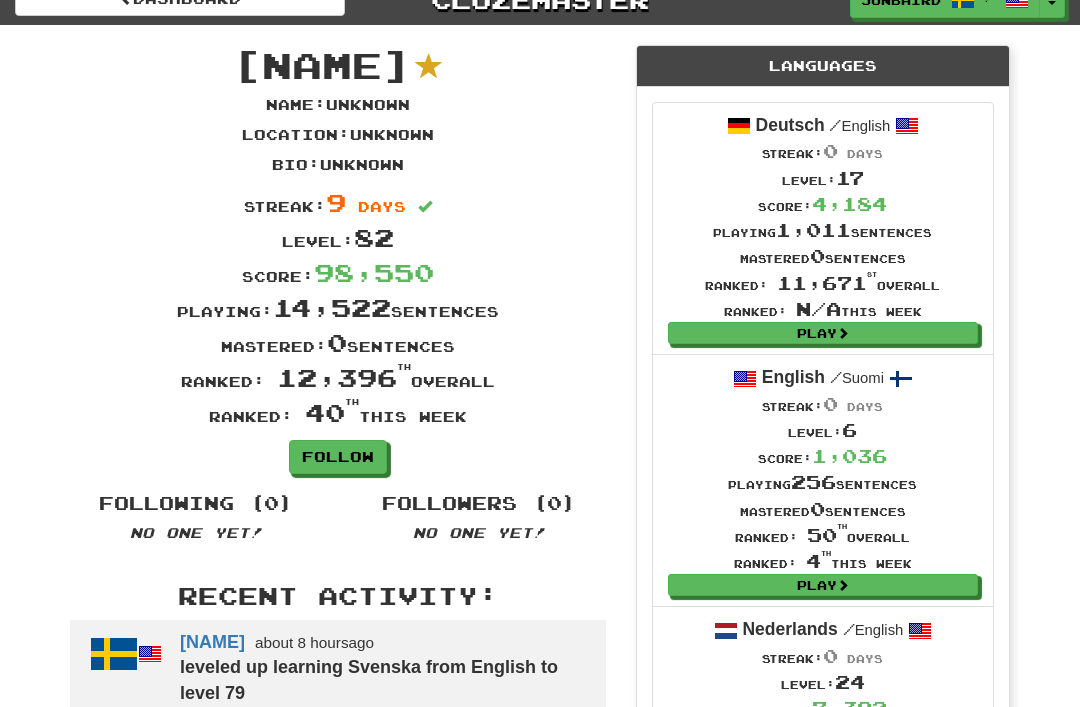 click on "English
/
Suomi
Streak:
0
days
Level:
6
Score:
1,036
Playing  256  sentences
Mastered  0  sentences
Ranked:
50 th
overall
Ranked:
4 th
this week
Play" at bounding box center [823, 480] 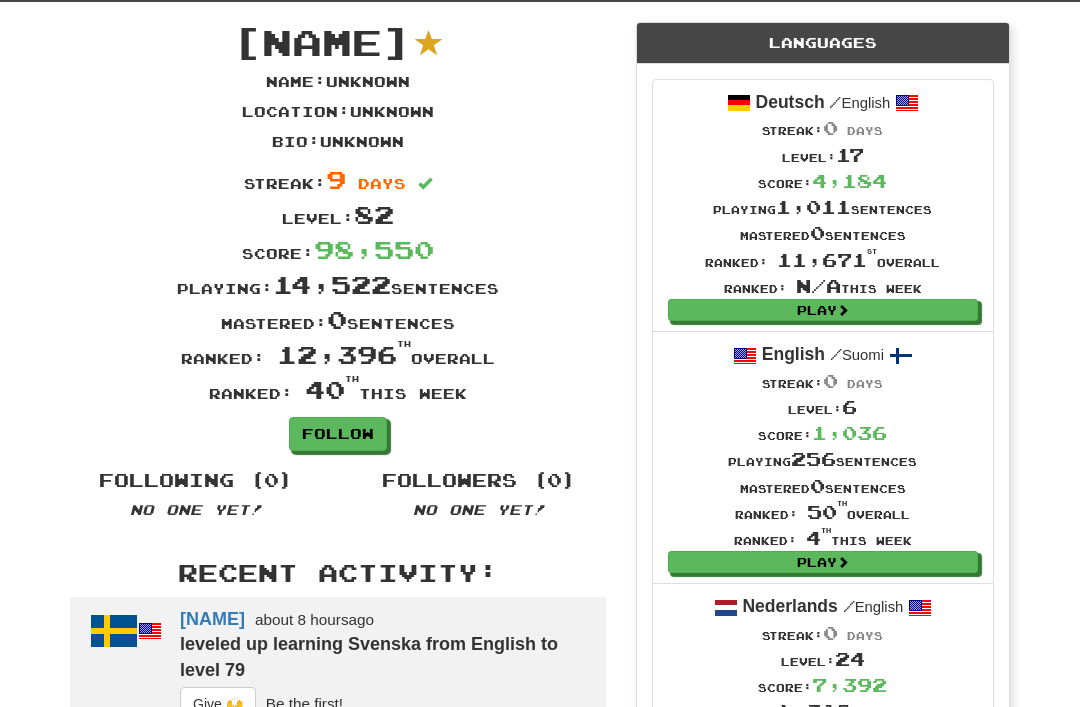 scroll, scrollTop: 0, scrollLeft: 0, axis: both 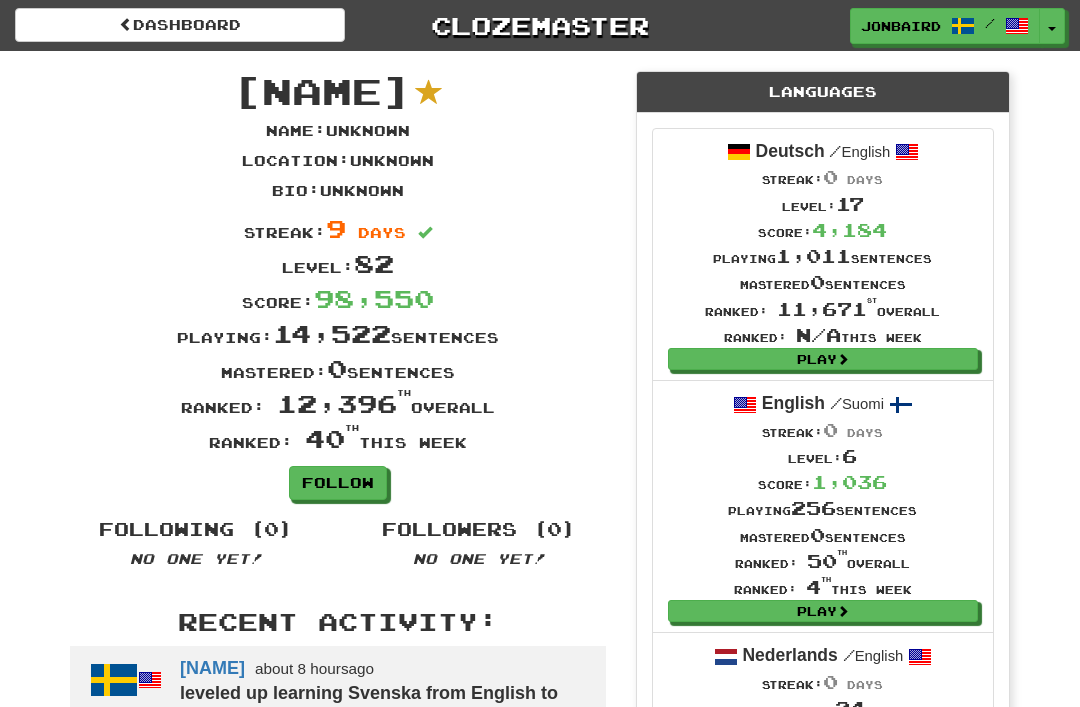 click on "Dashboard" at bounding box center [180, 25] 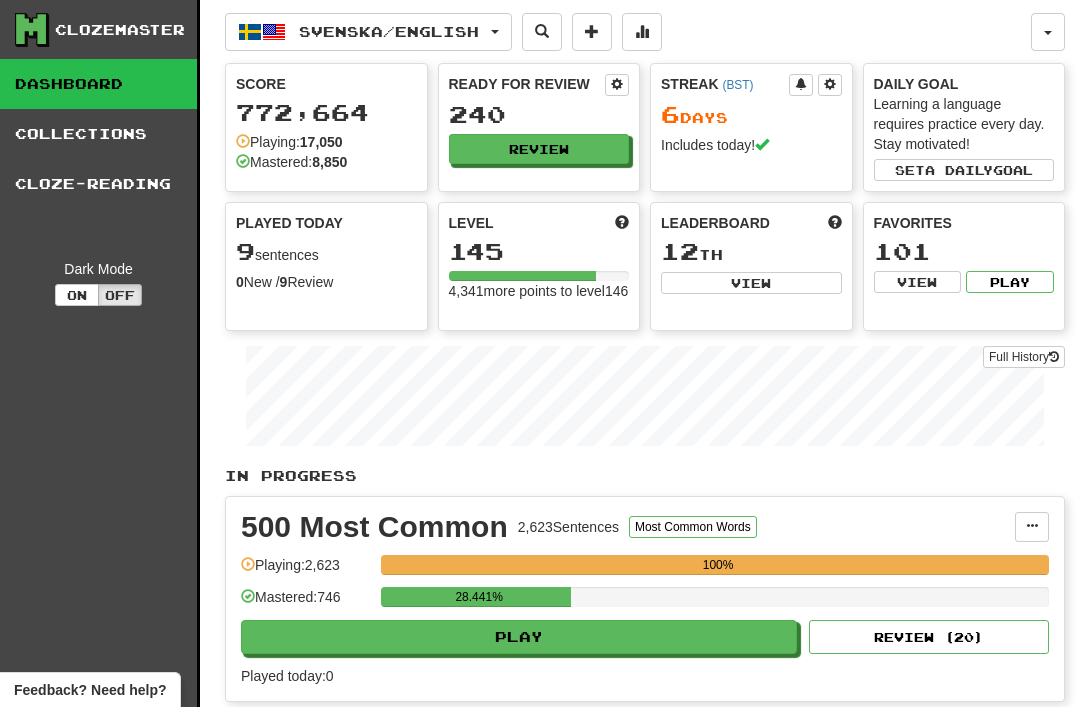 scroll, scrollTop: 0, scrollLeft: 0, axis: both 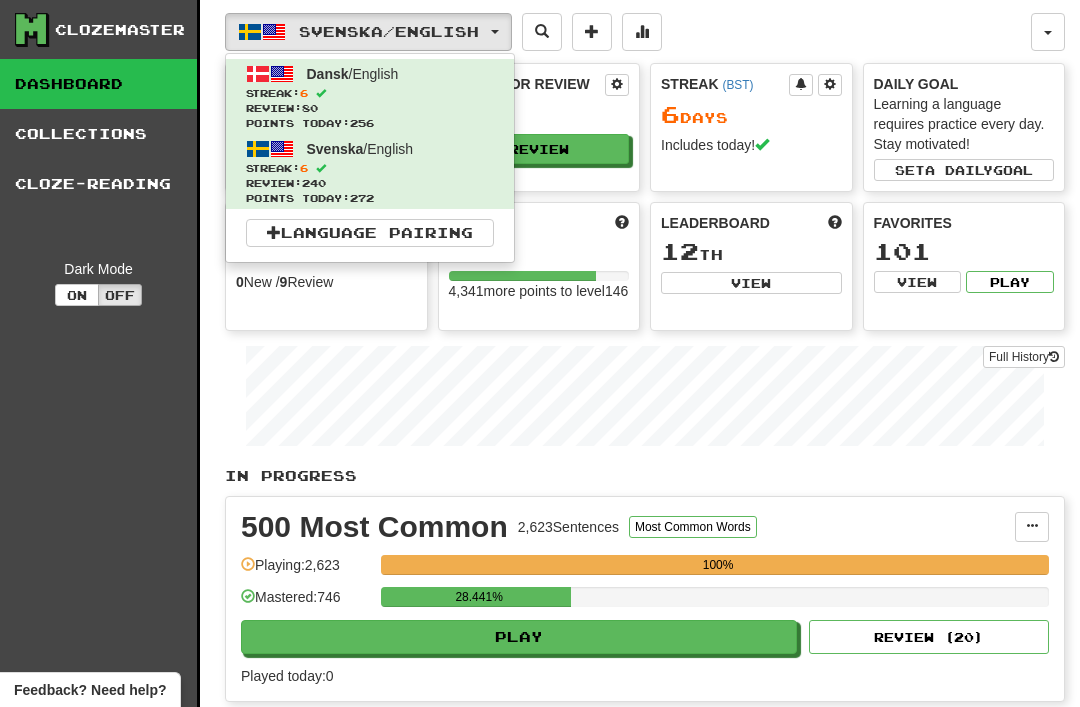 click on "Review:  80" at bounding box center (370, 108) 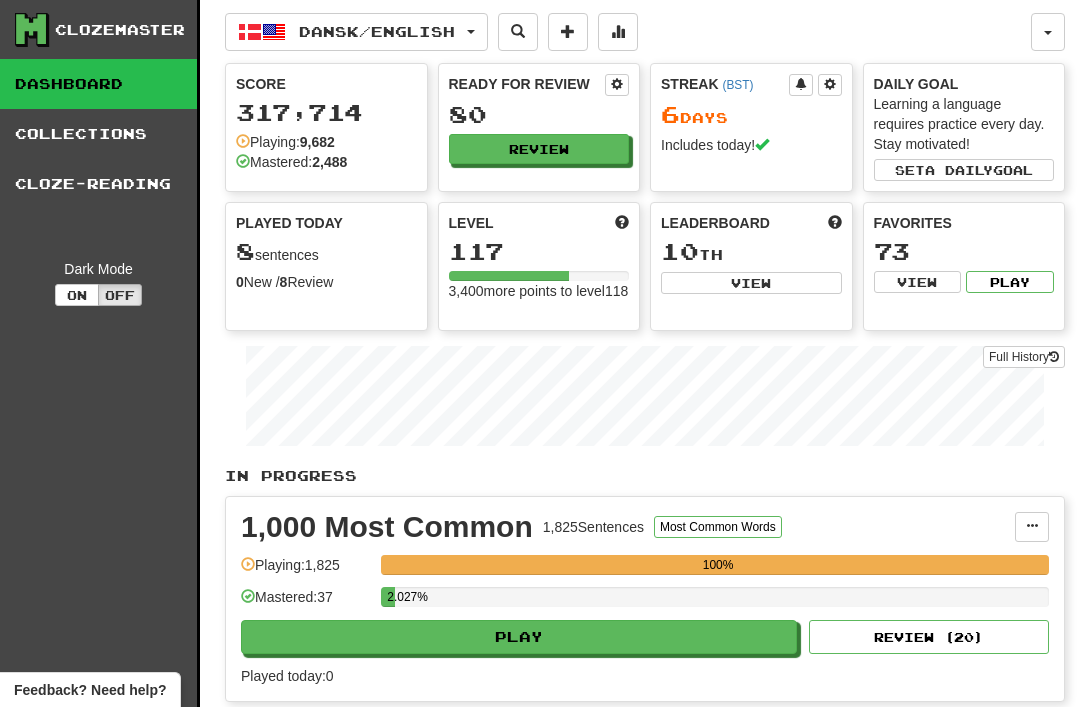 scroll, scrollTop: 0, scrollLeft: 0, axis: both 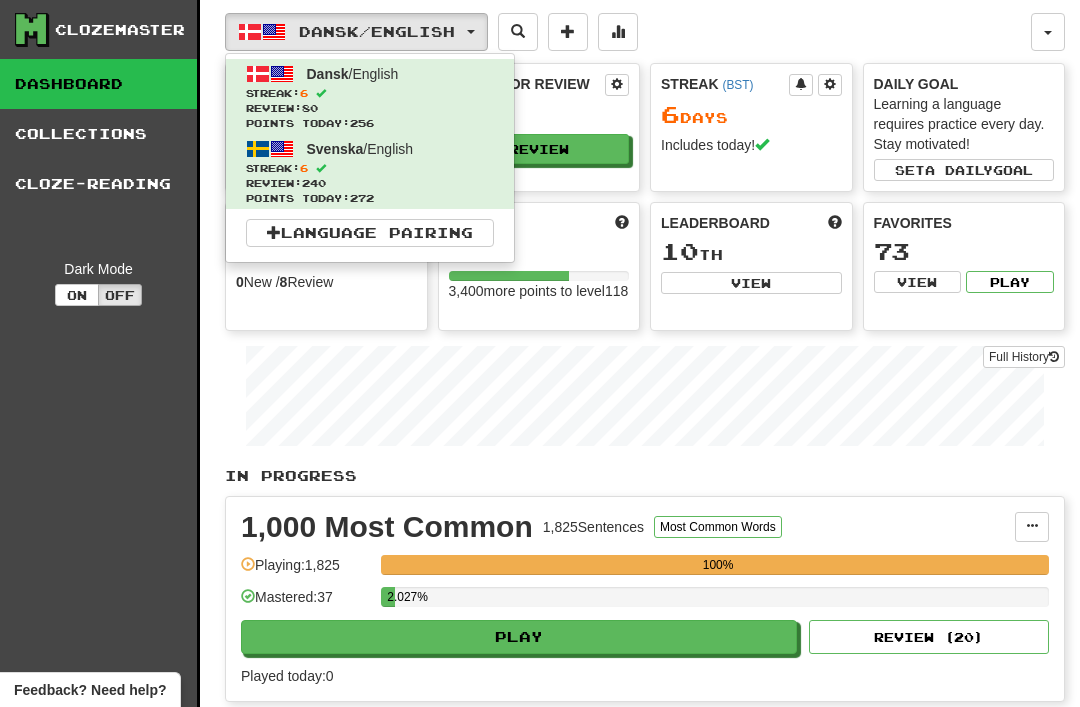 click on "Streak:  6" at bounding box center [370, 168] 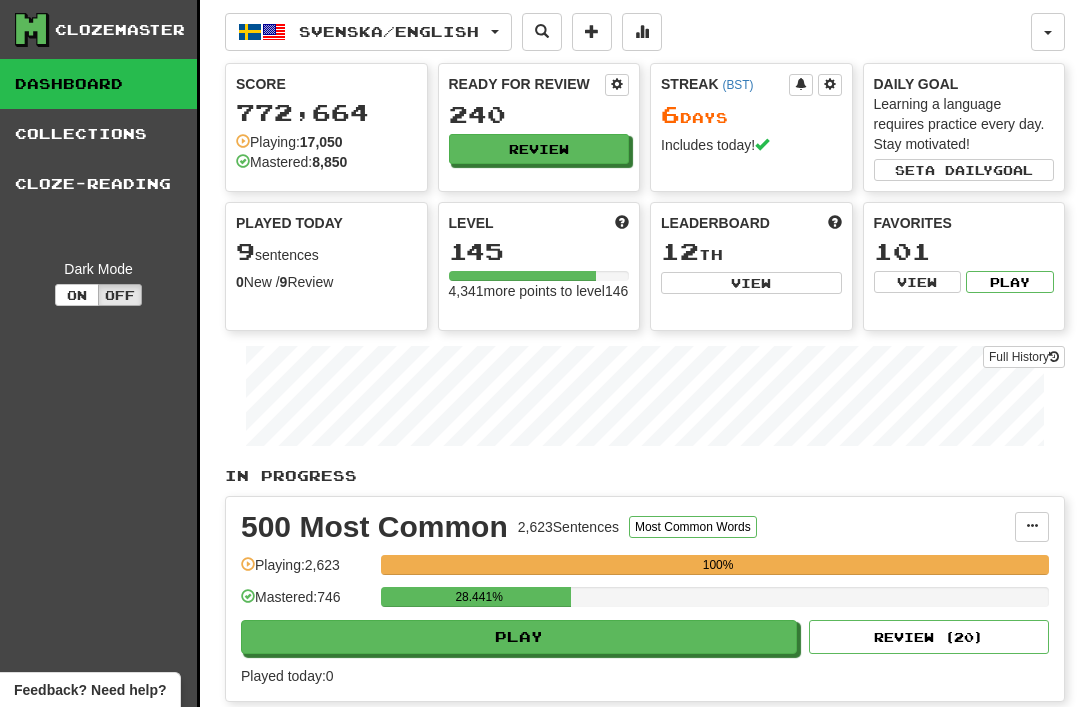 scroll, scrollTop: 0, scrollLeft: 0, axis: both 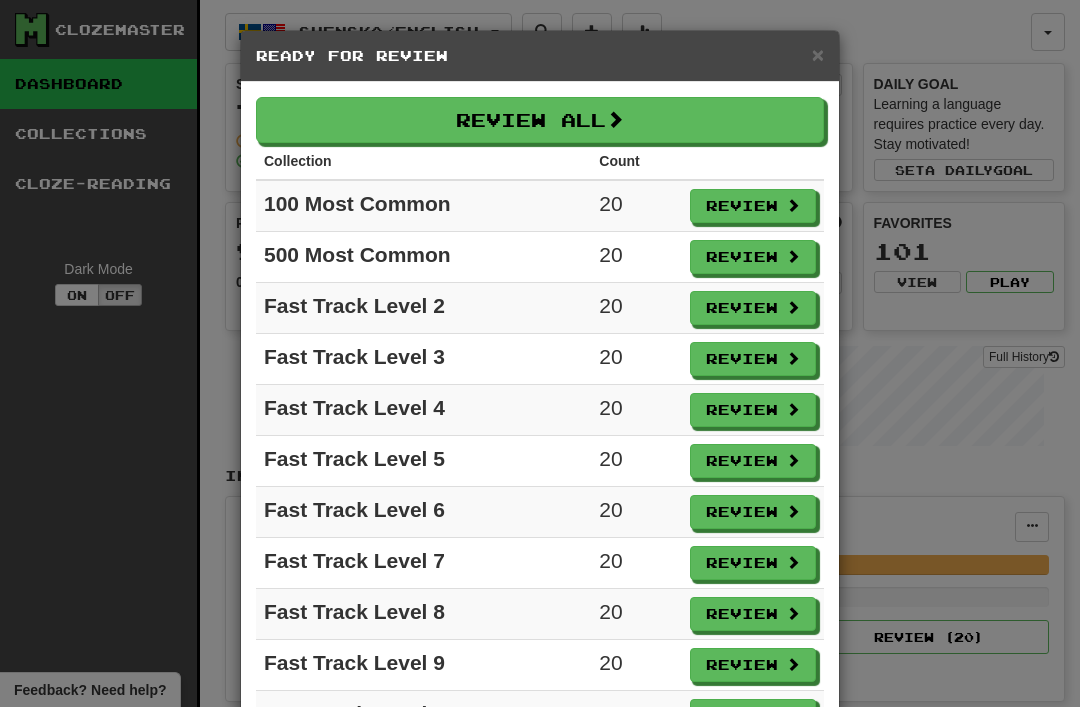 click at bounding box center [615, 119] 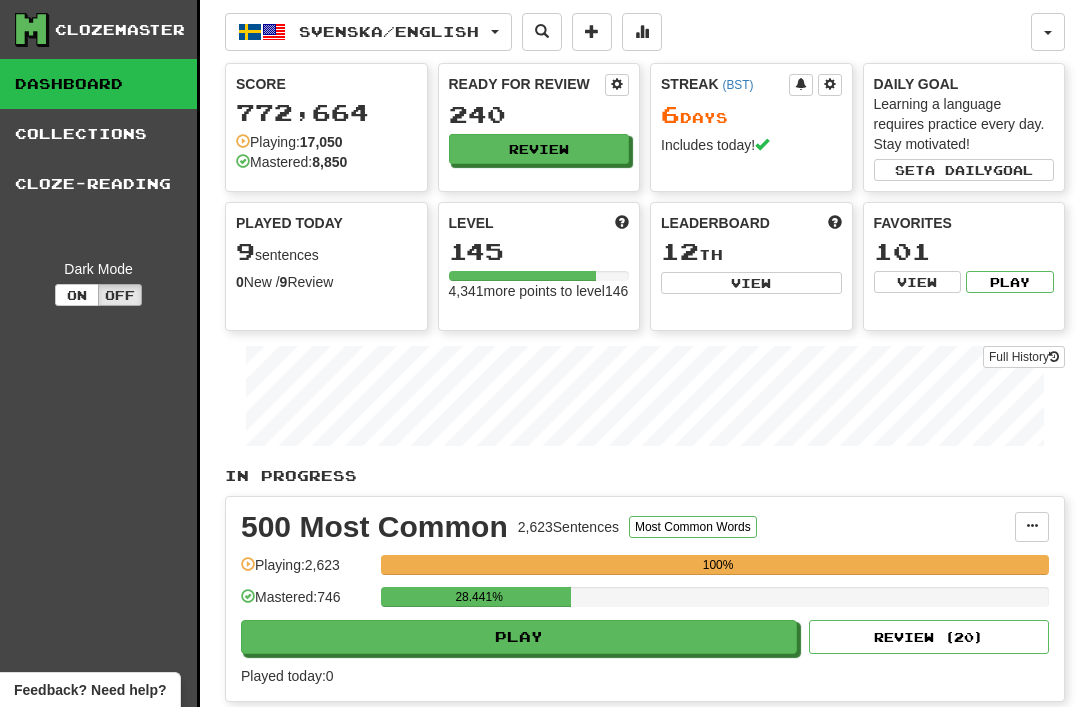 select on "**" 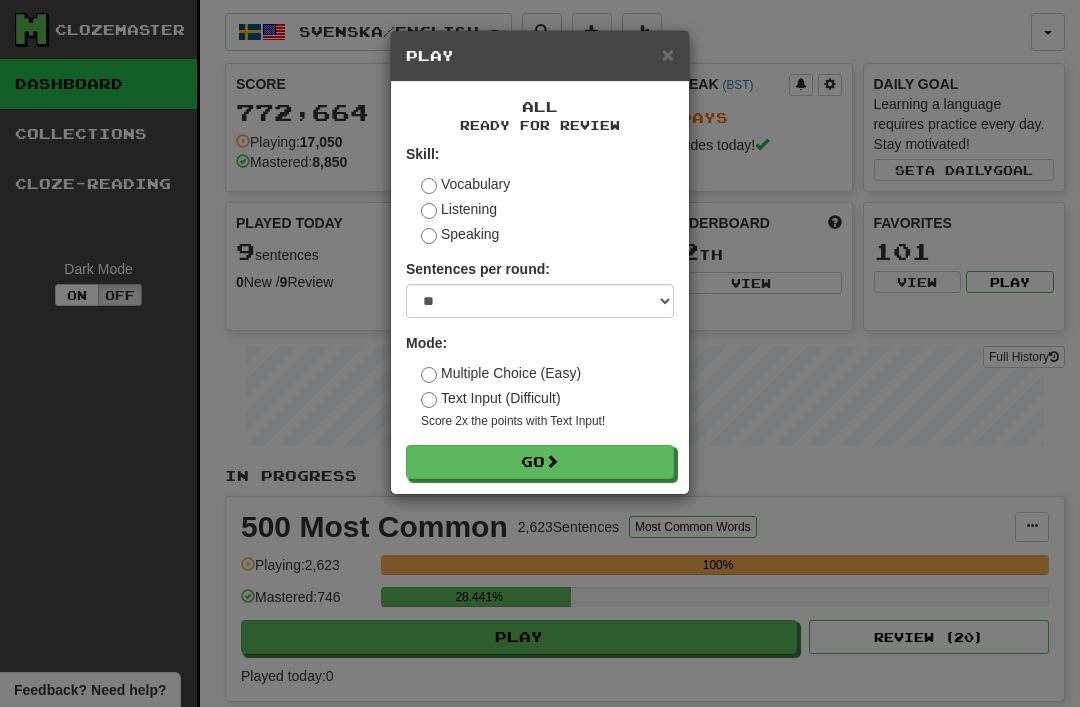 click on "Go" at bounding box center [540, 462] 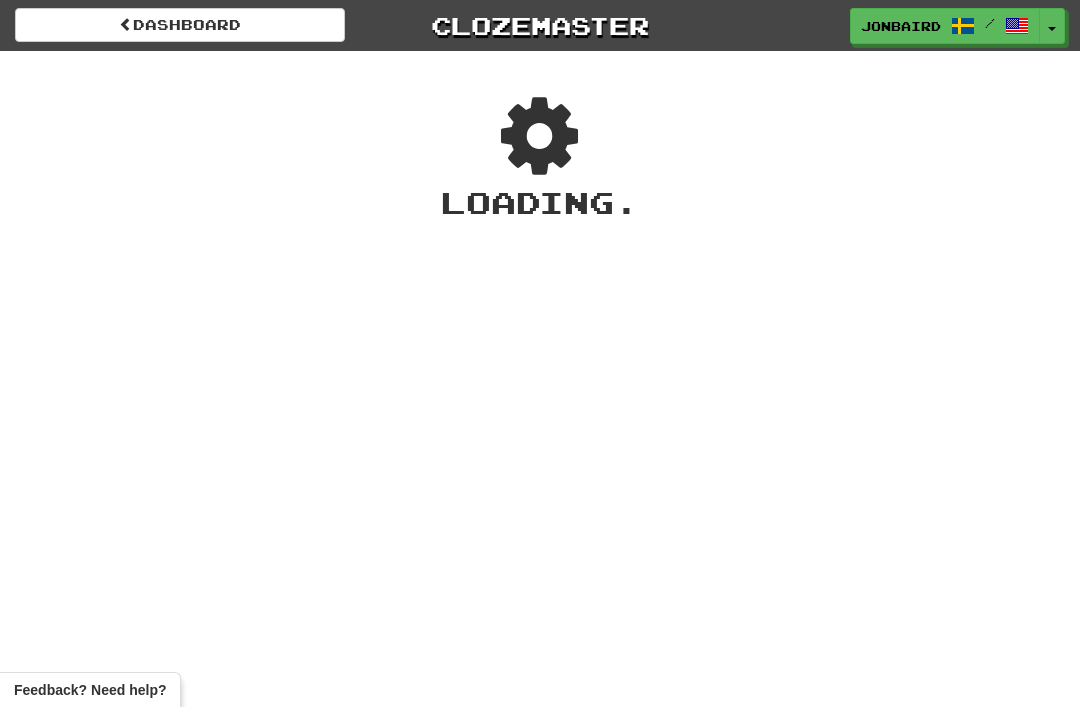 scroll, scrollTop: 0, scrollLeft: 0, axis: both 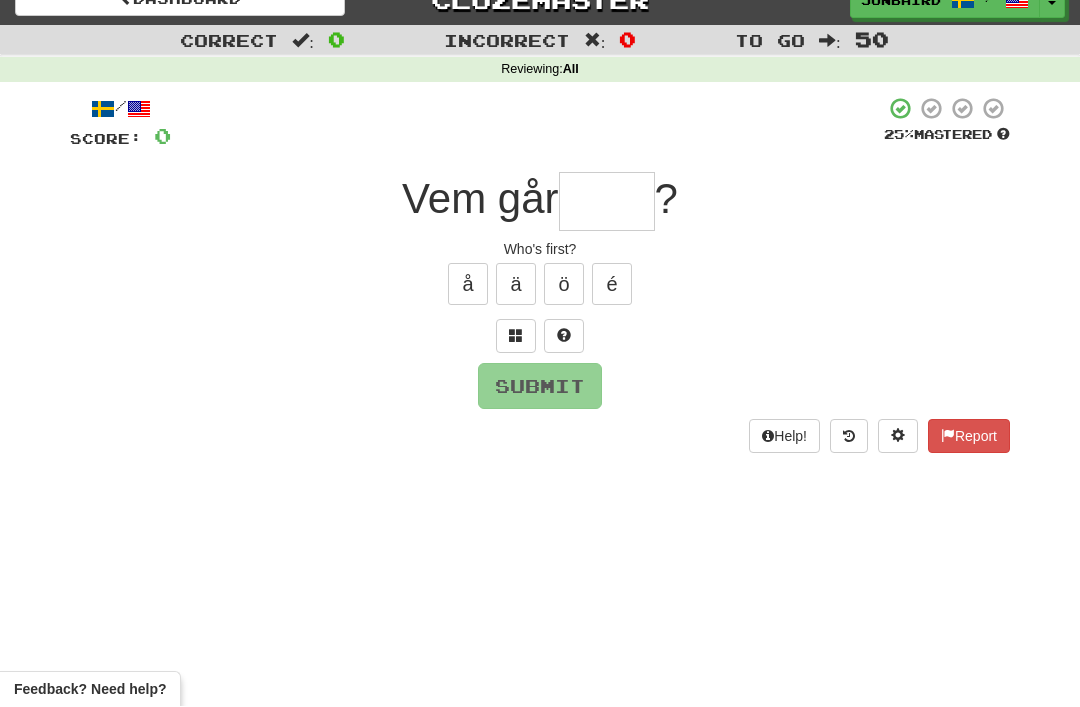 click at bounding box center (607, 202) 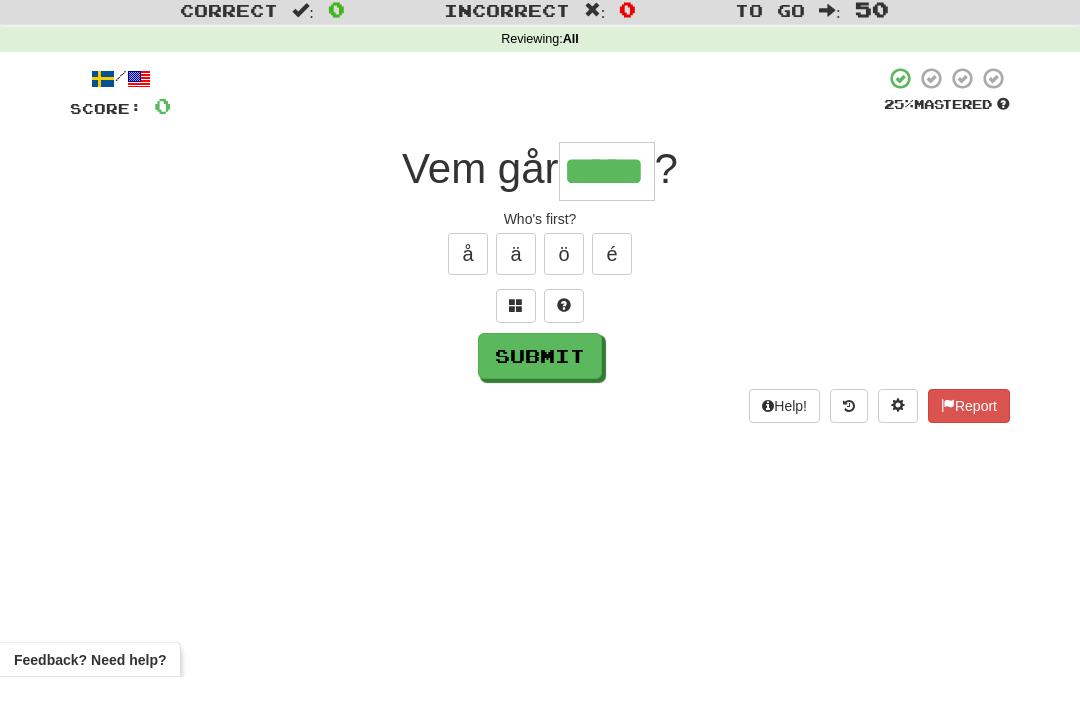type on "*****" 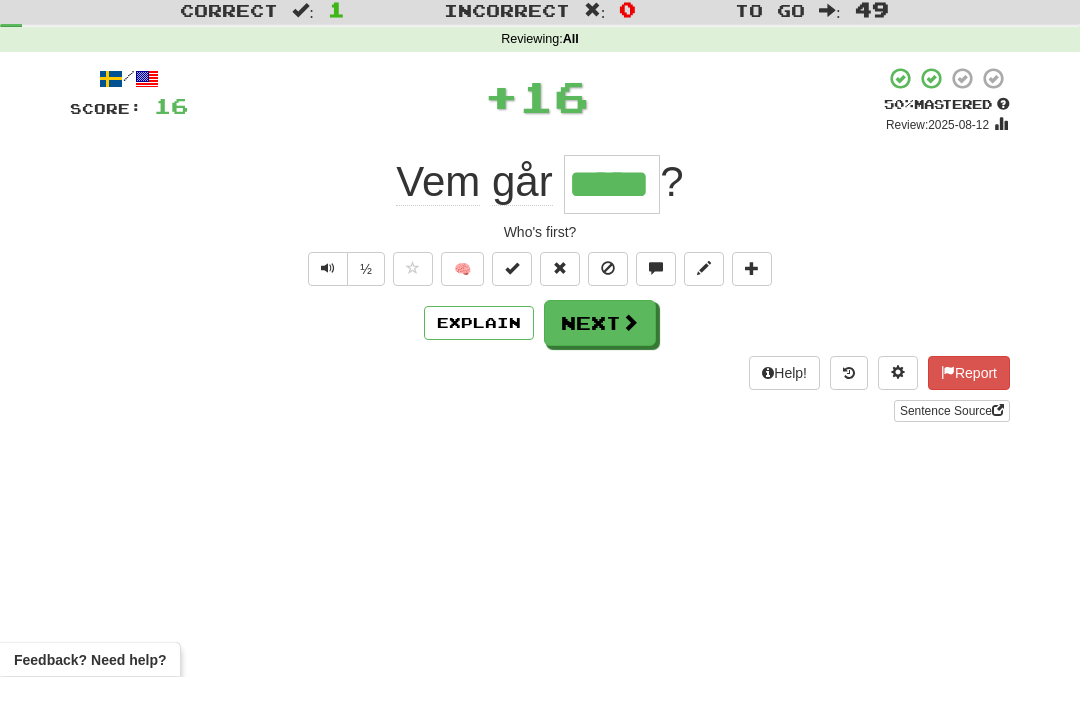 scroll, scrollTop: 56, scrollLeft: 0, axis: vertical 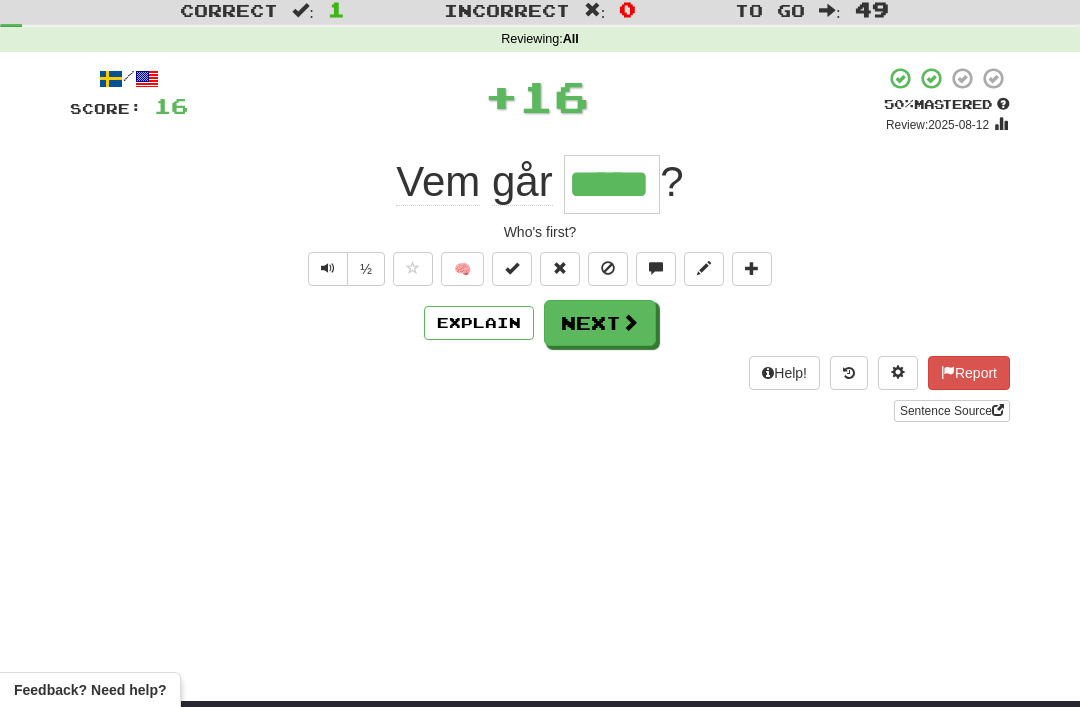 click on "Next" at bounding box center (600, 323) 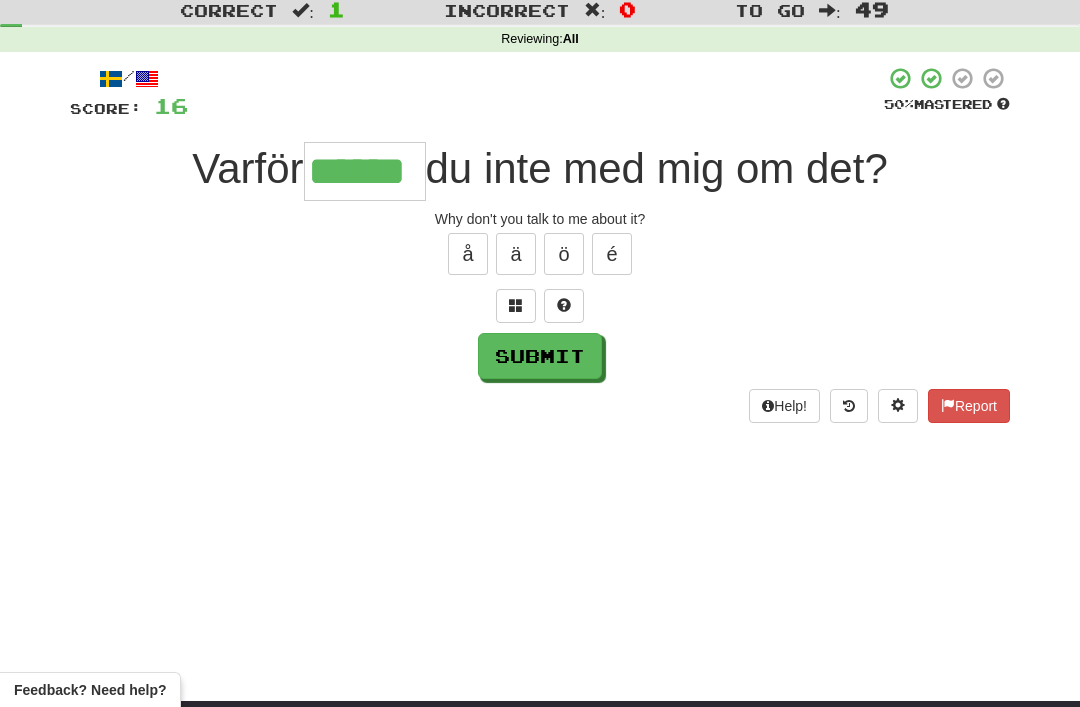 type on "******" 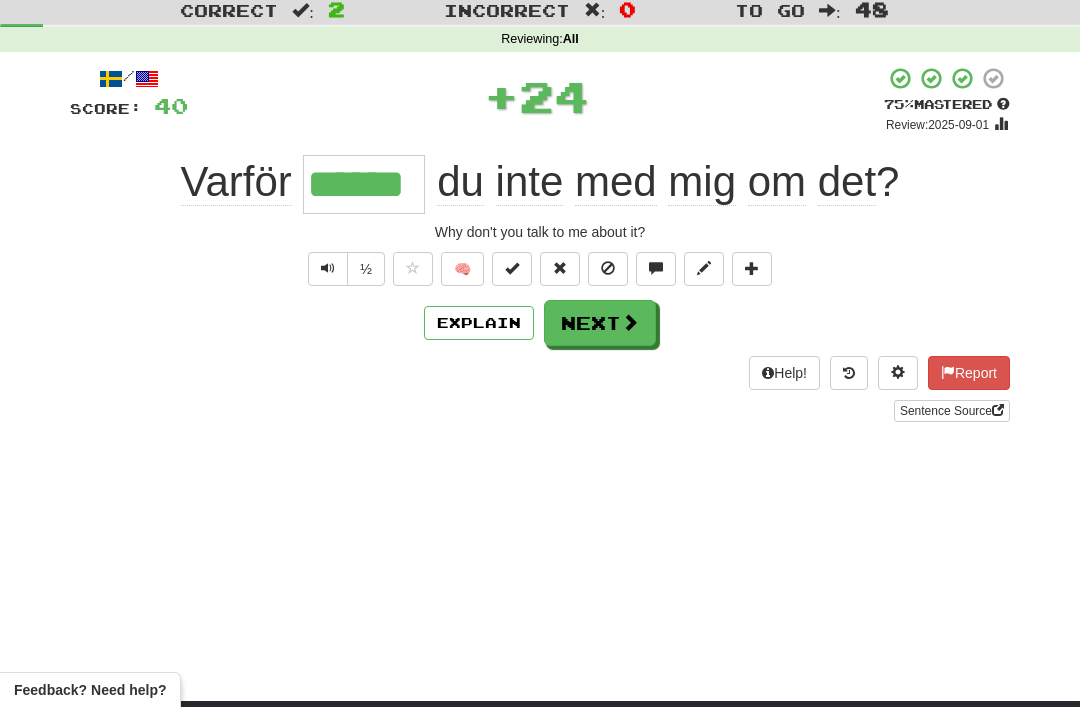 click on "Next" at bounding box center (600, 323) 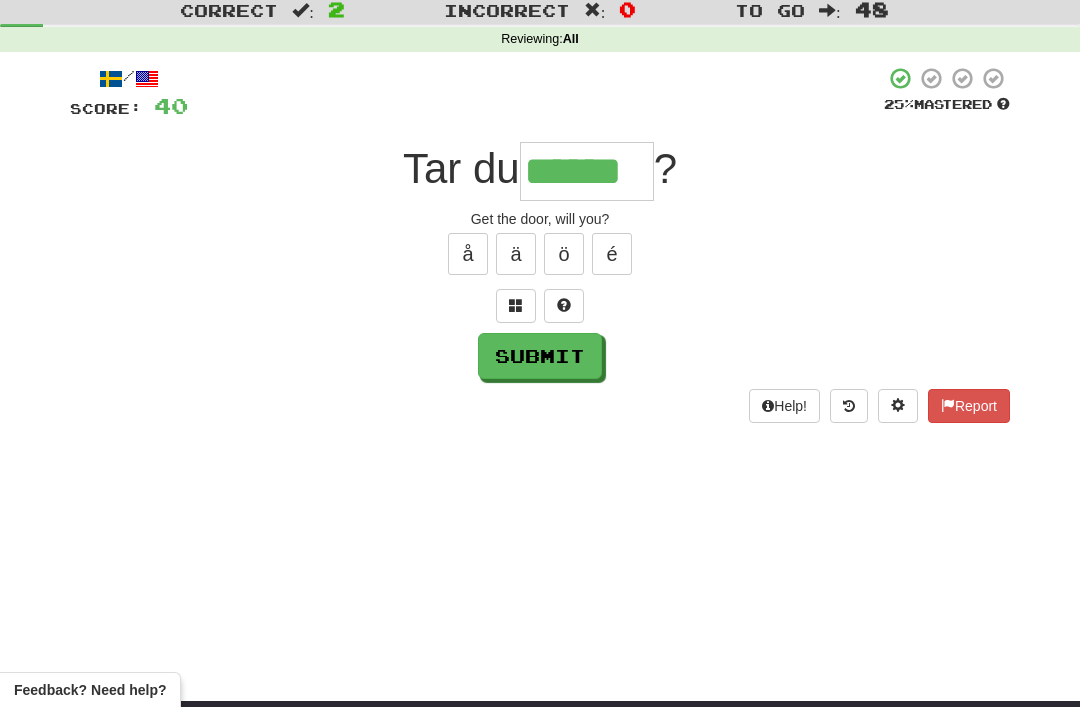 type on "******" 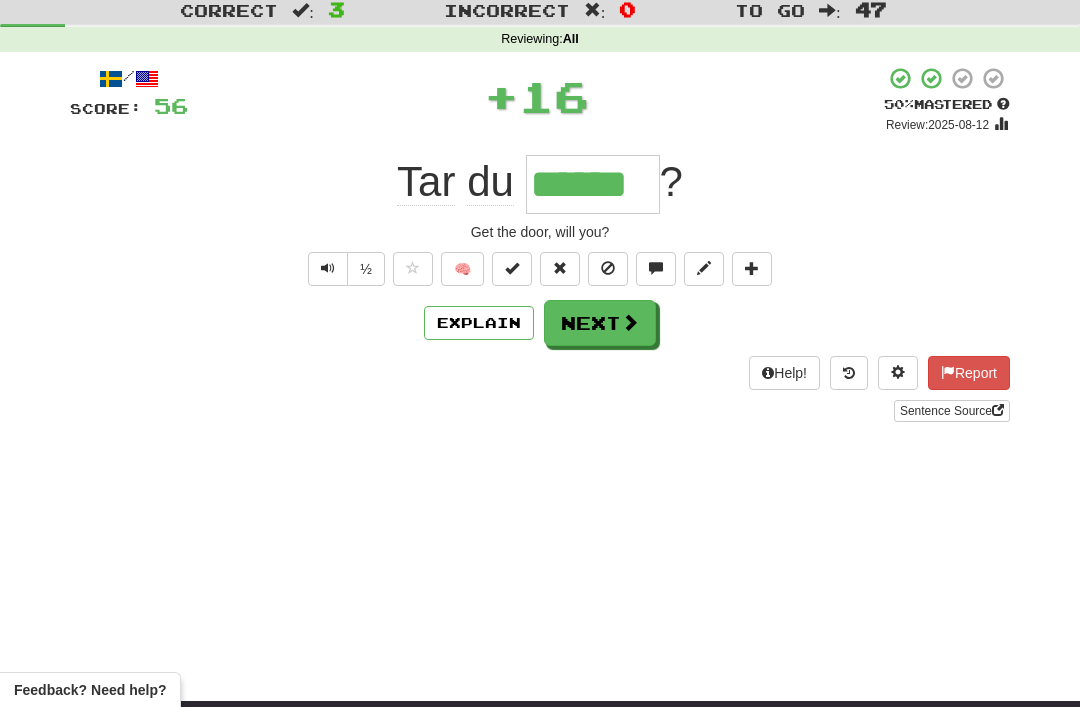 click on "Next" at bounding box center [600, 323] 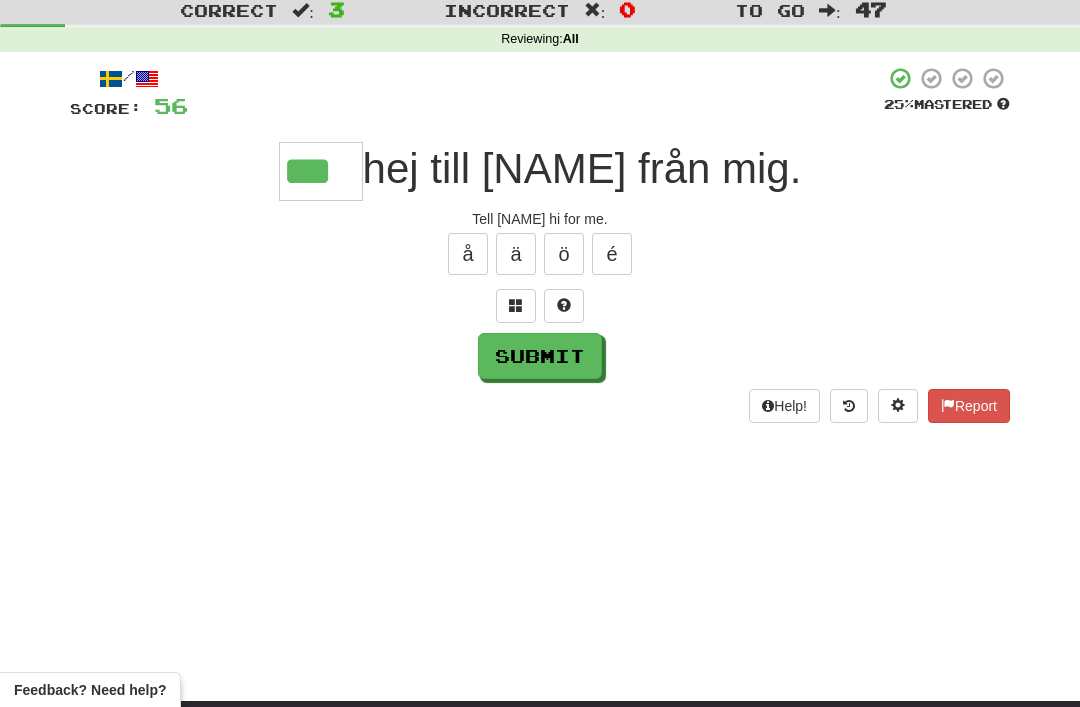 click on "Submit" at bounding box center (540, 356) 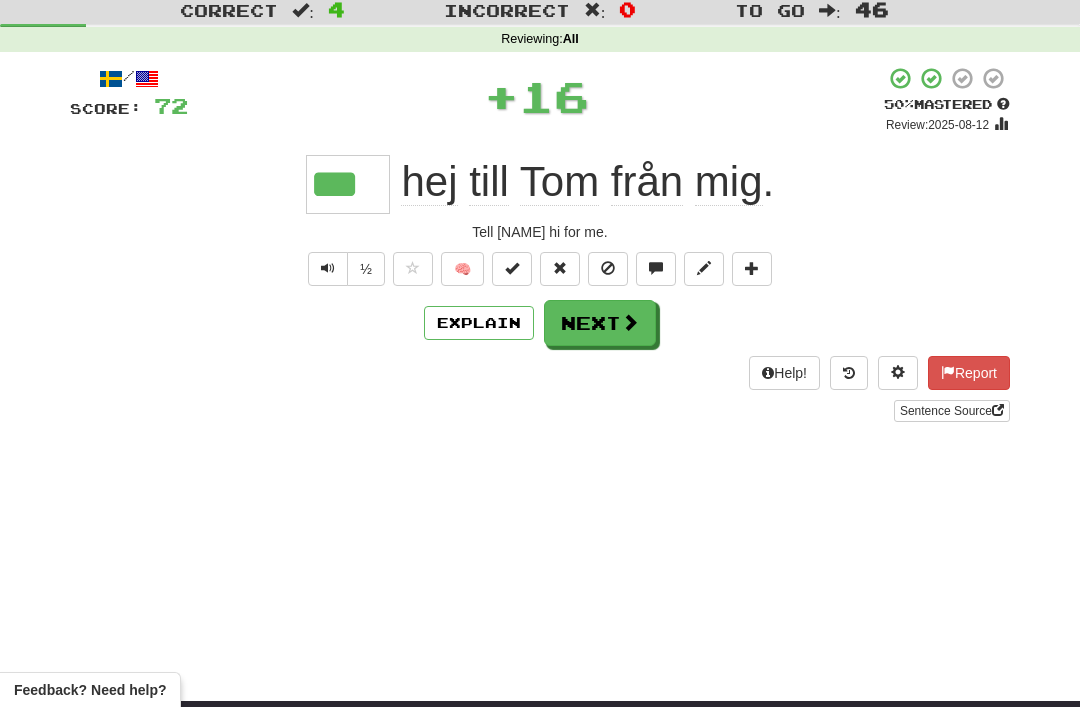 click on "Next" at bounding box center [600, 323] 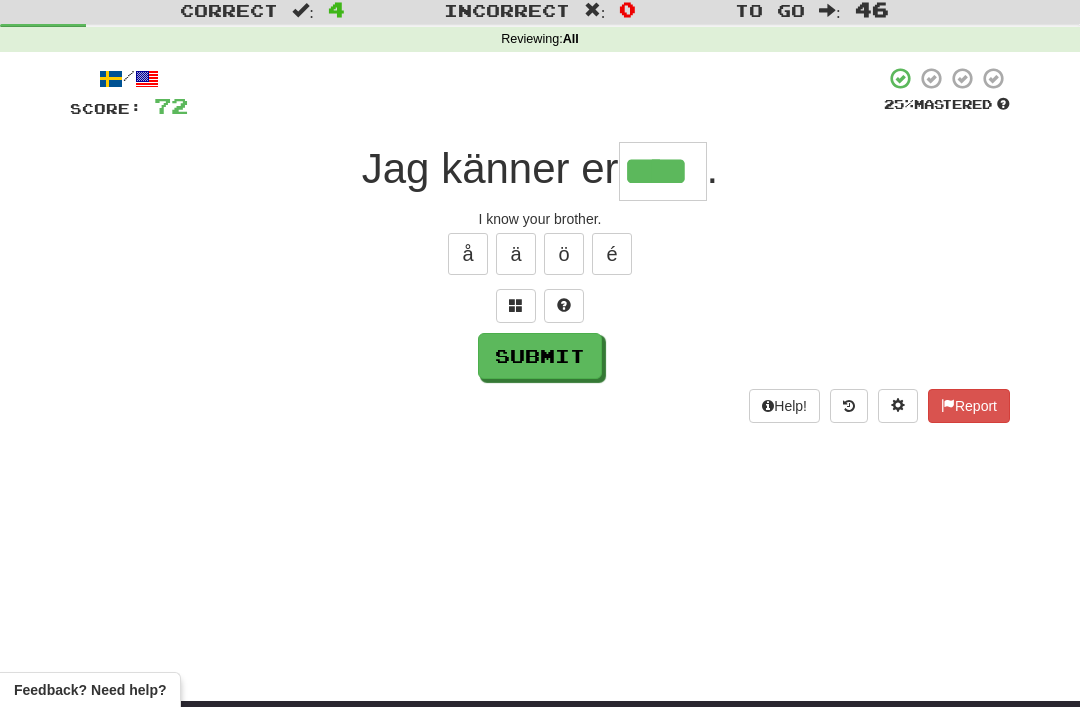 type on "****" 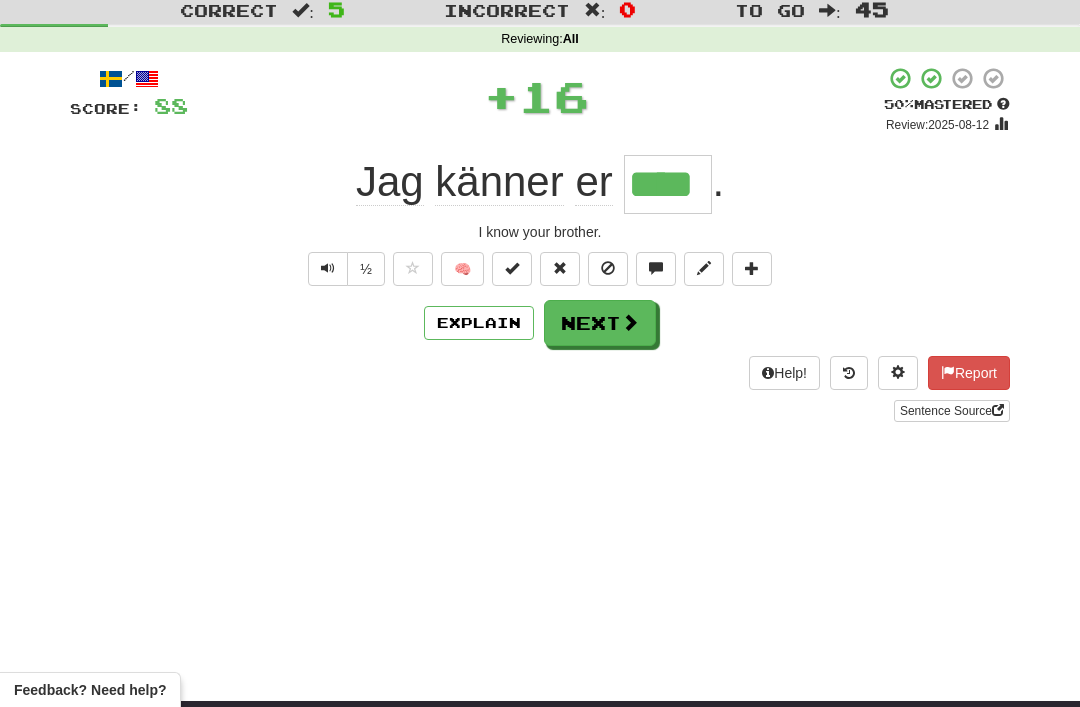 click on "Next" at bounding box center (600, 323) 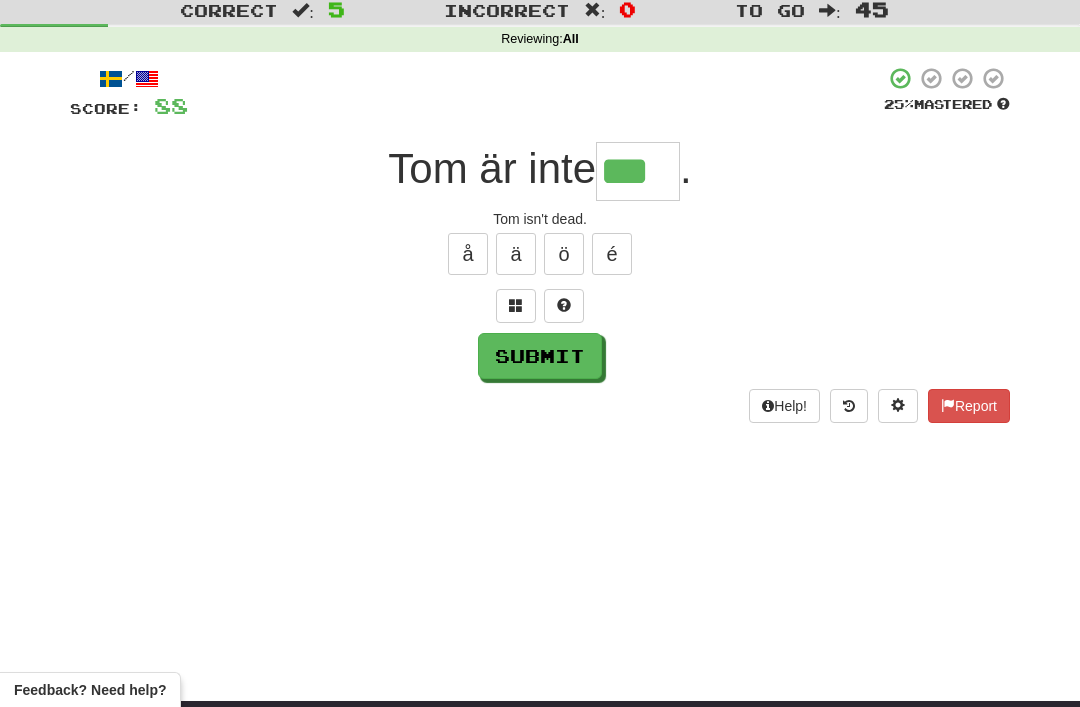 type on "***" 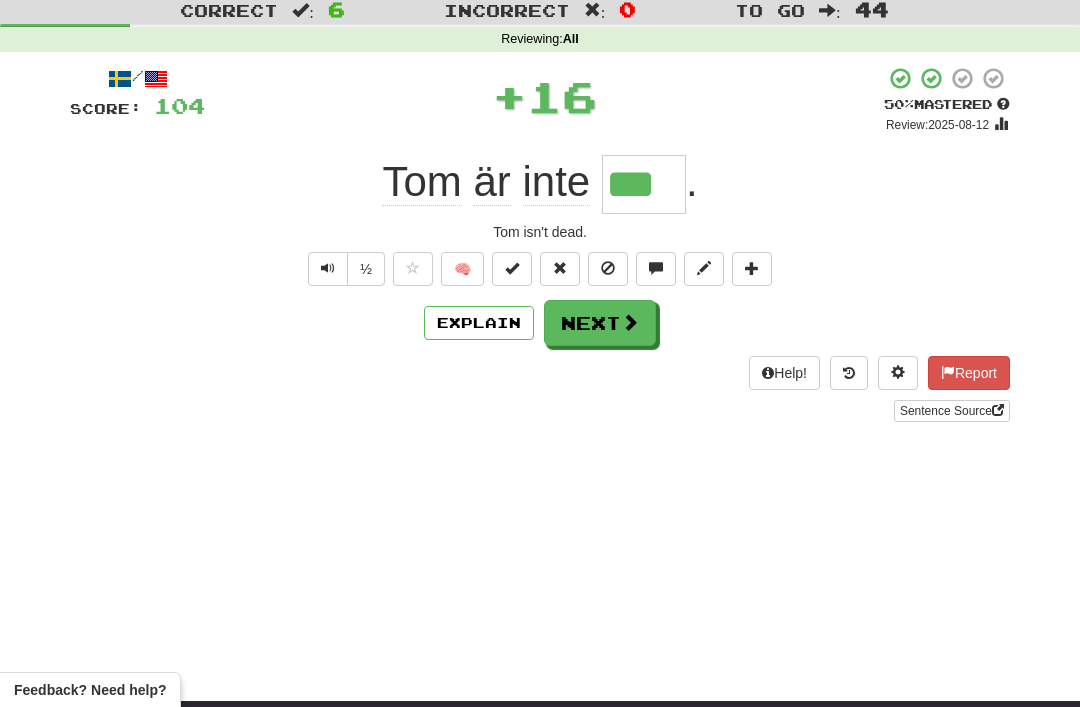 click on "Next" at bounding box center [600, 323] 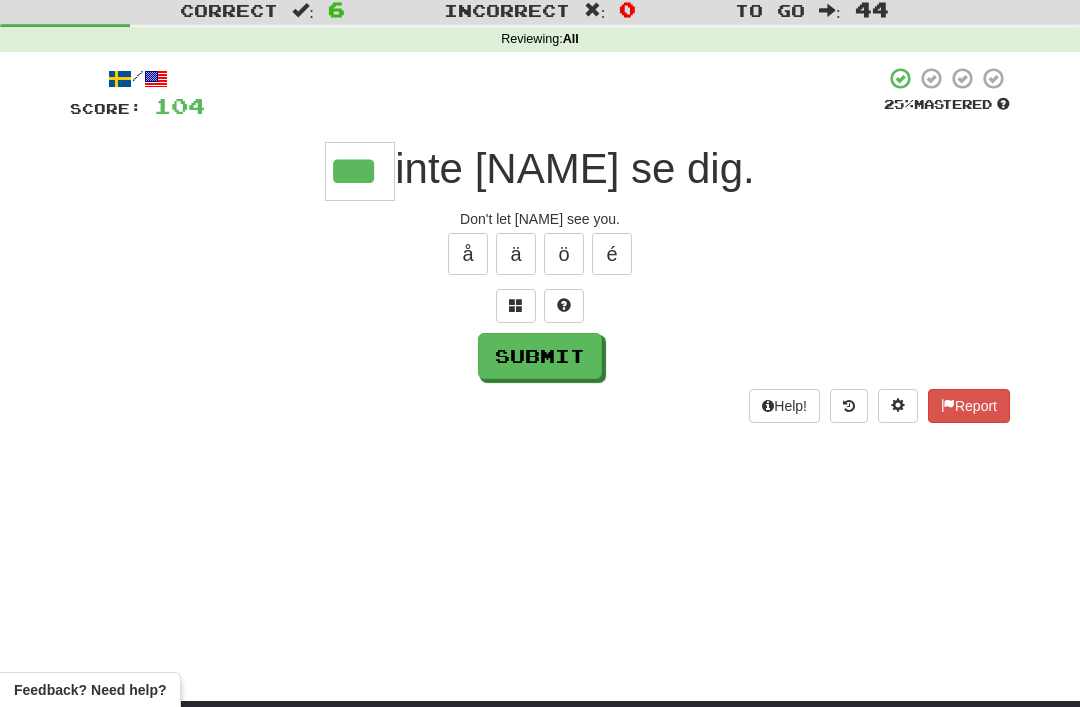click on "Submit" at bounding box center [540, 356] 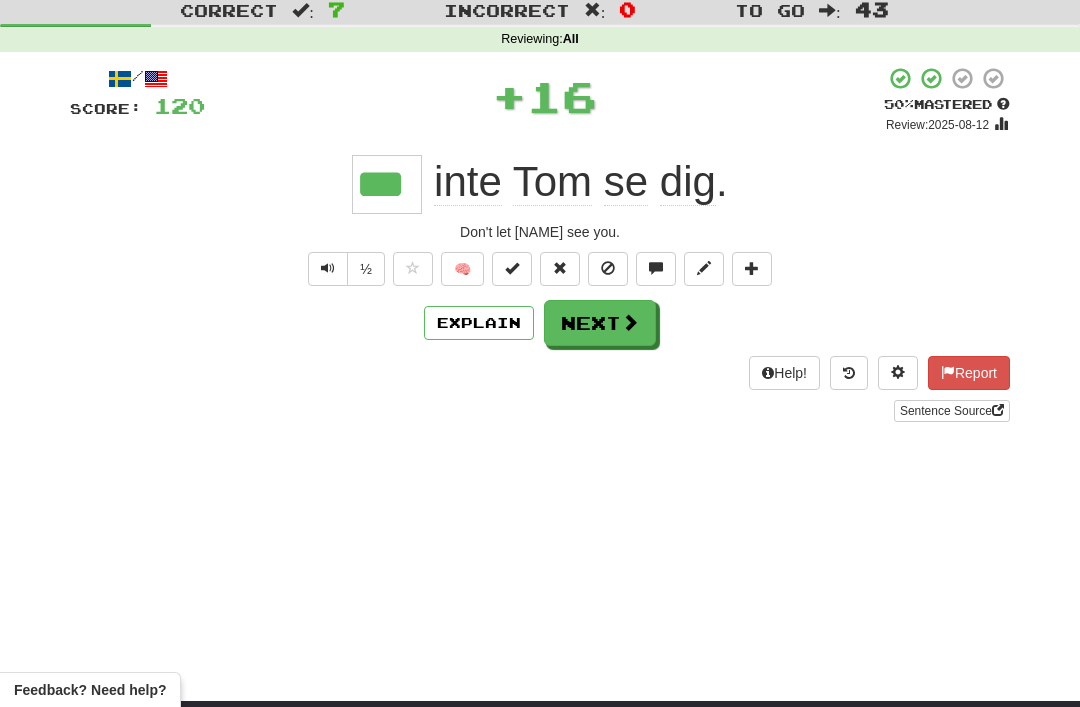 click on "Next" at bounding box center [600, 323] 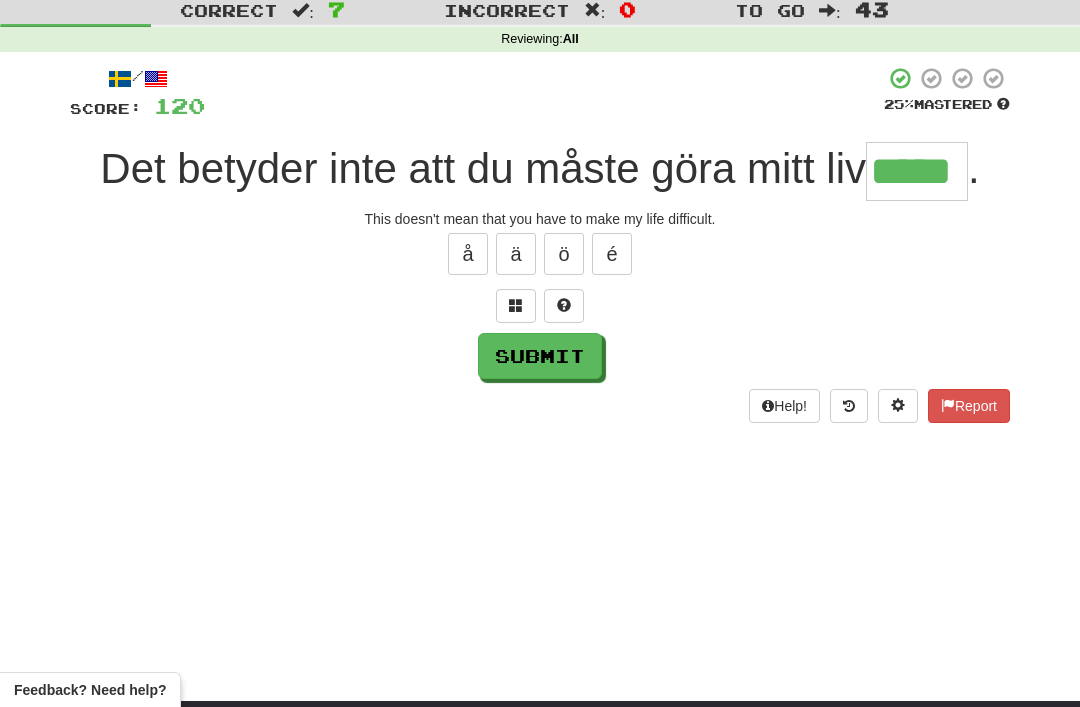 type on "*****" 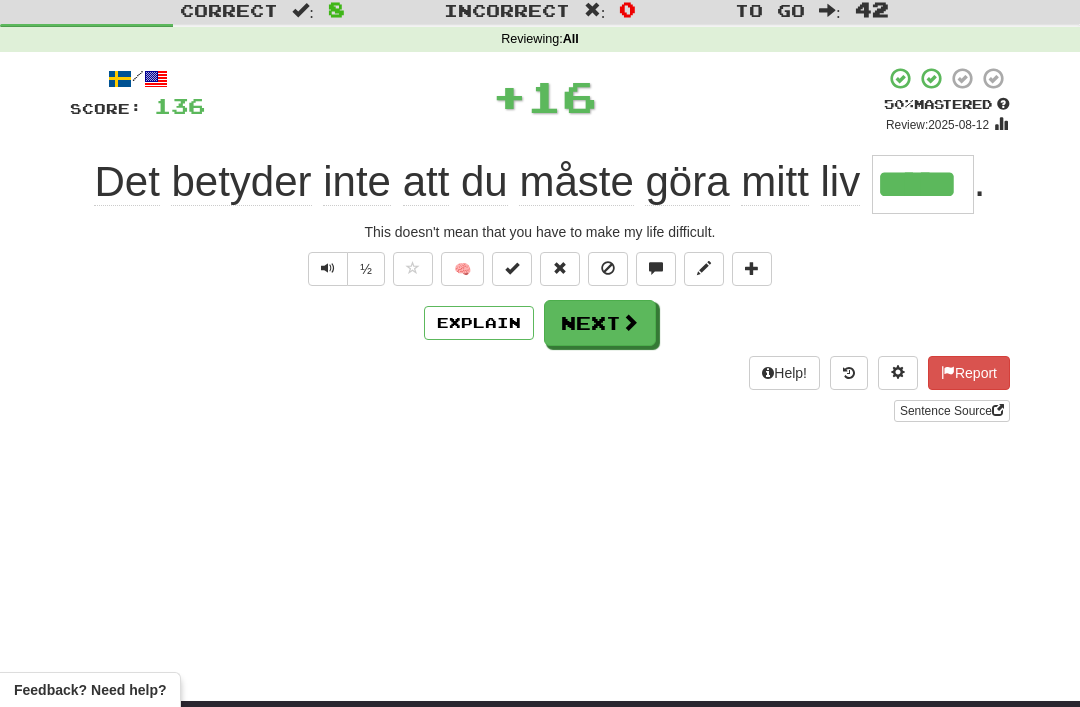 click on "Next" at bounding box center [600, 323] 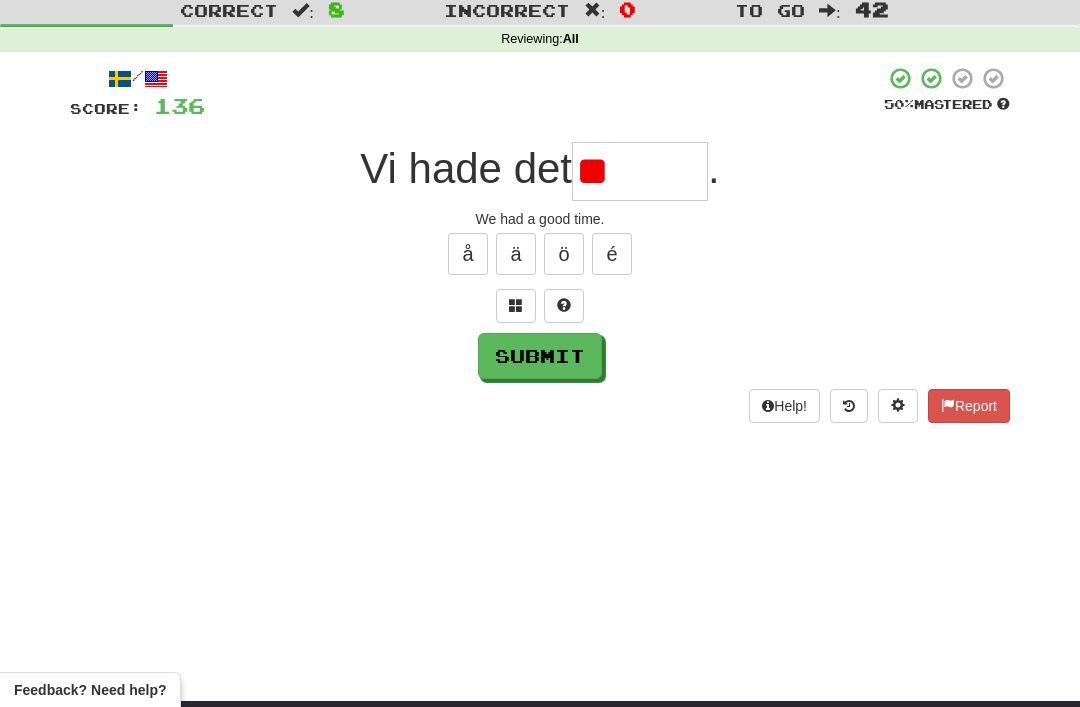 type on "*" 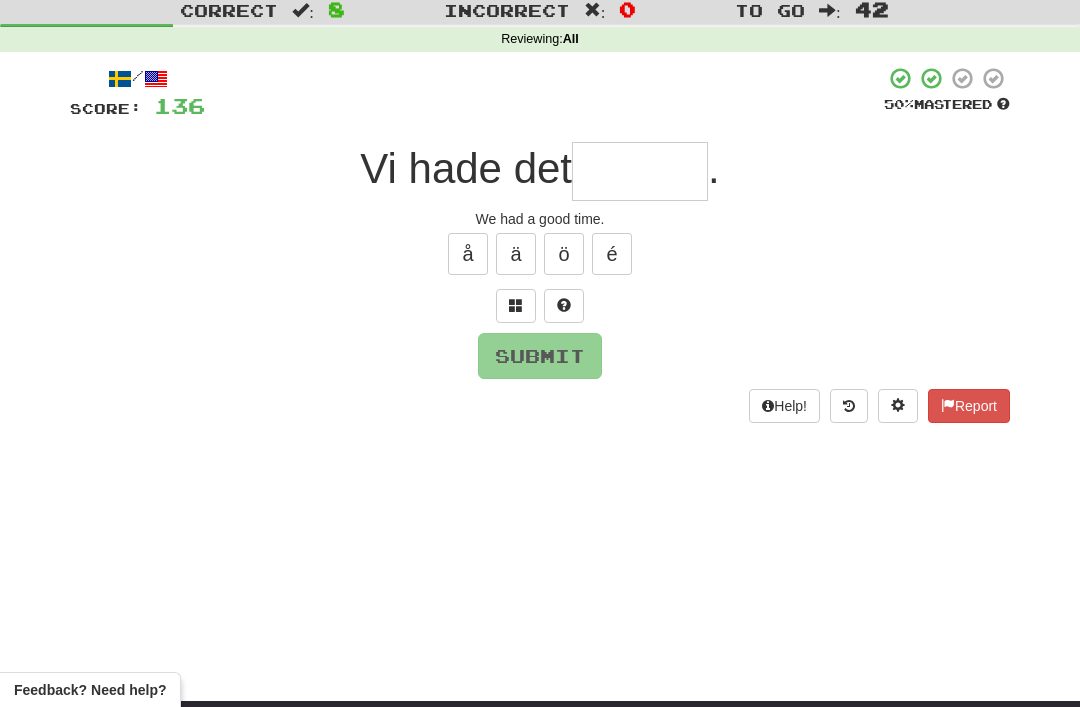 type on "*" 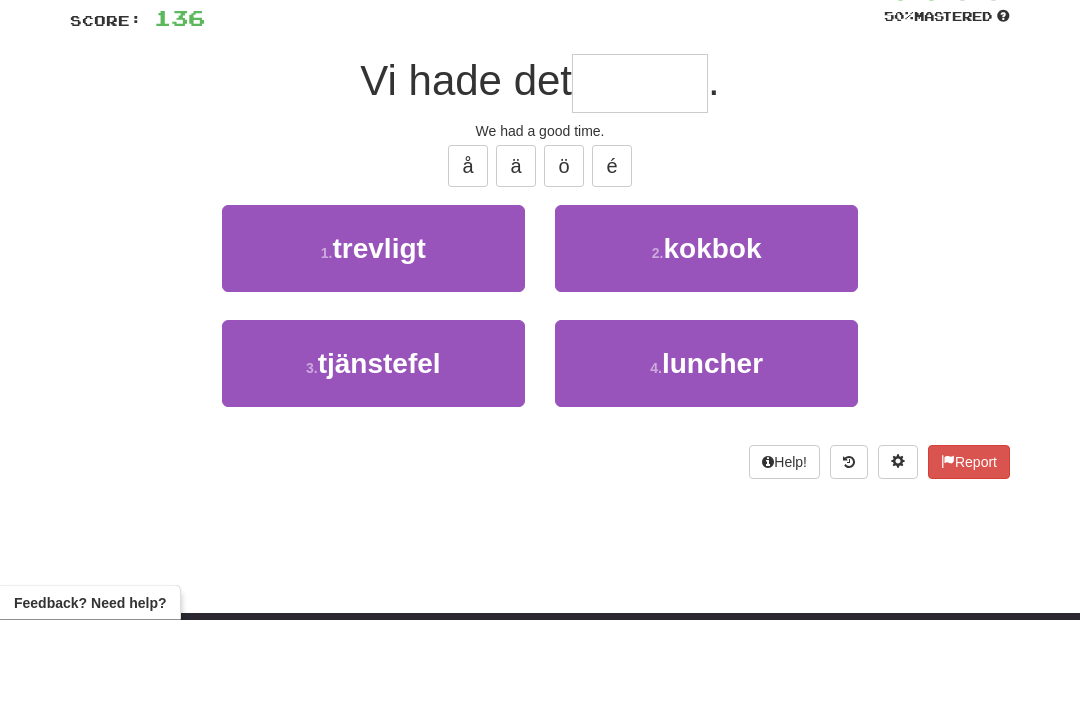 click on "1 .  trevligt" at bounding box center (373, 336) 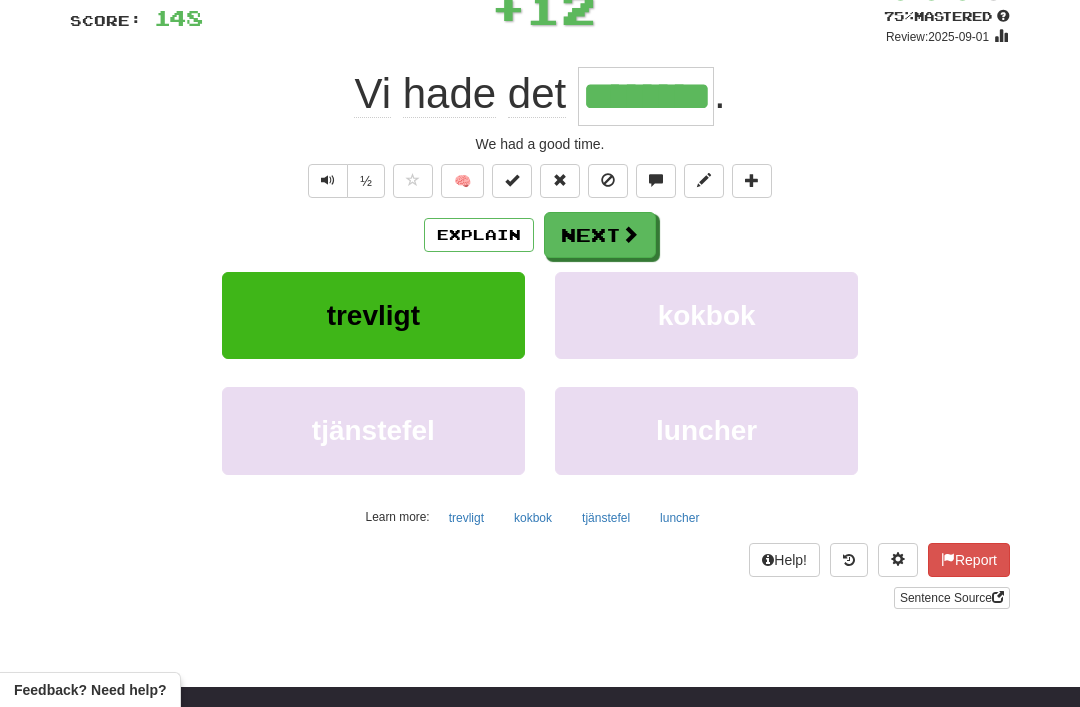 click on "Next" at bounding box center [600, 235] 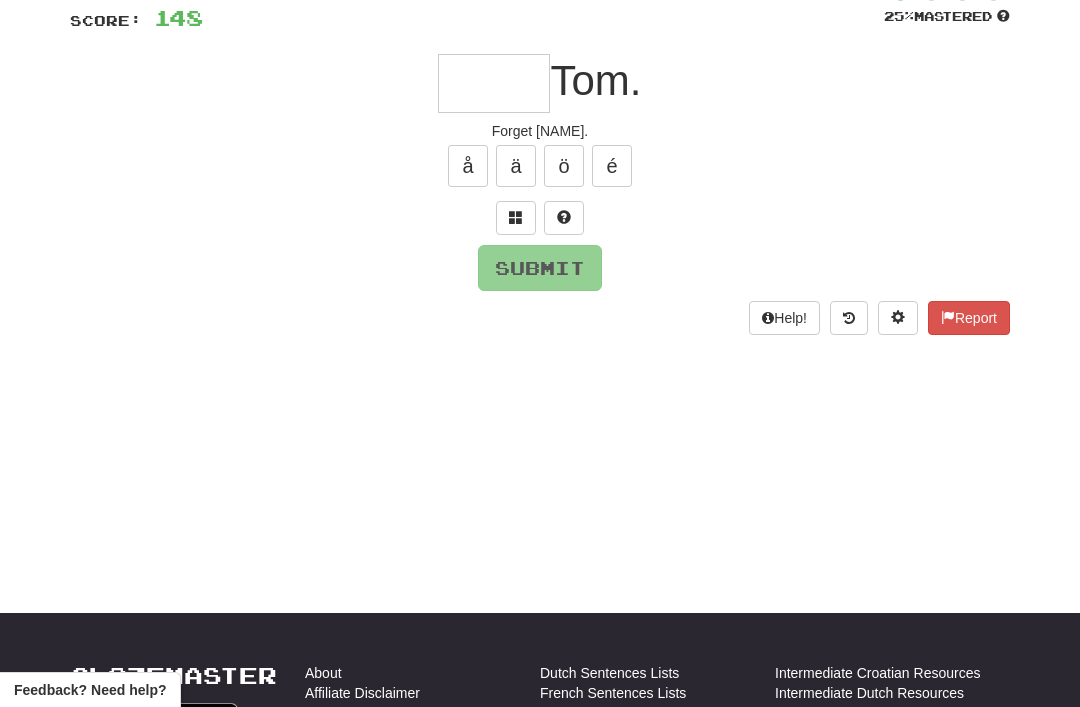 scroll, scrollTop: 143, scrollLeft: 0, axis: vertical 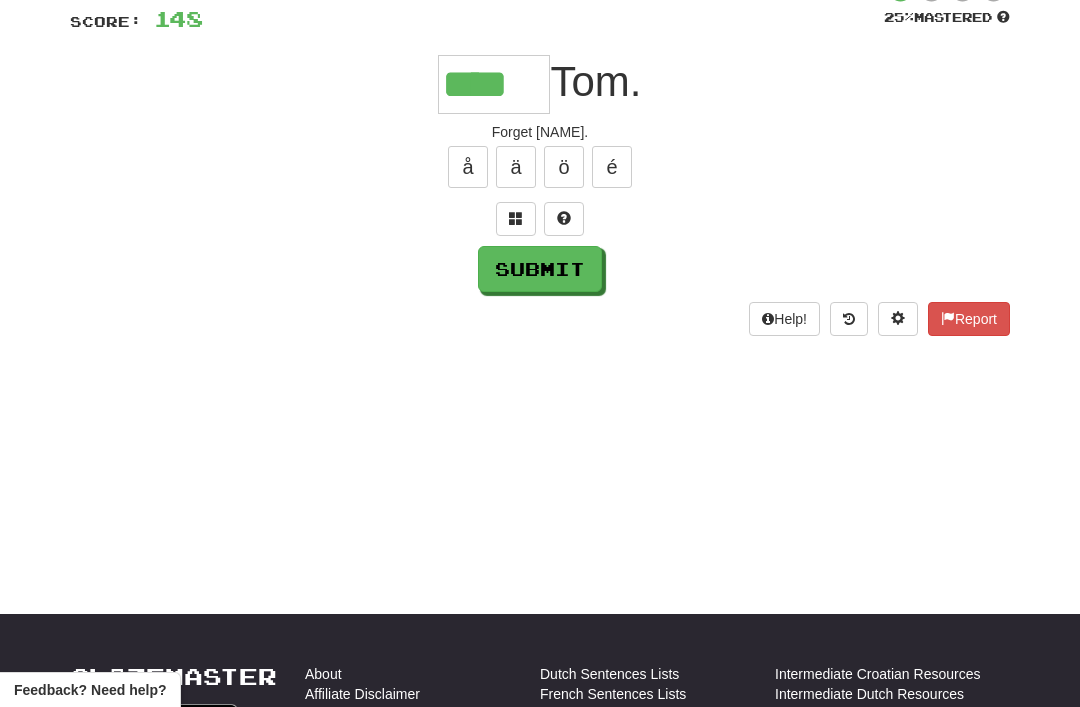 click on "Submit" at bounding box center (540, 269) 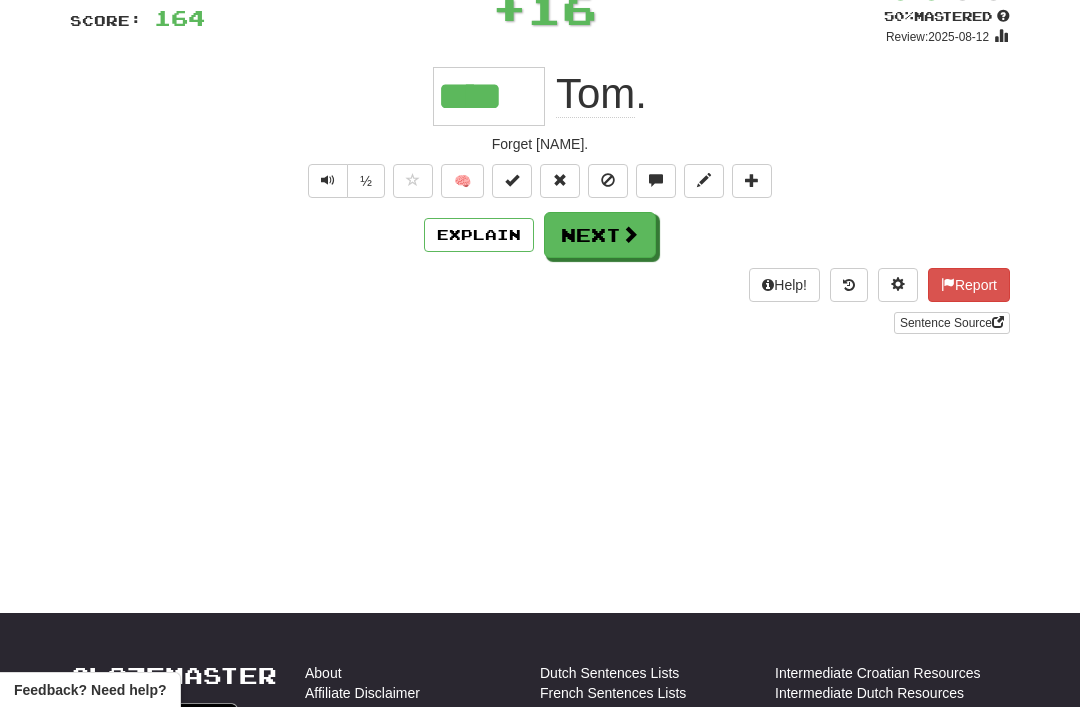 click on "Next" at bounding box center (600, 235) 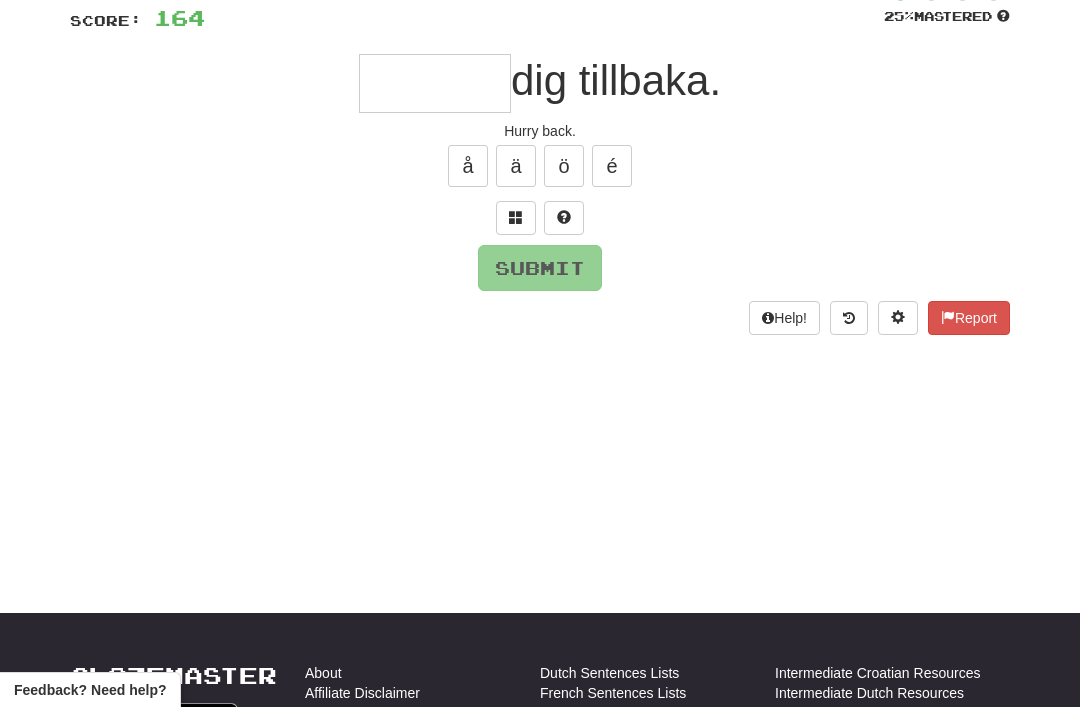 scroll, scrollTop: 143, scrollLeft: 0, axis: vertical 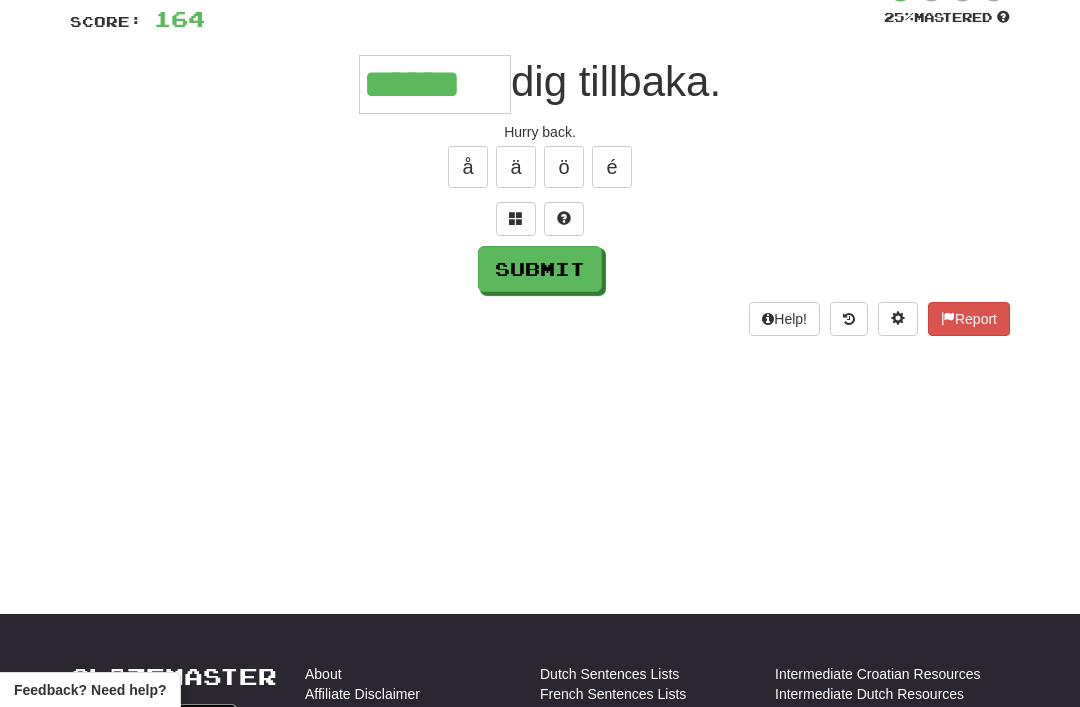 click on "Submit" at bounding box center [540, 269] 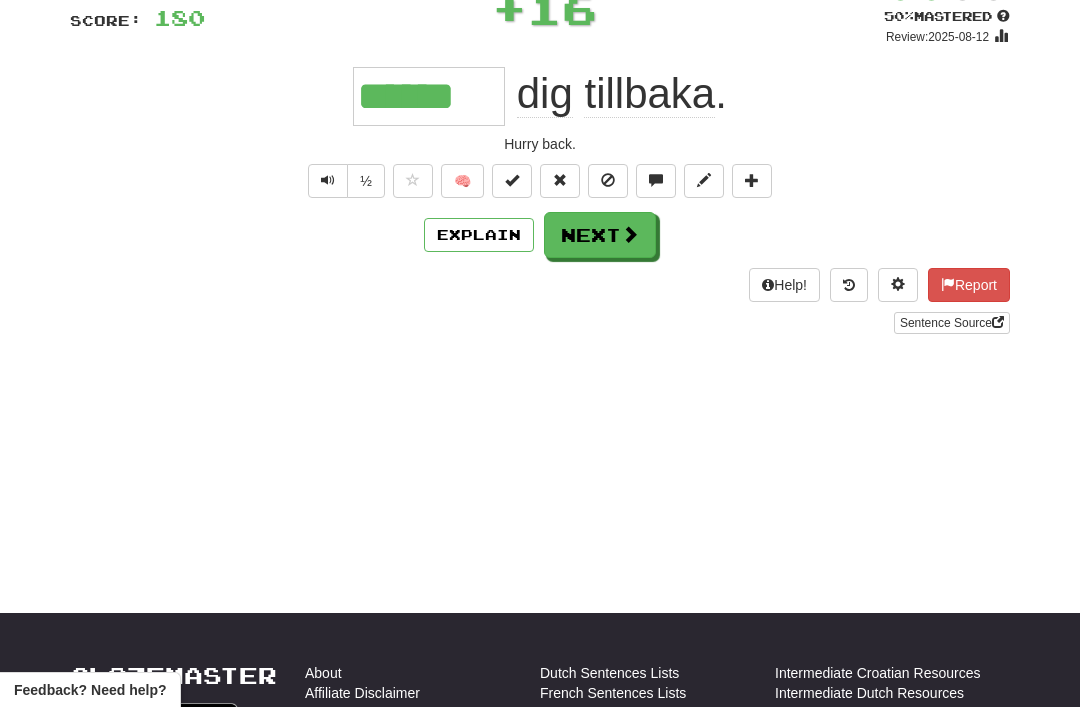 click on "Next" at bounding box center (600, 235) 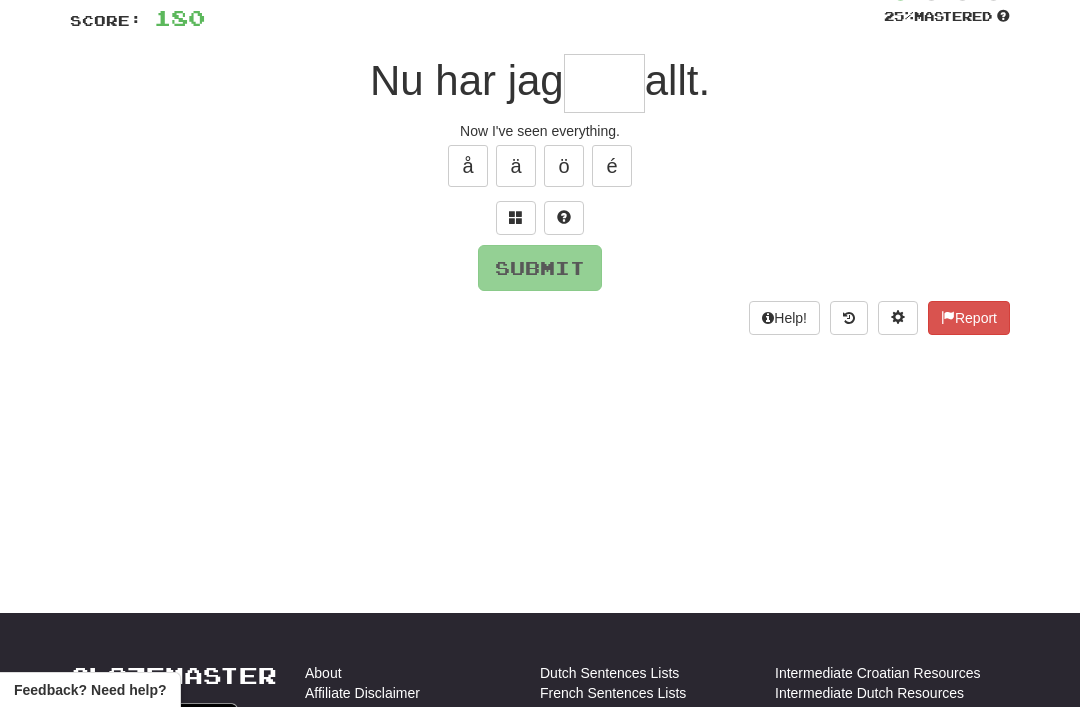 scroll, scrollTop: 143, scrollLeft: 0, axis: vertical 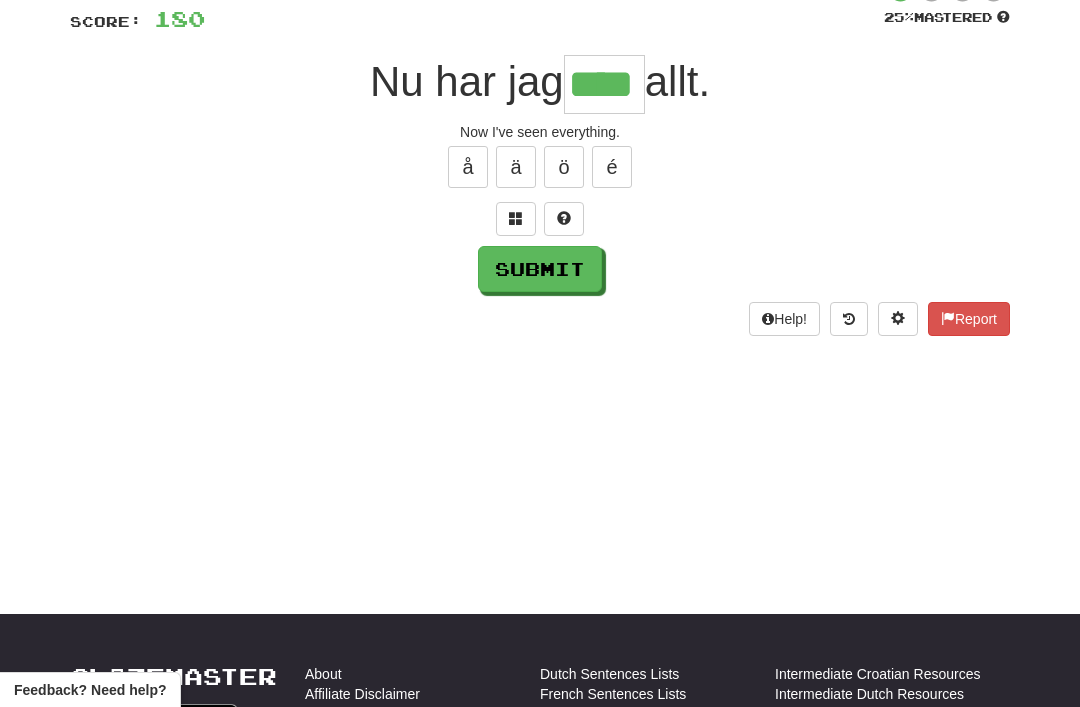 type on "****" 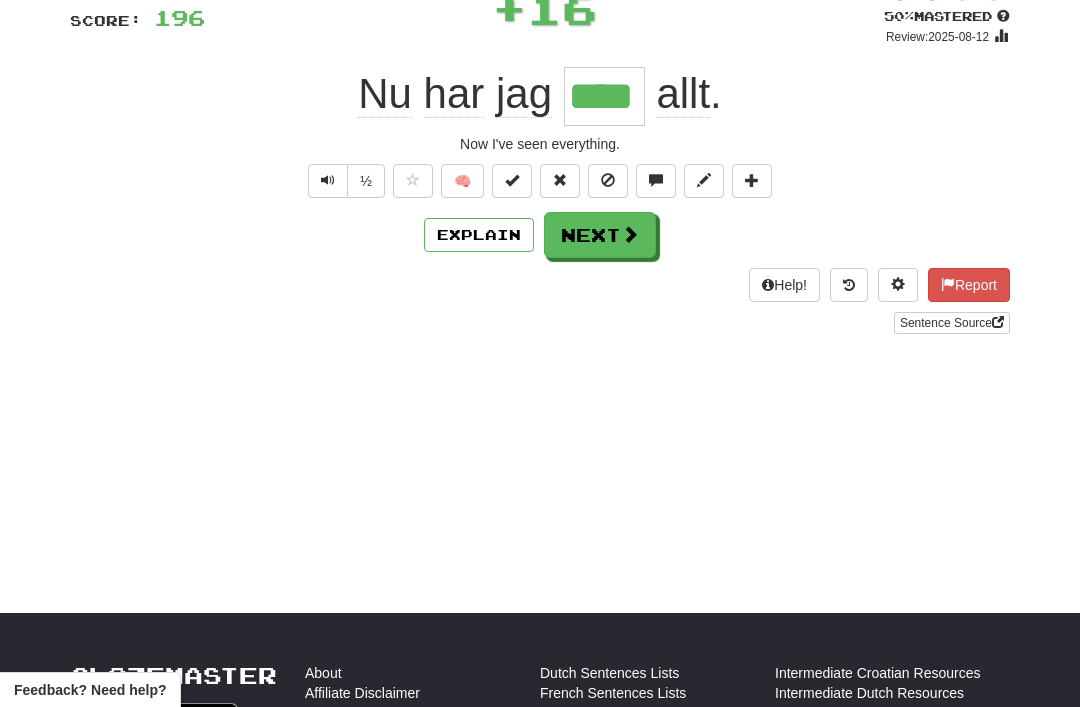 click on "Next" at bounding box center [600, 235] 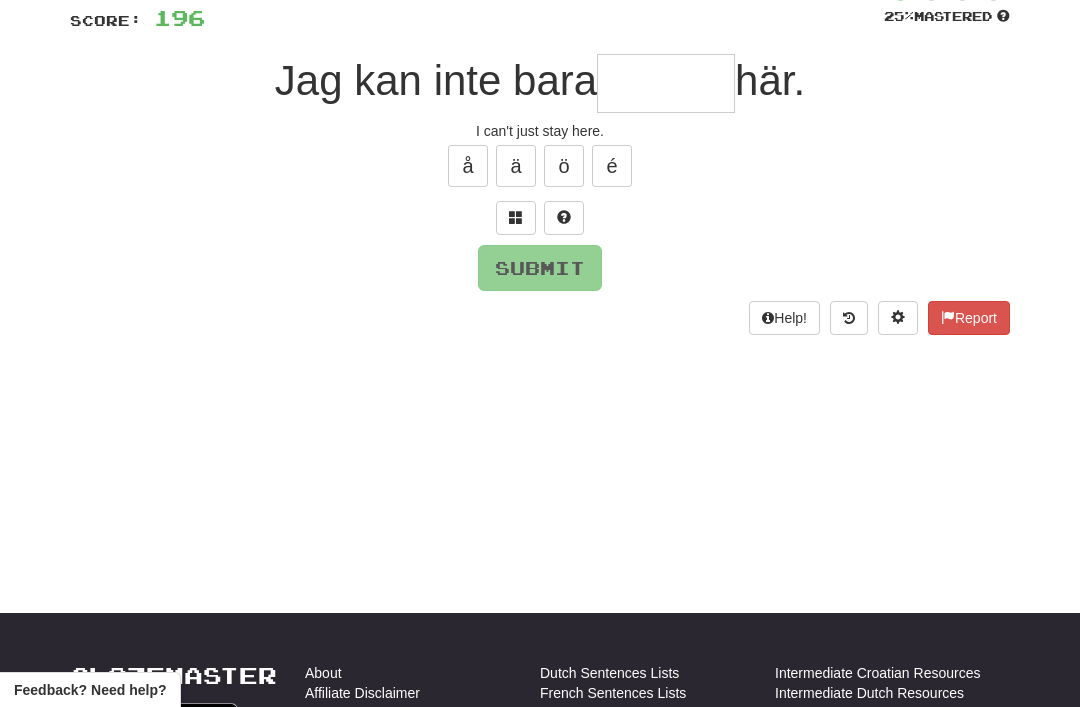 scroll, scrollTop: 143, scrollLeft: 0, axis: vertical 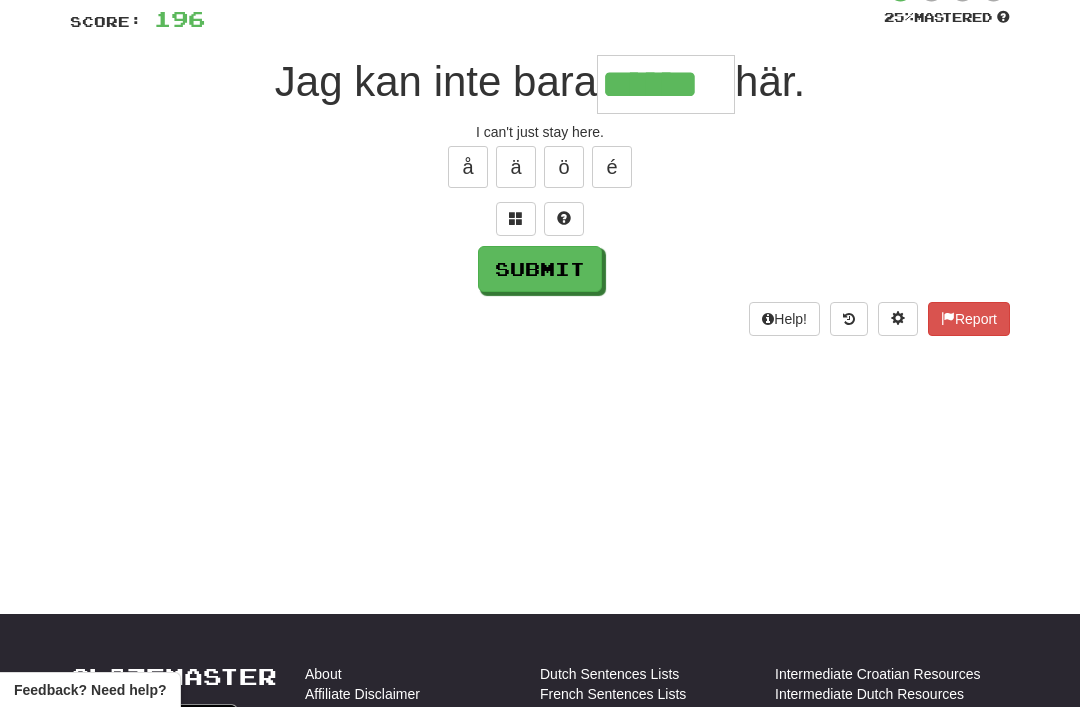 type on "******" 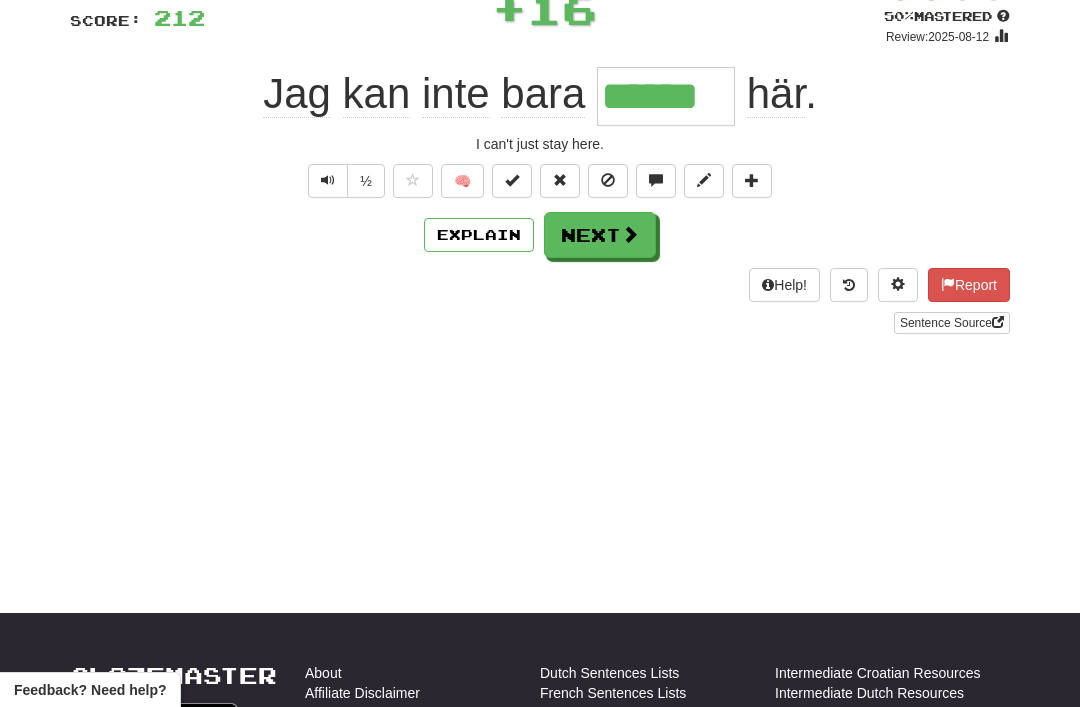 click on "Next" at bounding box center (600, 235) 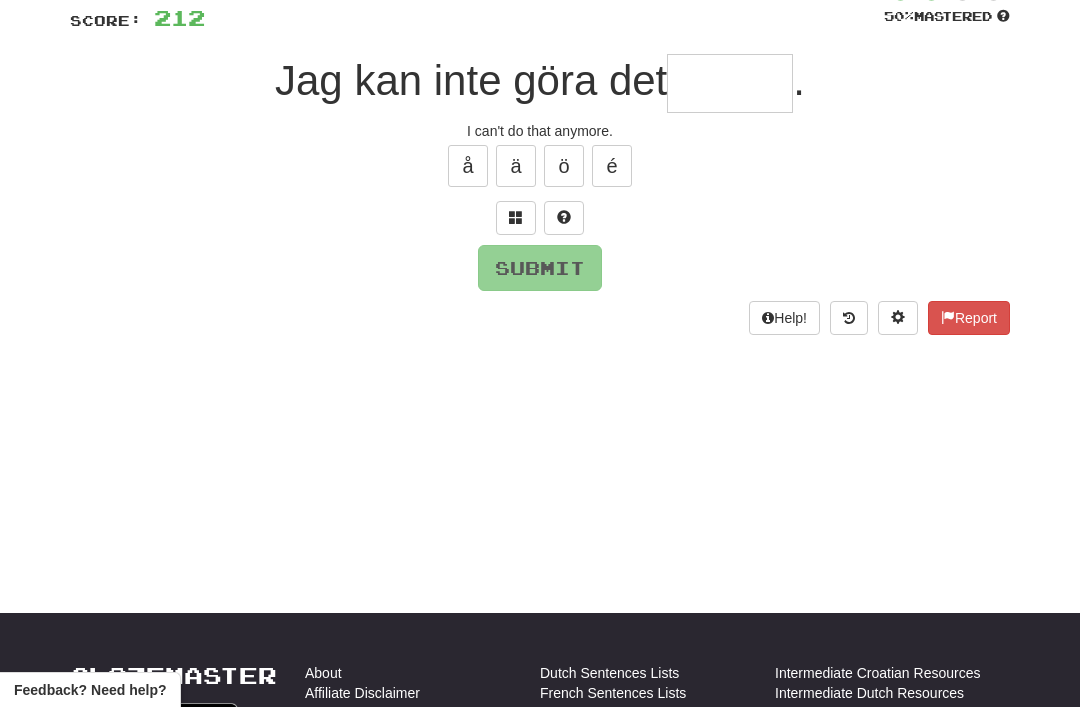 scroll, scrollTop: 143, scrollLeft: 0, axis: vertical 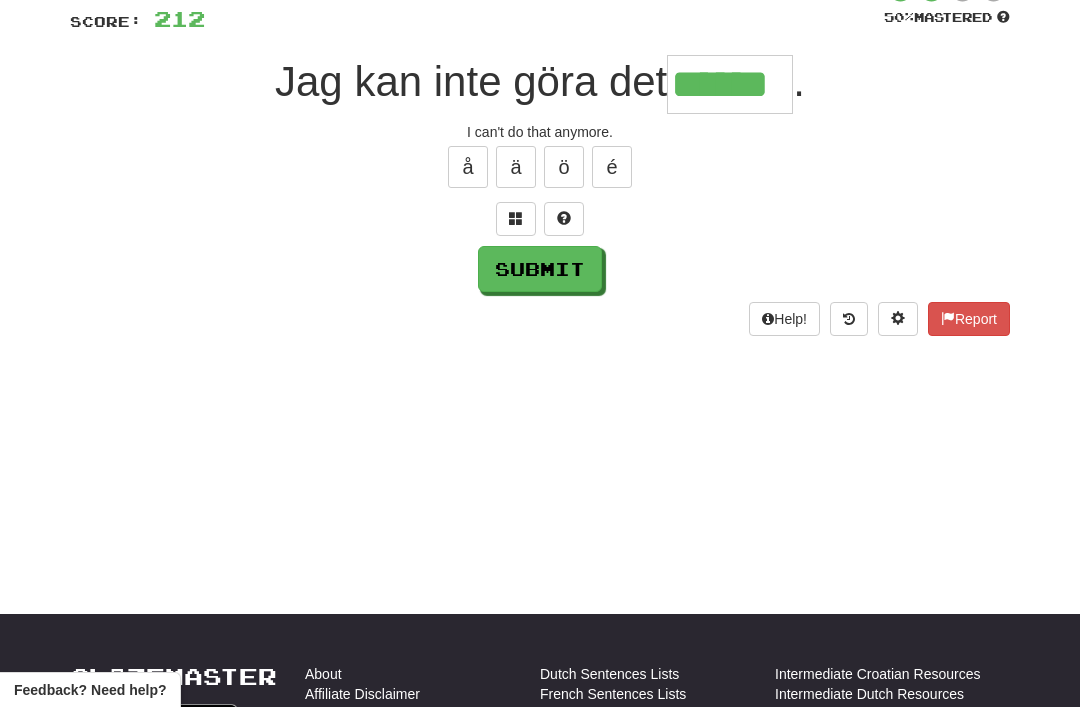 type on "******" 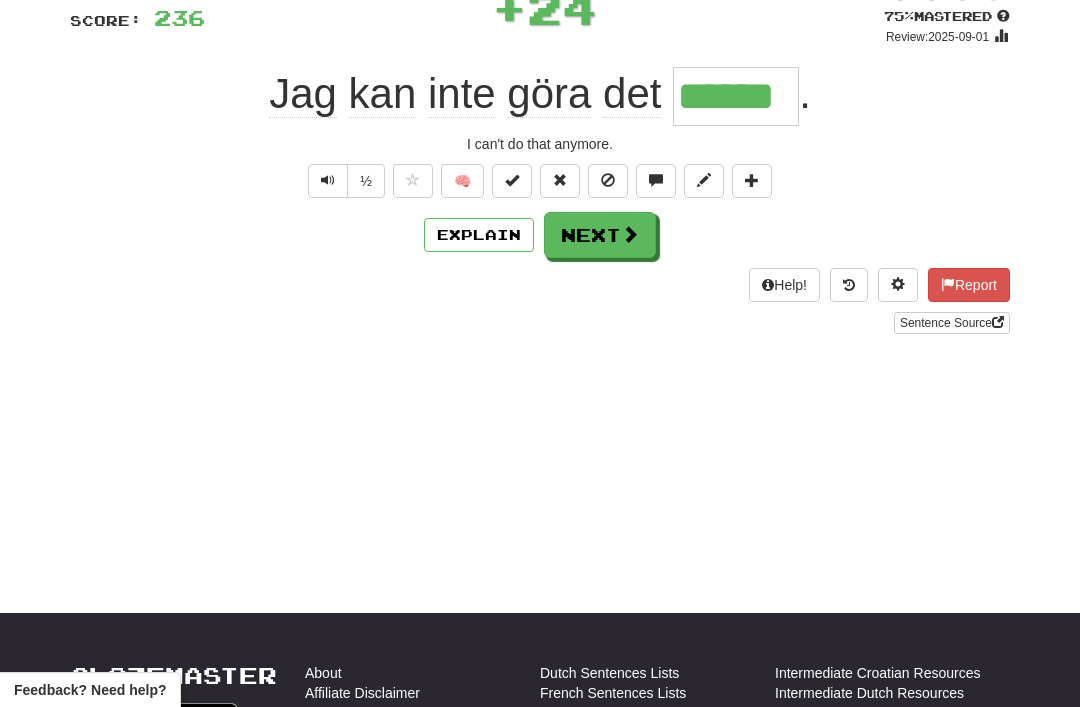 click on "Next" at bounding box center [600, 235] 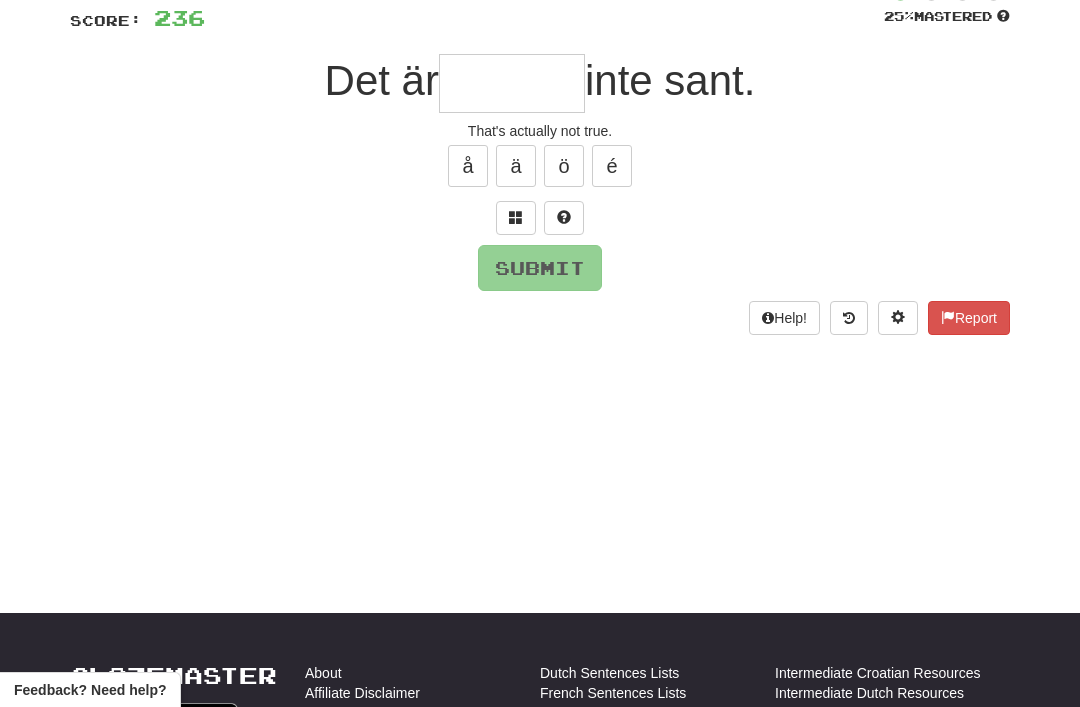 scroll, scrollTop: 143, scrollLeft: 0, axis: vertical 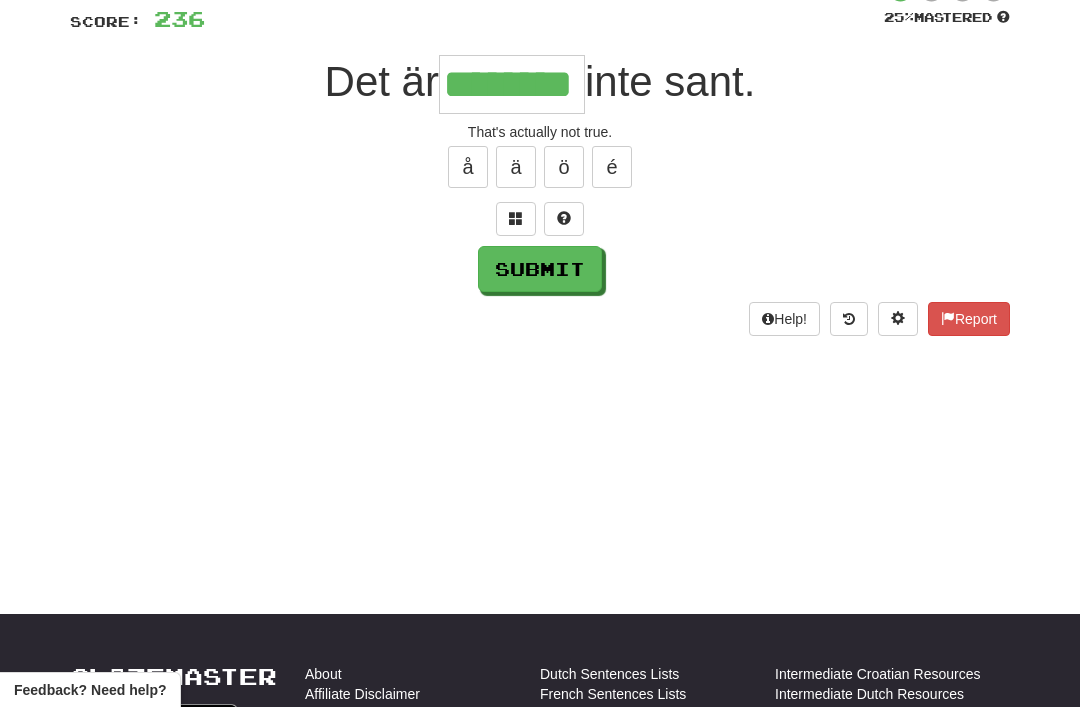 type on "********" 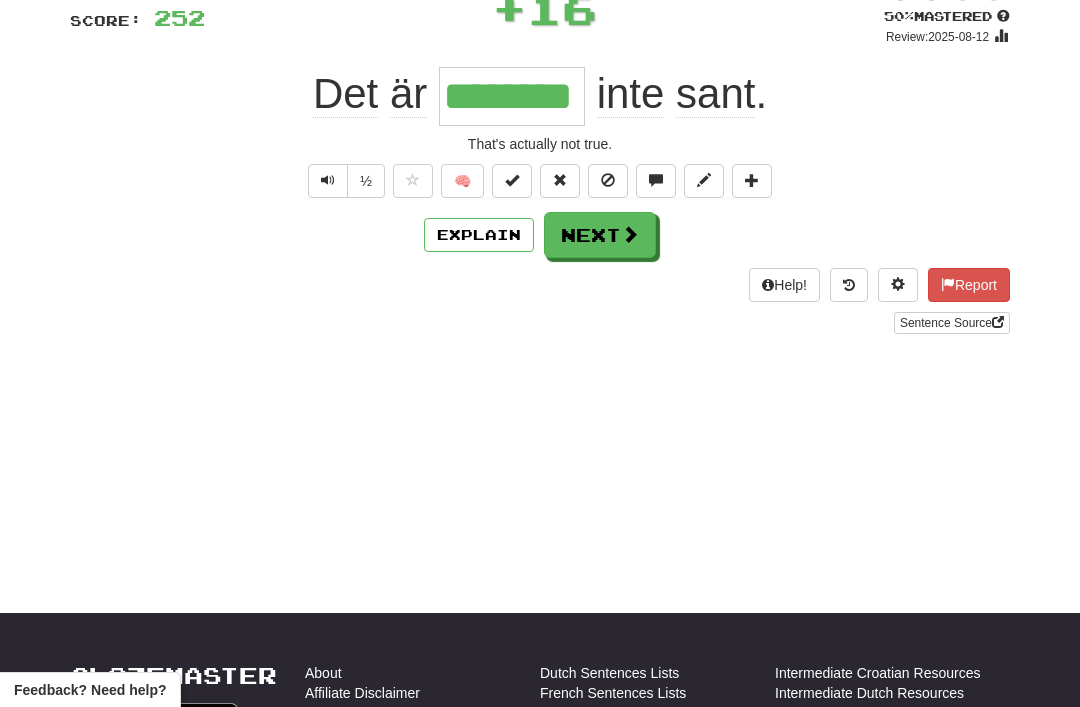 click on "Next" at bounding box center [600, 235] 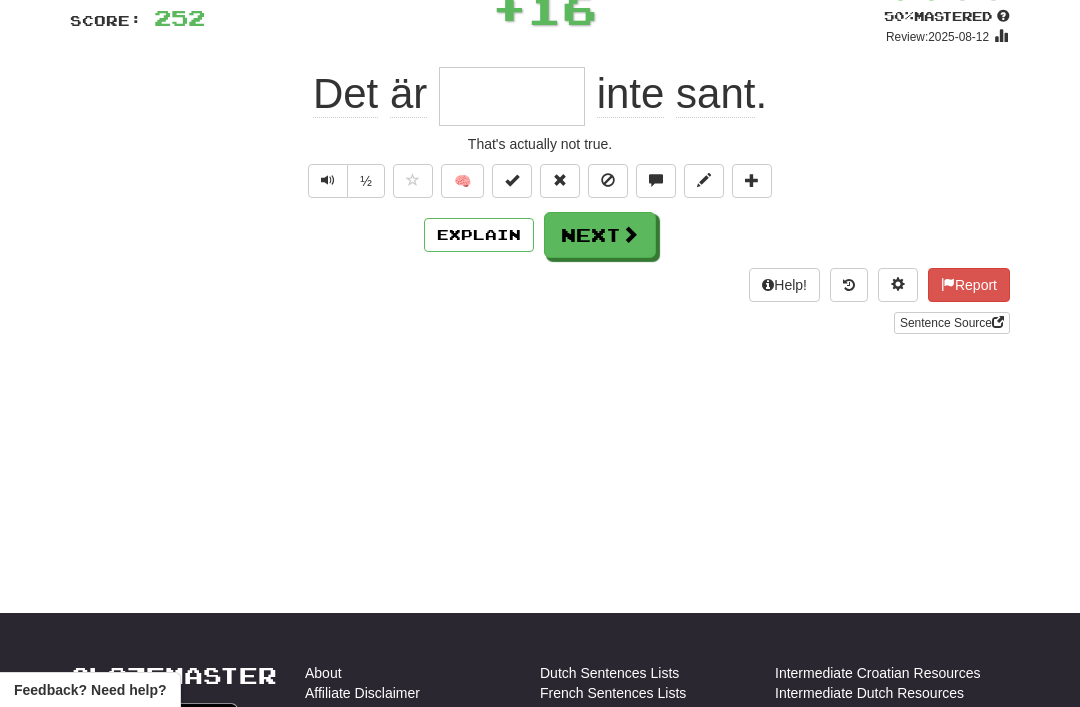 scroll, scrollTop: 143, scrollLeft: 0, axis: vertical 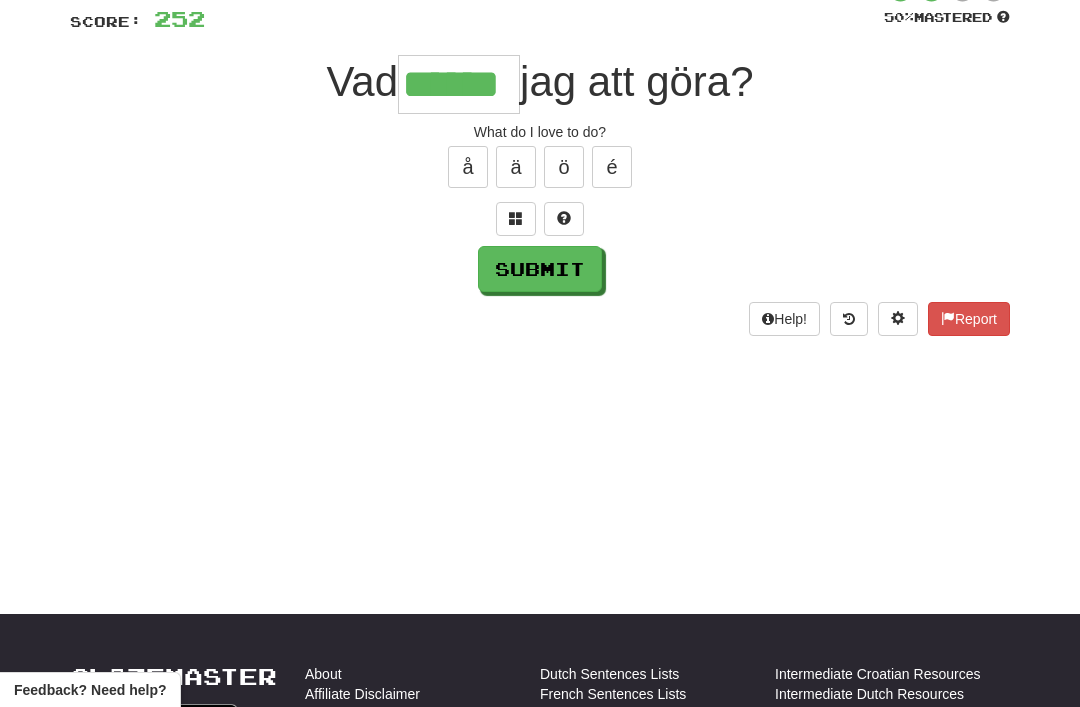 type on "******" 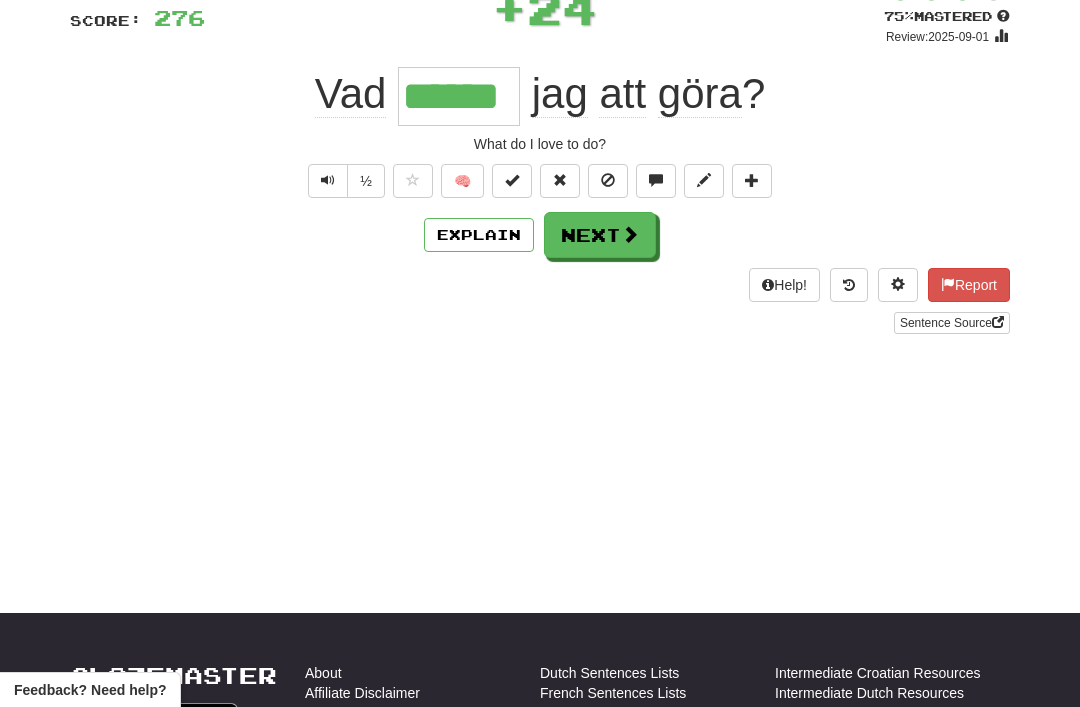 click on "Next" at bounding box center [600, 235] 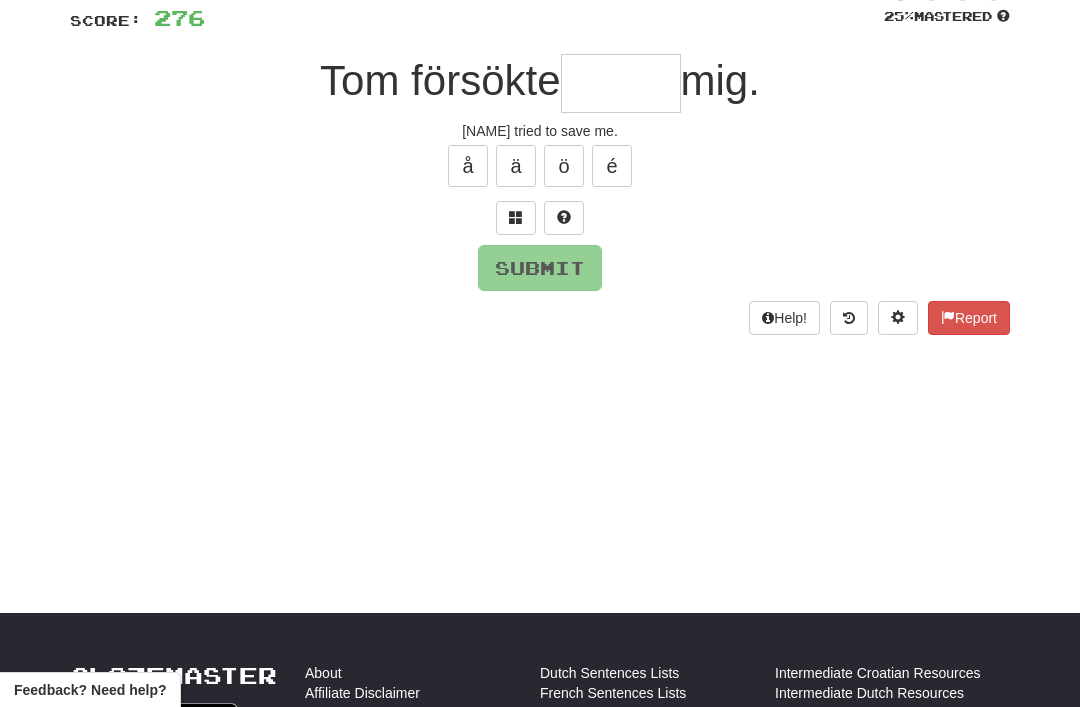 scroll, scrollTop: 143, scrollLeft: 0, axis: vertical 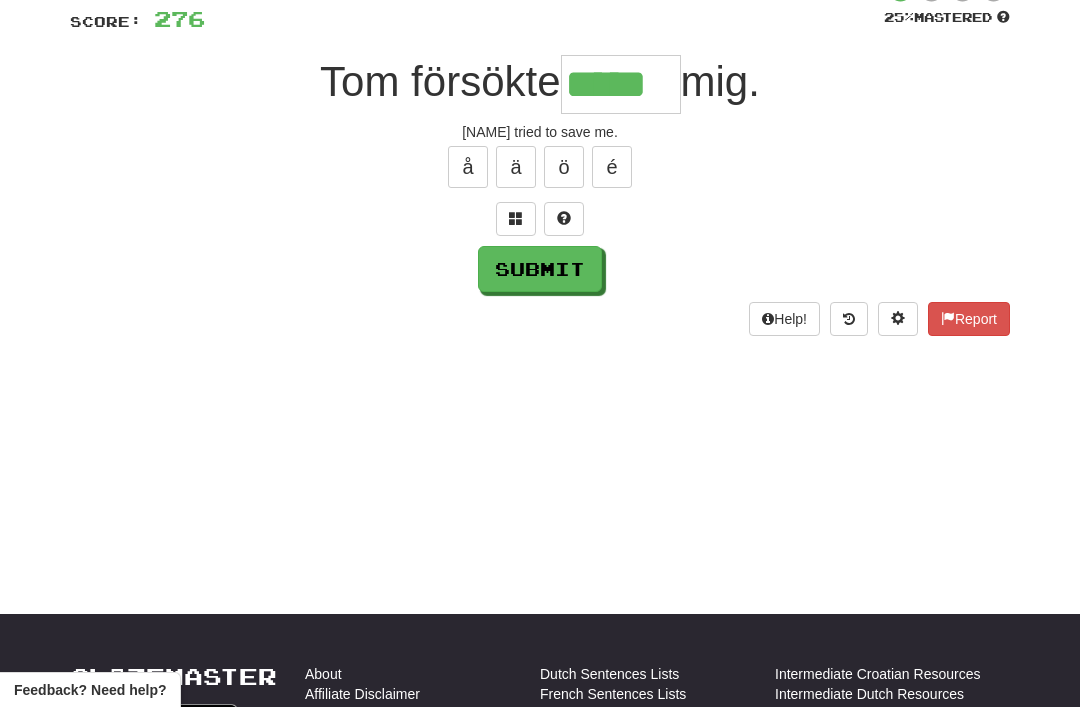 type on "*****" 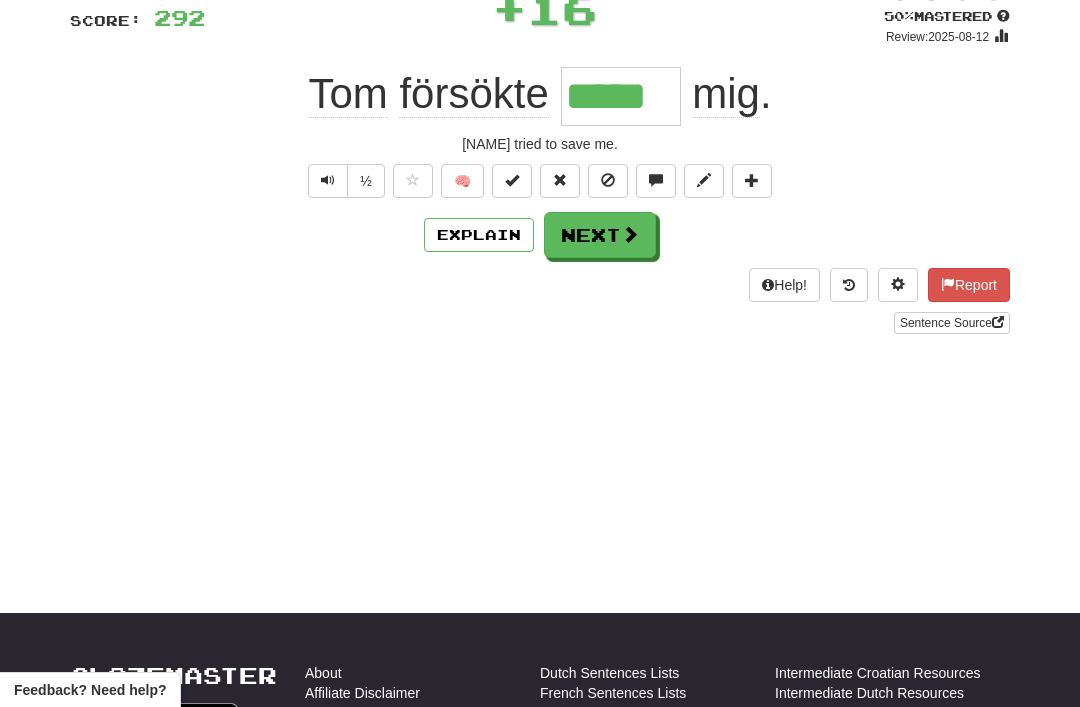 click on "Next" at bounding box center [600, 235] 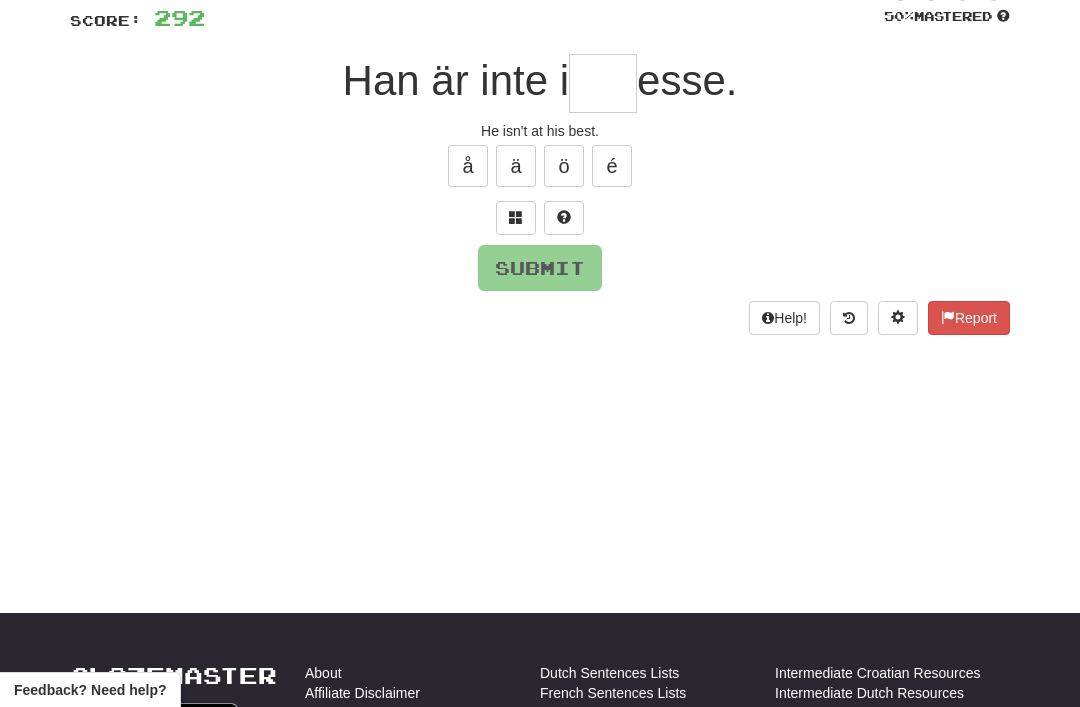 scroll, scrollTop: 143, scrollLeft: 0, axis: vertical 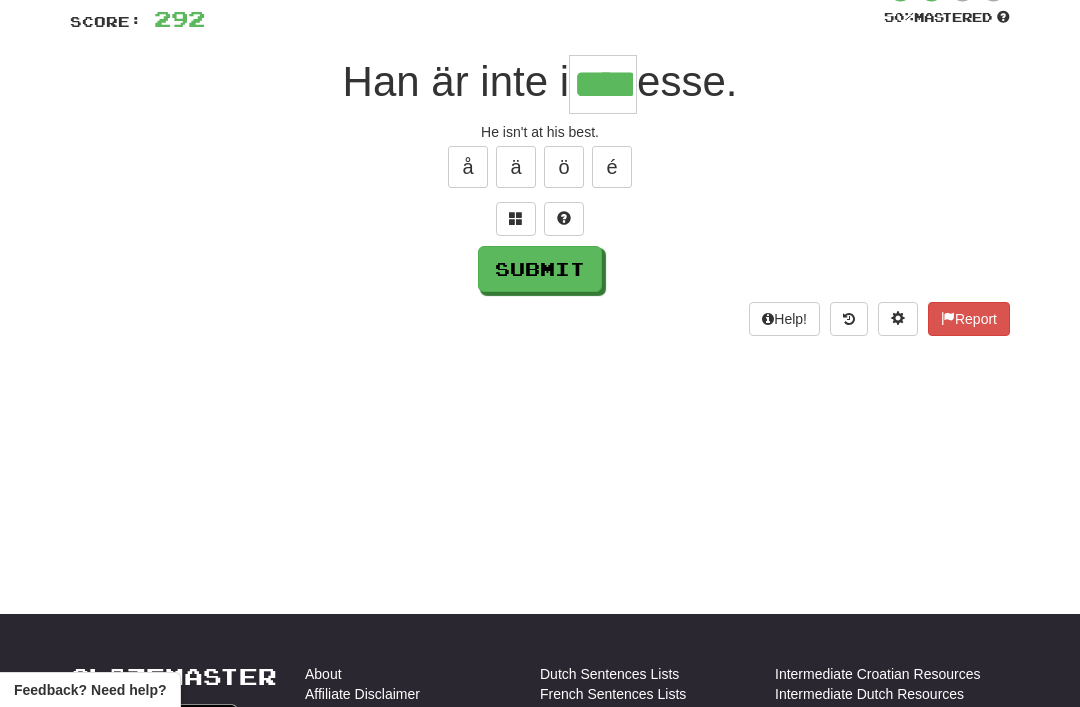 type on "****" 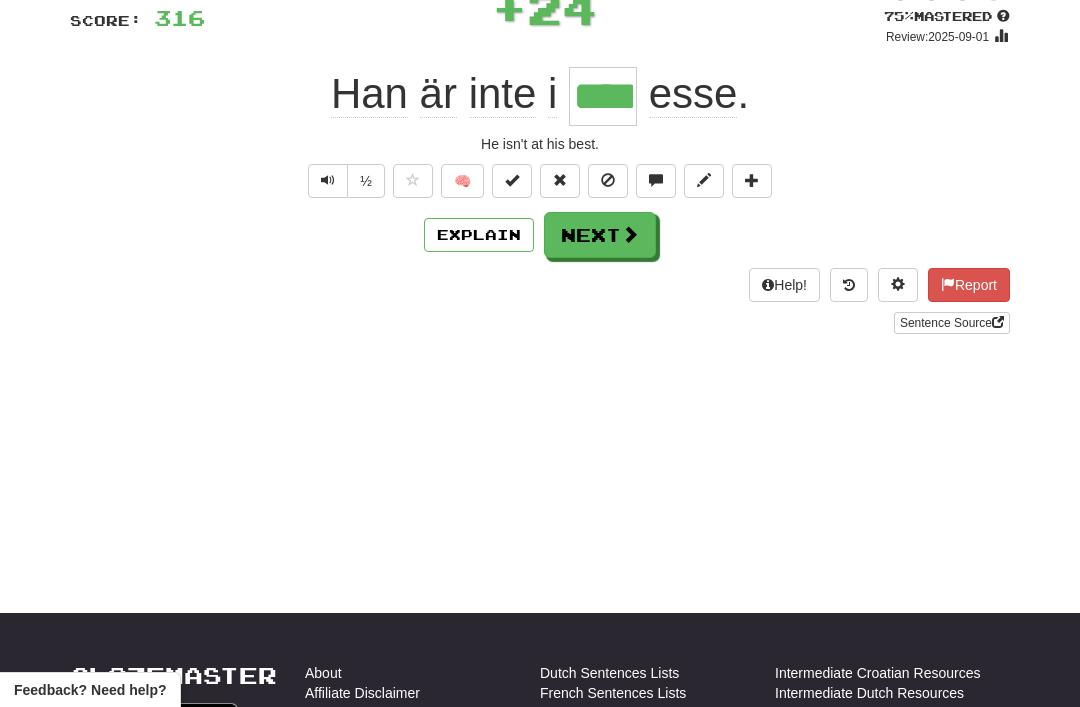 click on "Next" at bounding box center (600, 235) 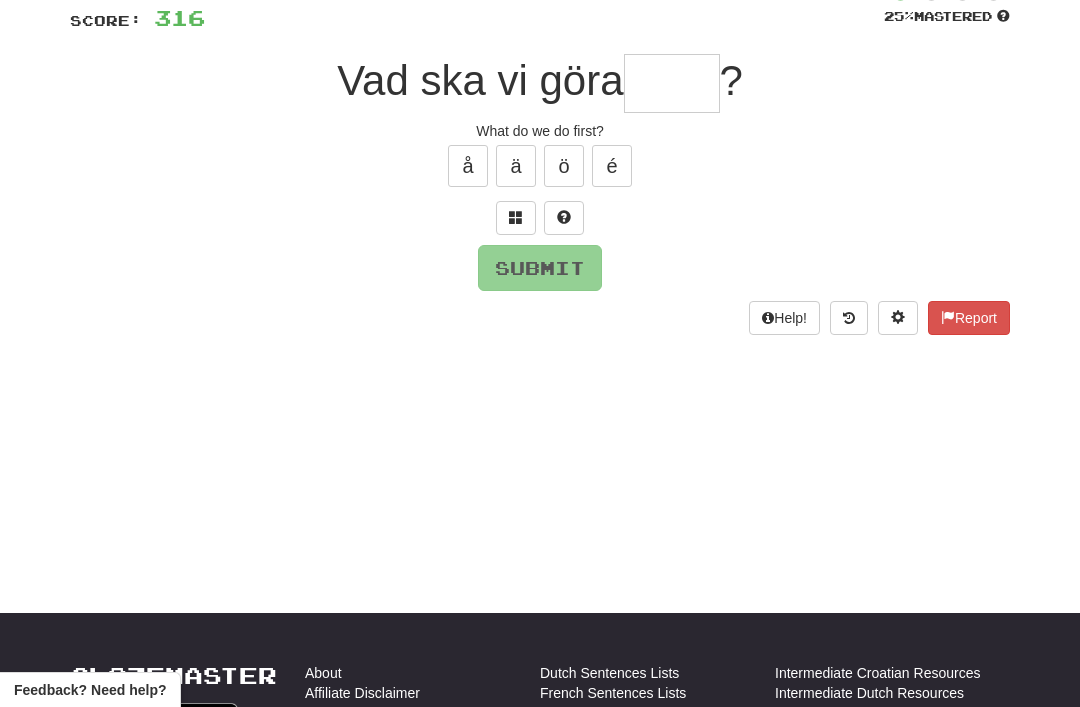 scroll, scrollTop: 143, scrollLeft: 0, axis: vertical 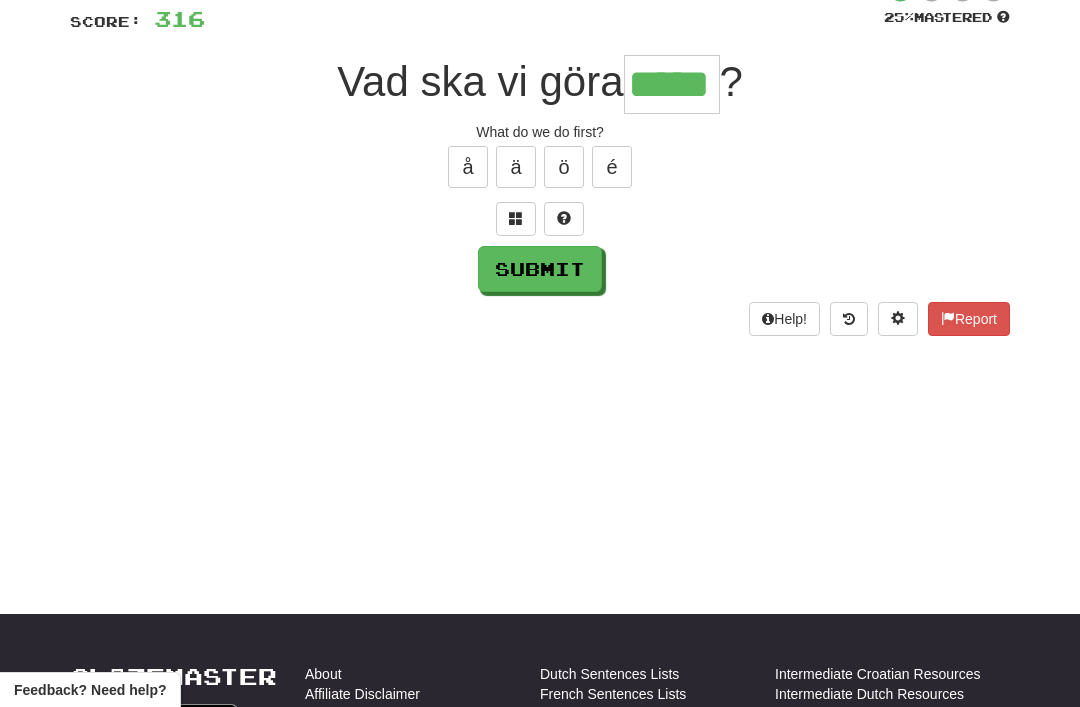 type on "*****" 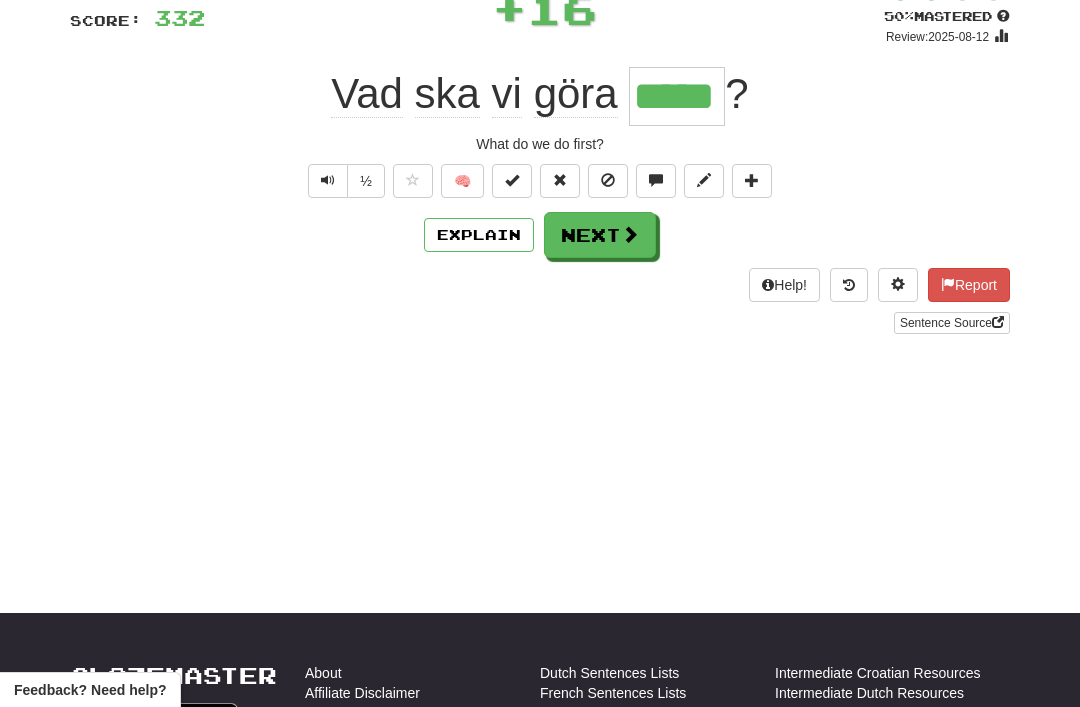 click on "Next" at bounding box center (600, 235) 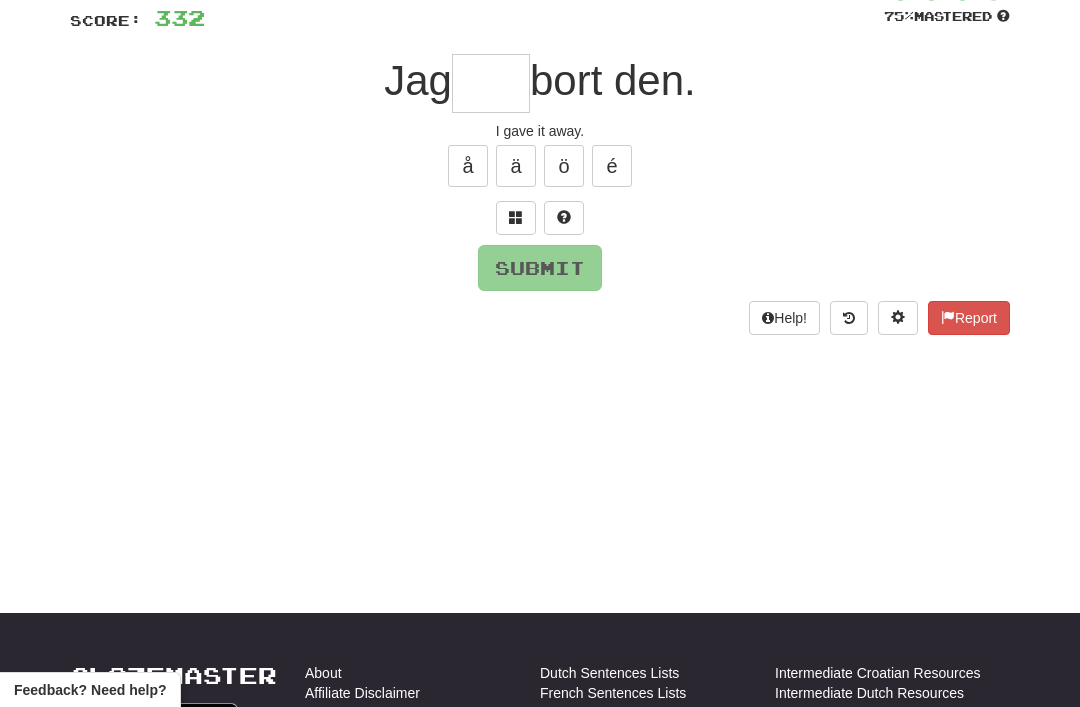 scroll, scrollTop: 143, scrollLeft: 0, axis: vertical 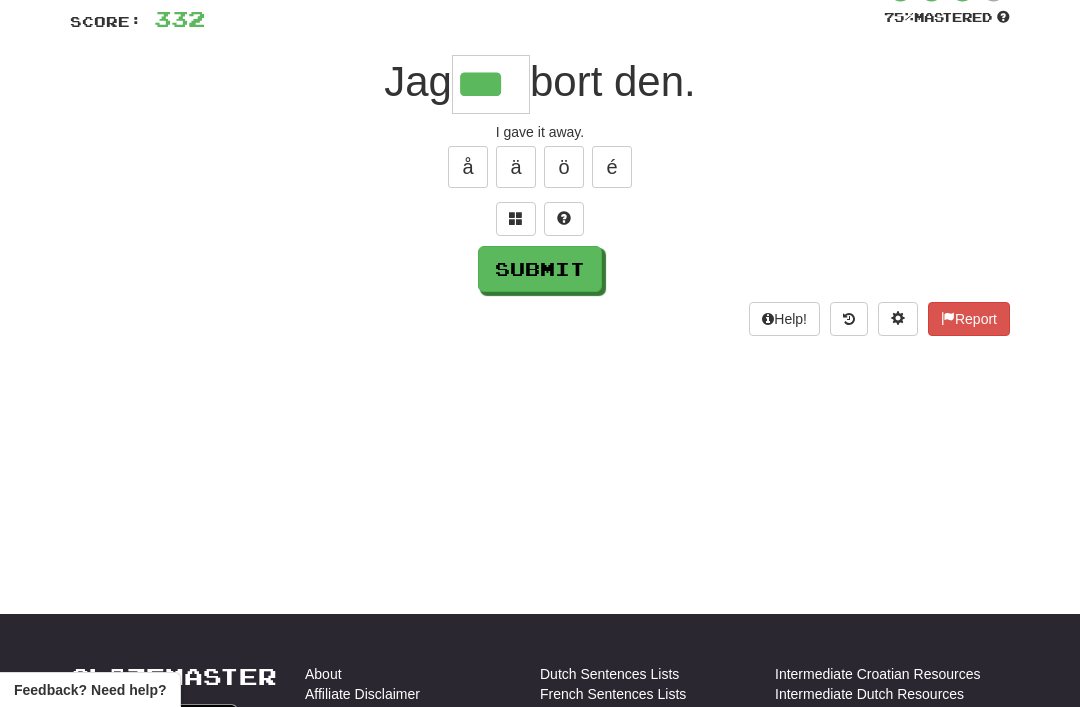 type on "***" 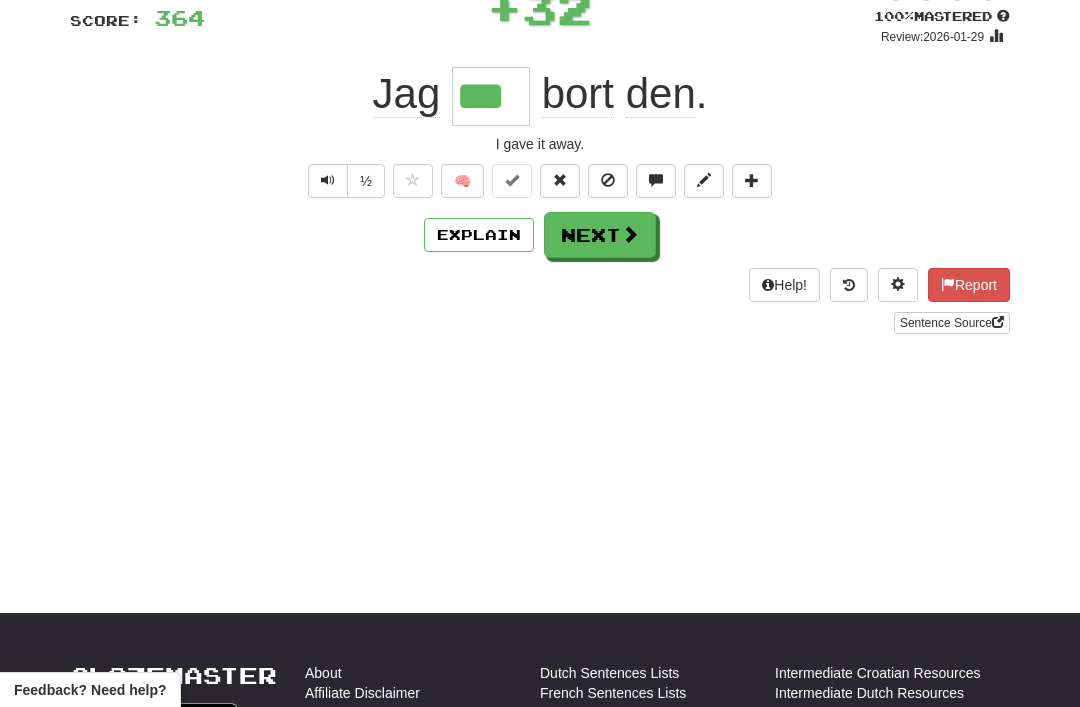 click on "Next" at bounding box center [600, 235] 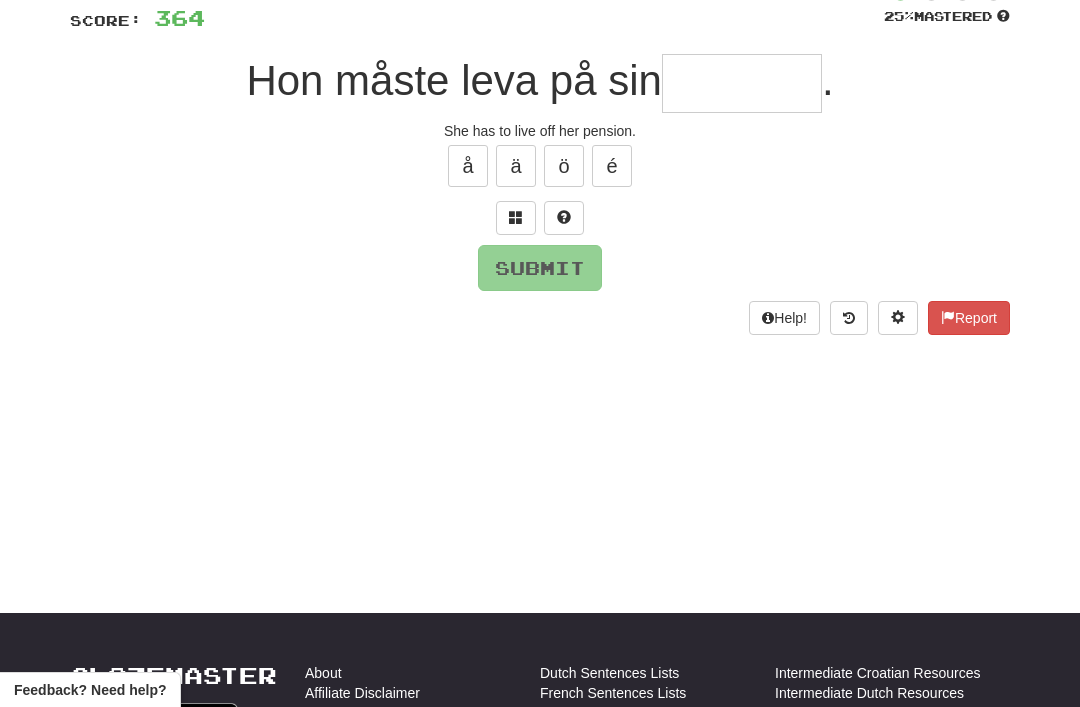 scroll, scrollTop: 143, scrollLeft: 0, axis: vertical 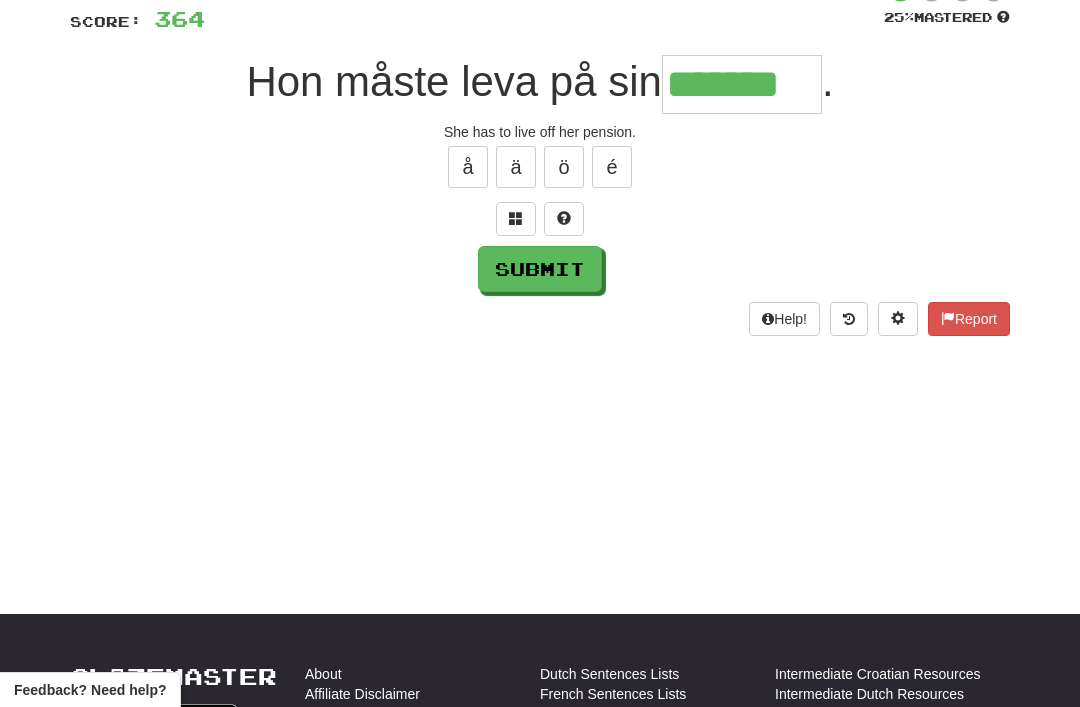 type on "*******" 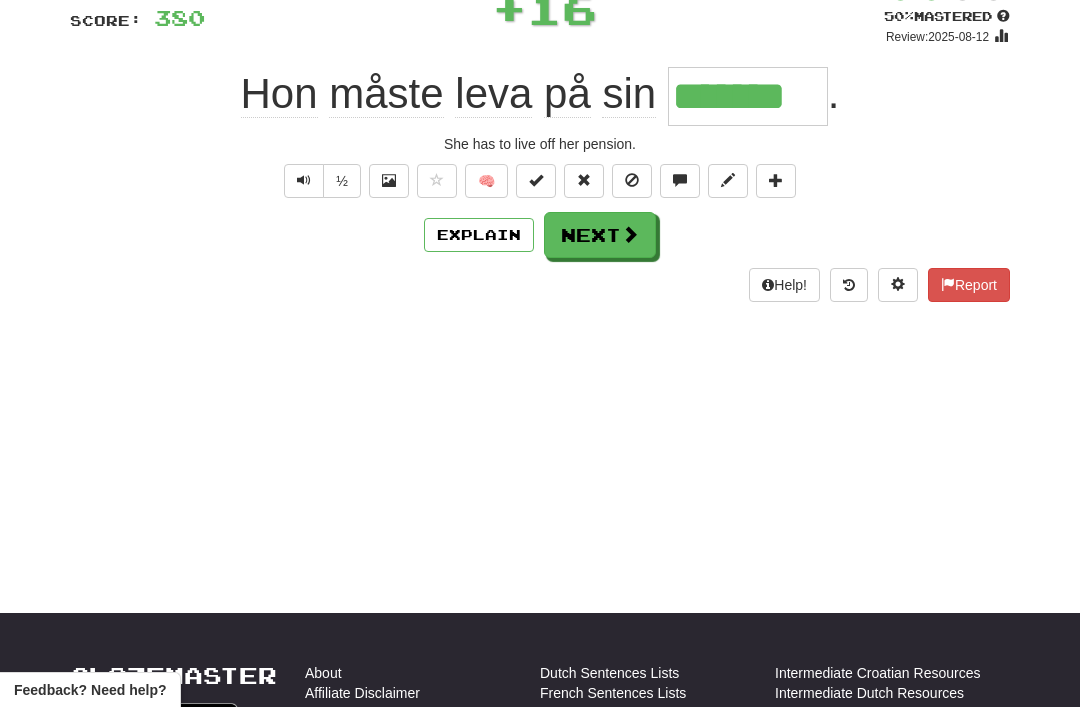 click on "Next" at bounding box center (600, 235) 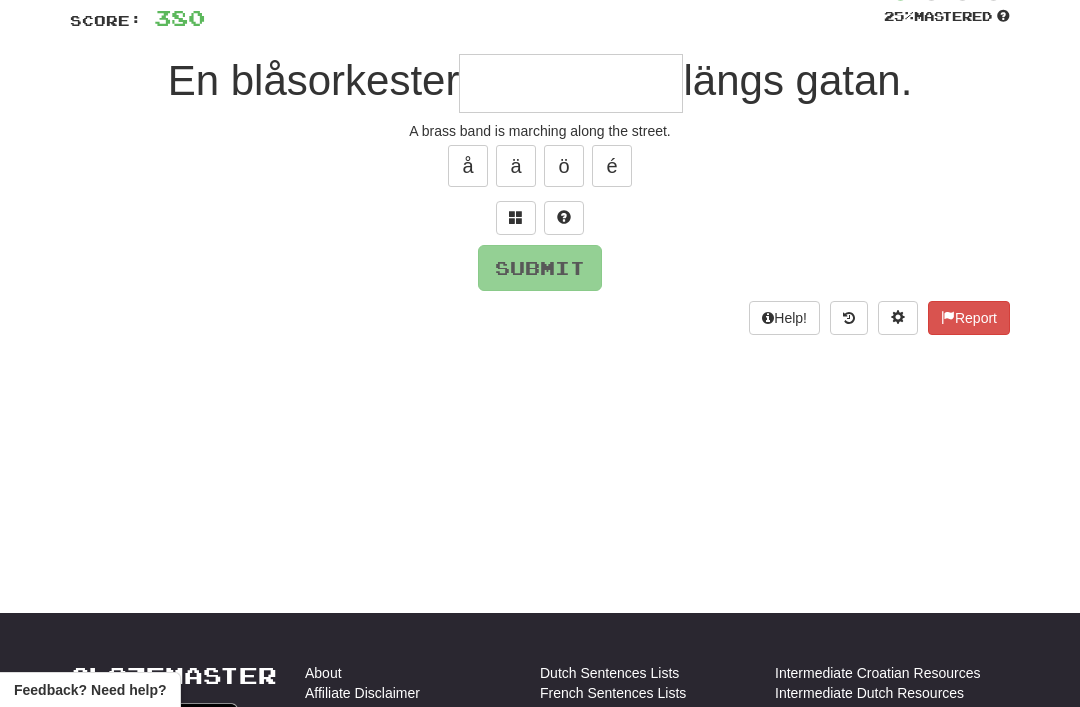 scroll, scrollTop: 143, scrollLeft: 0, axis: vertical 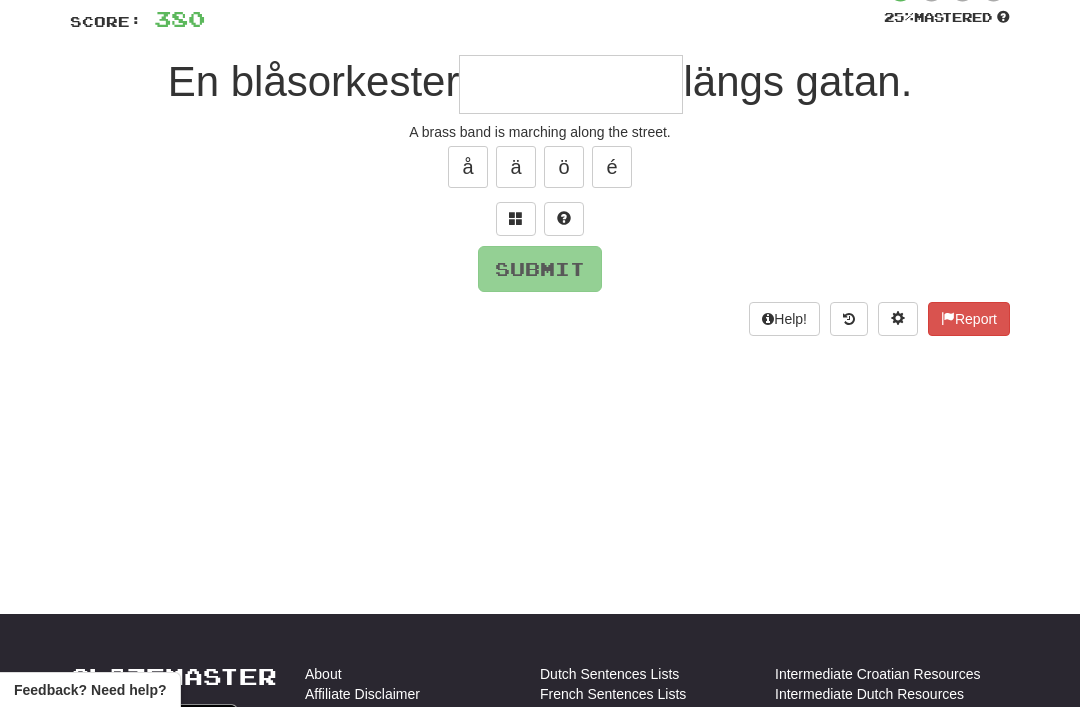 click at bounding box center (516, 218) 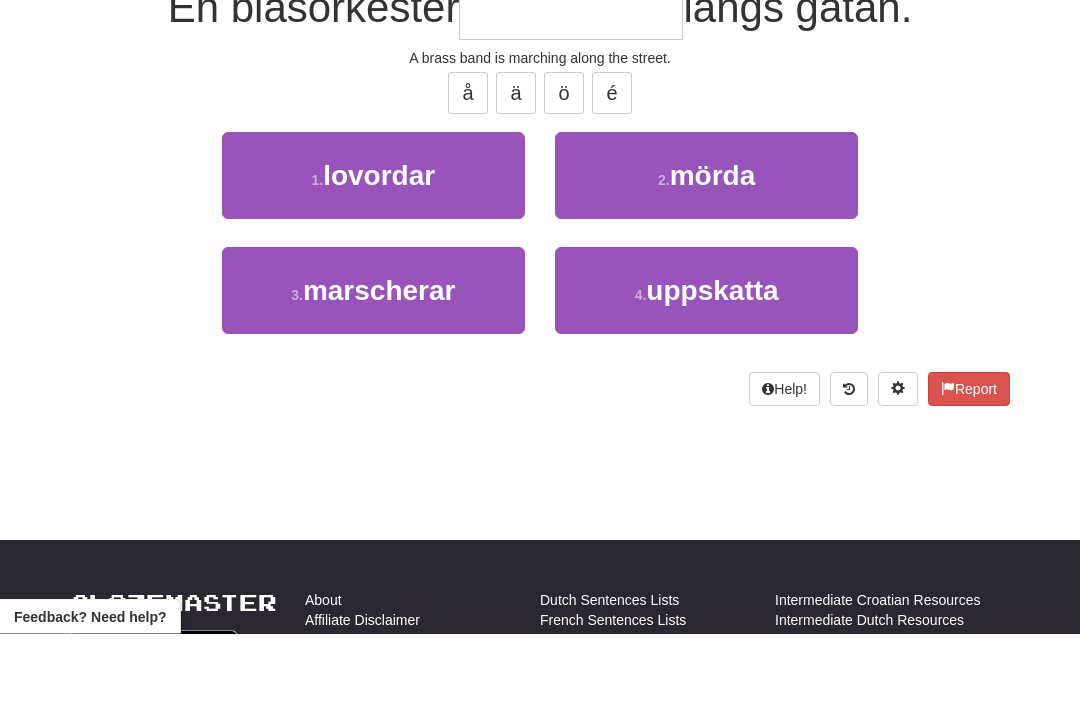 click on "3 .  marscherar" at bounding box center [373, 364] 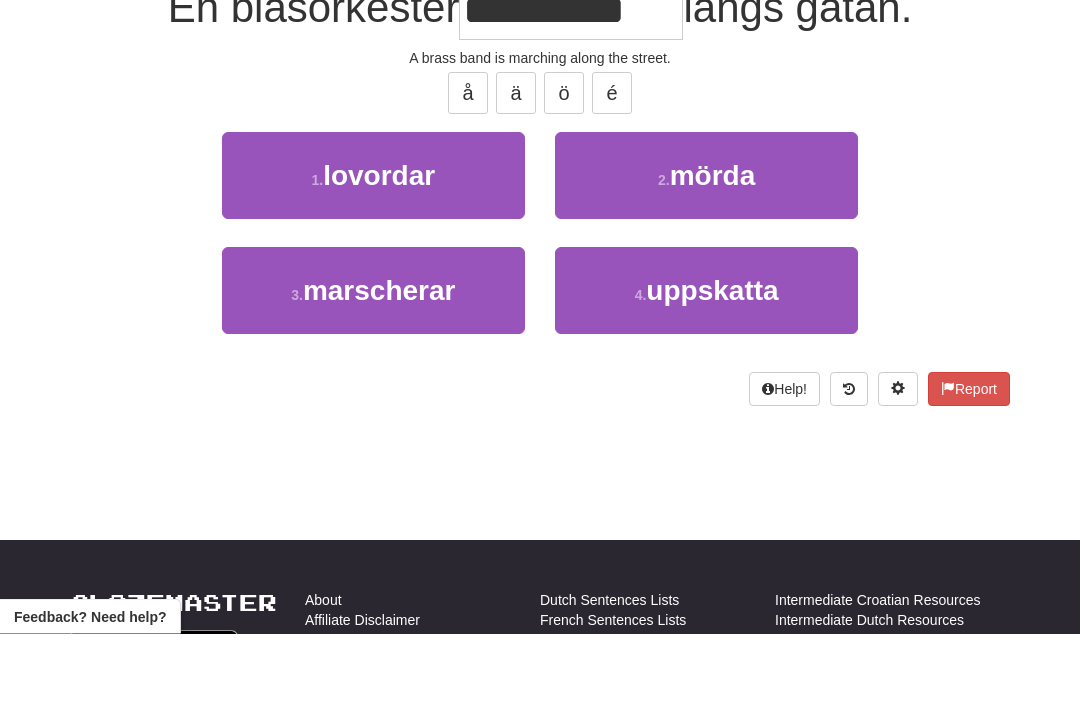 scroll, scrollTop: 217, scrollLeft: 0, axis: vertical 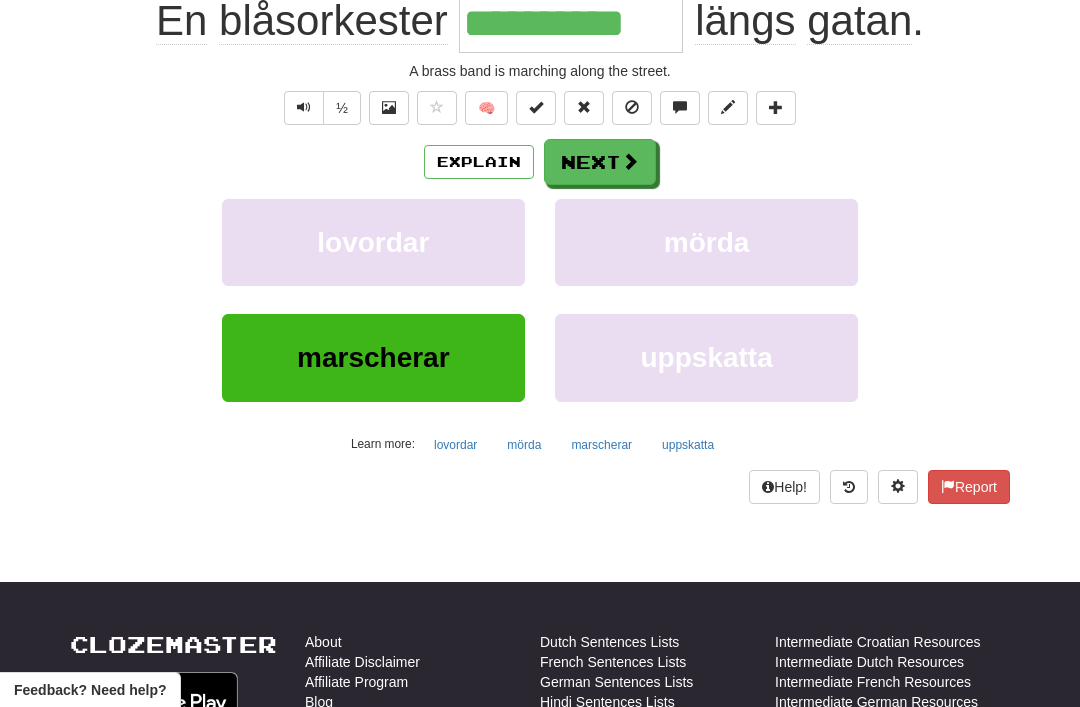 click at bounding box center [630, 161] 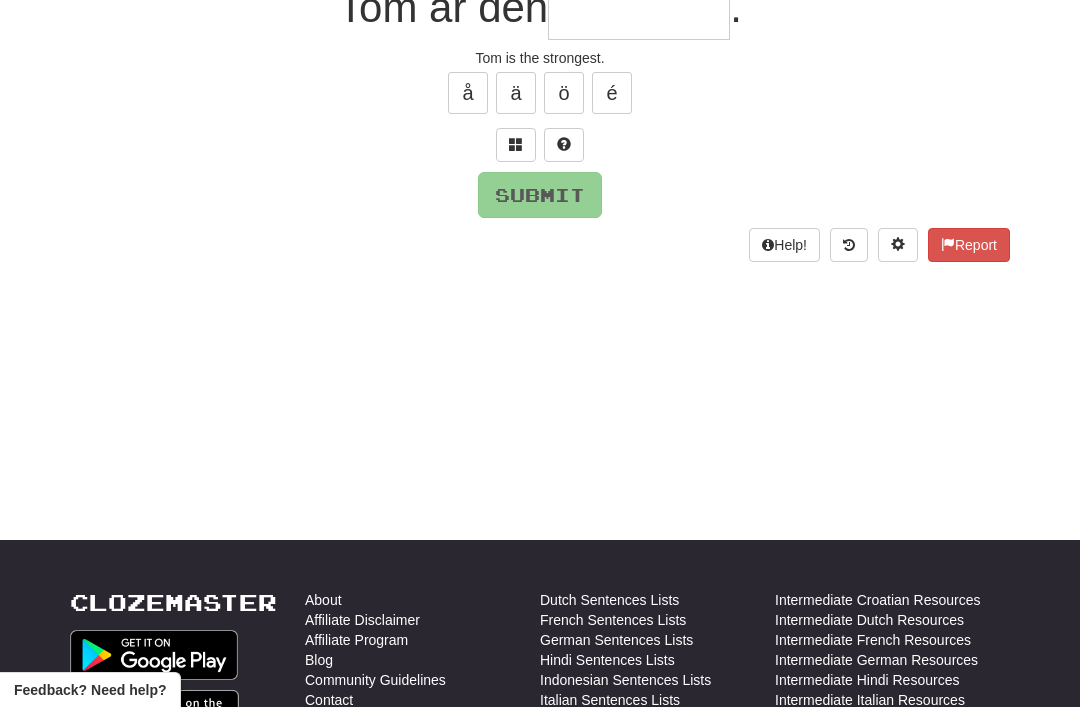 scroll, scrollTop: 44, scrollLeft: 0, axis: vertical 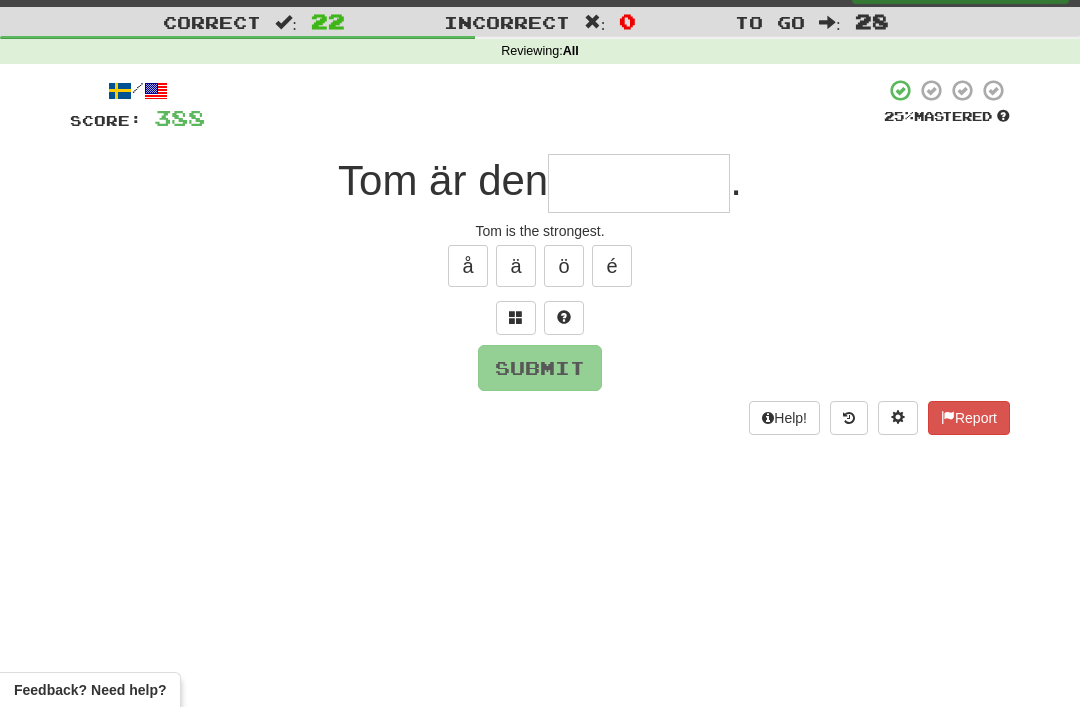 click at bounding box center [516, 318] 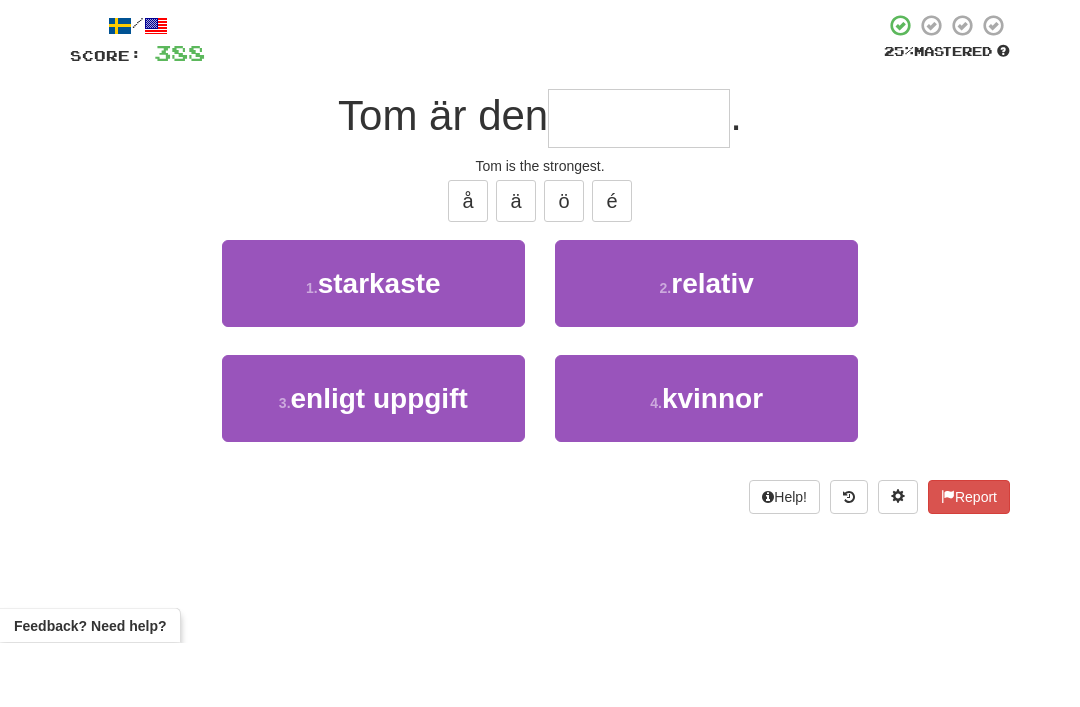 click on "1 .  starkaste" at bounding box center (373, 348) 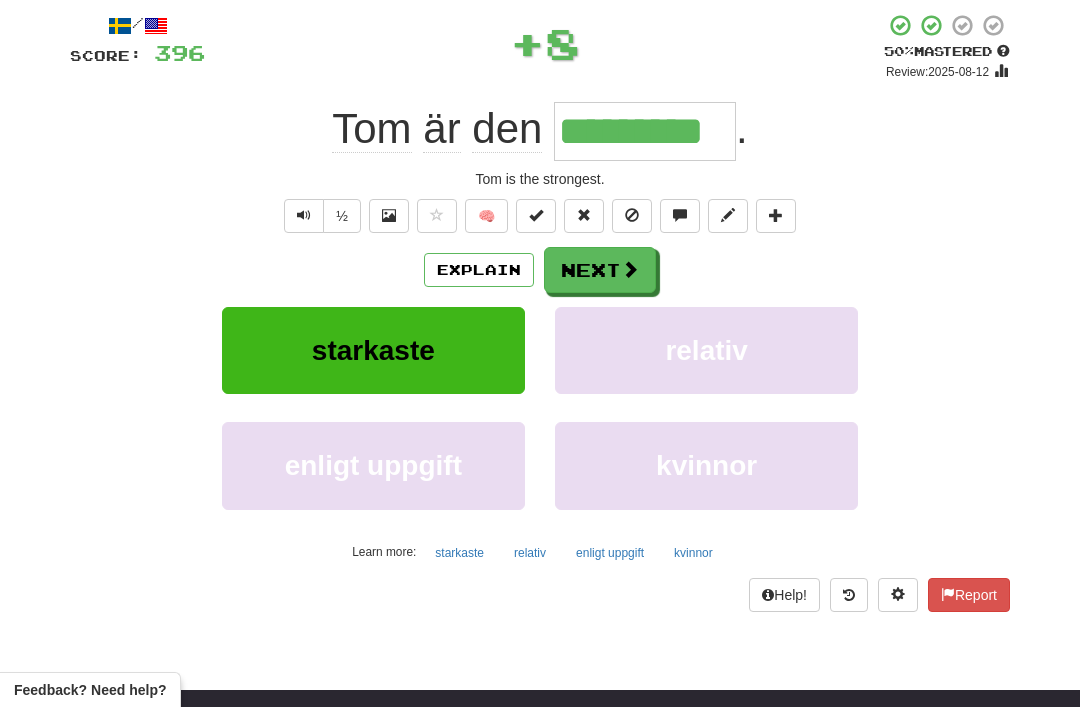 click on "Next" at bounding box center [600, 270] 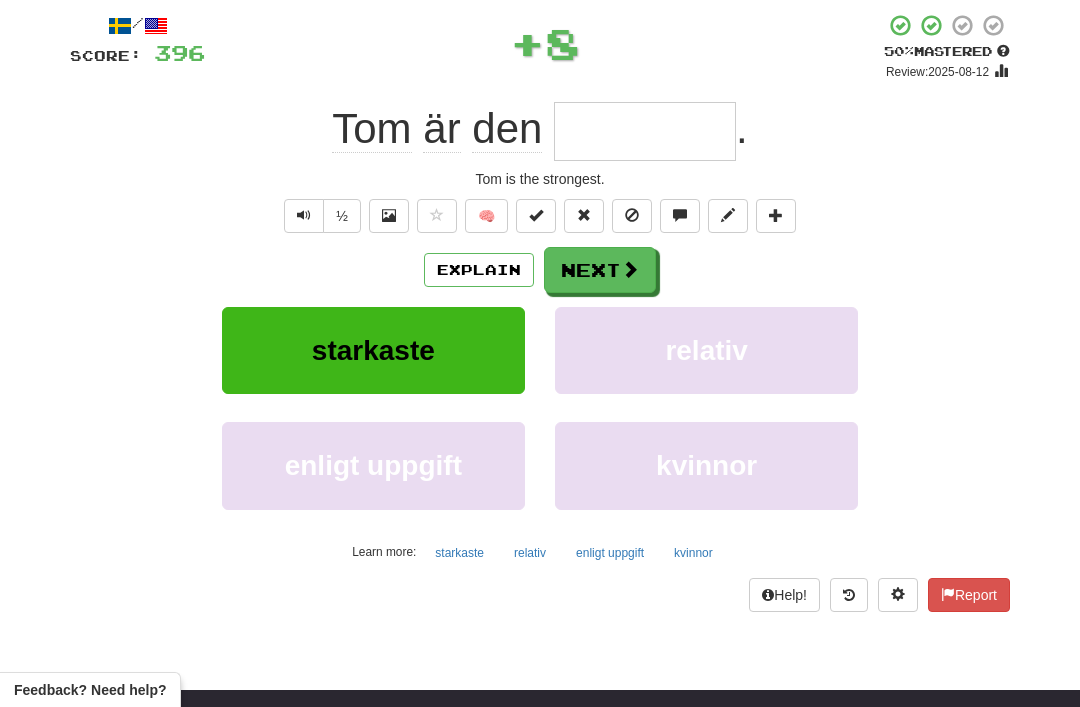 scroll, scrollTop: 108, scrollLeft: 0, axis: vertical 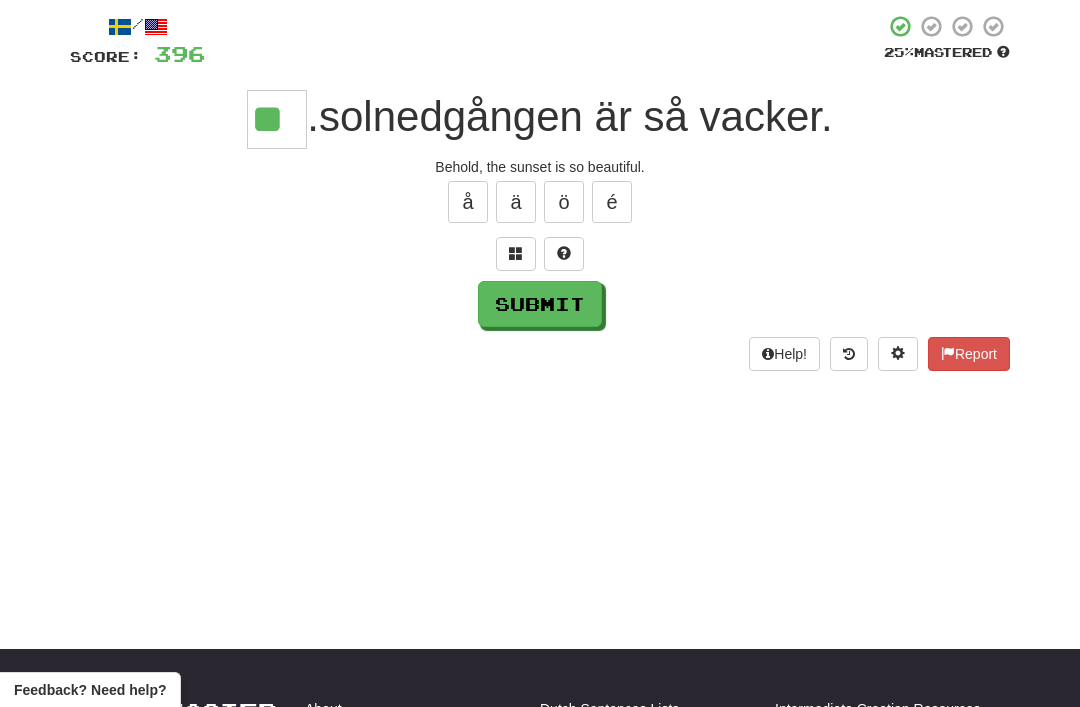 click on "Submit" at bounding box center (540, 304) 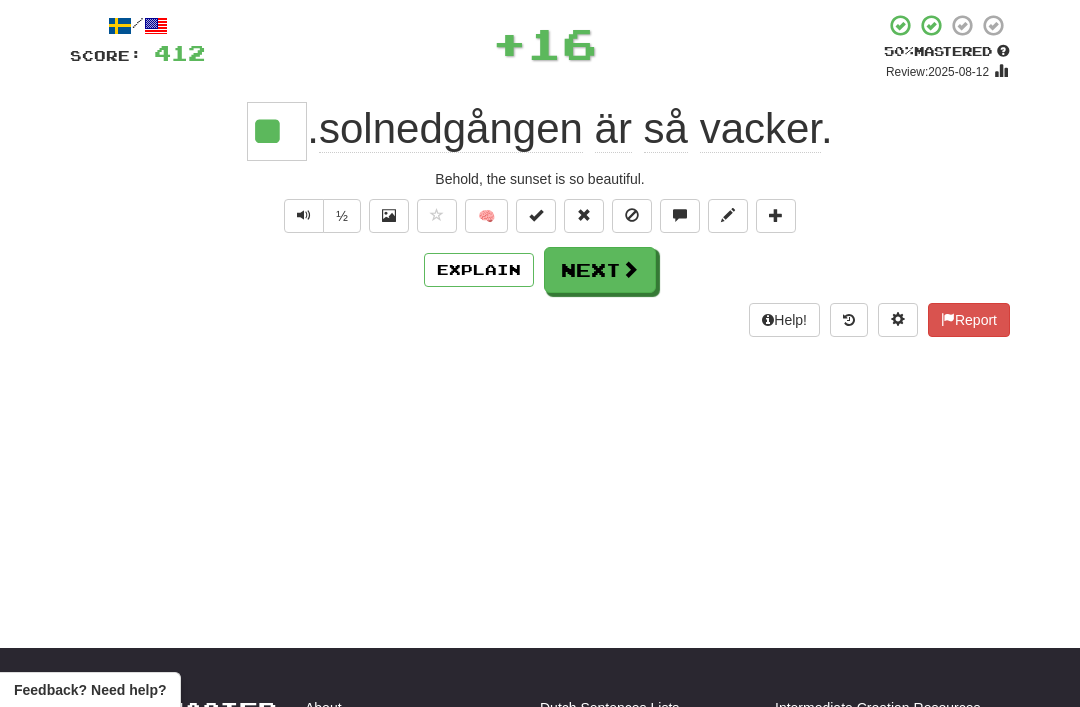 click on "Next" at bounding box center [600, 270] 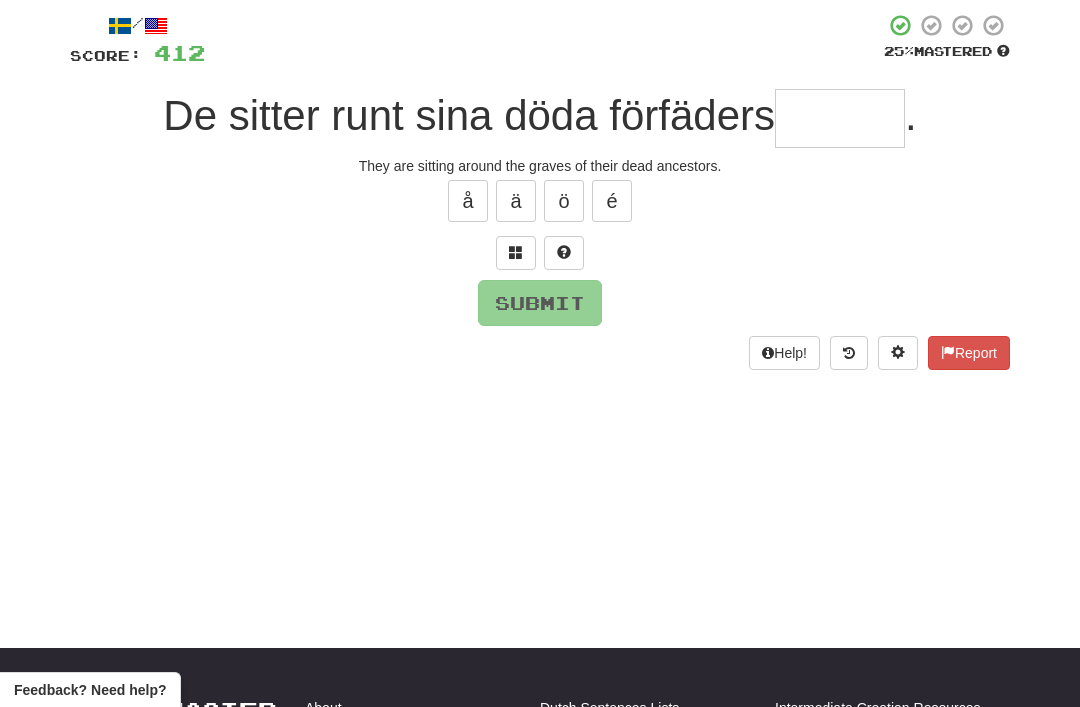 scroll, scrollTop: 108, scrollLeft: 0, axis: vertical 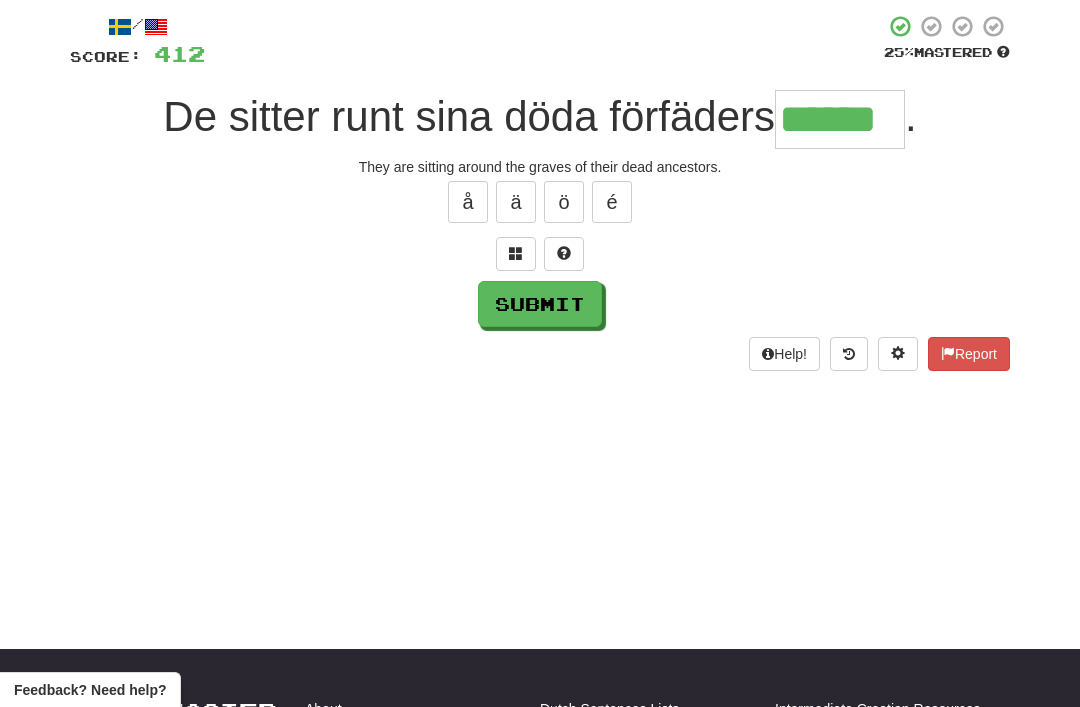 type on "******" 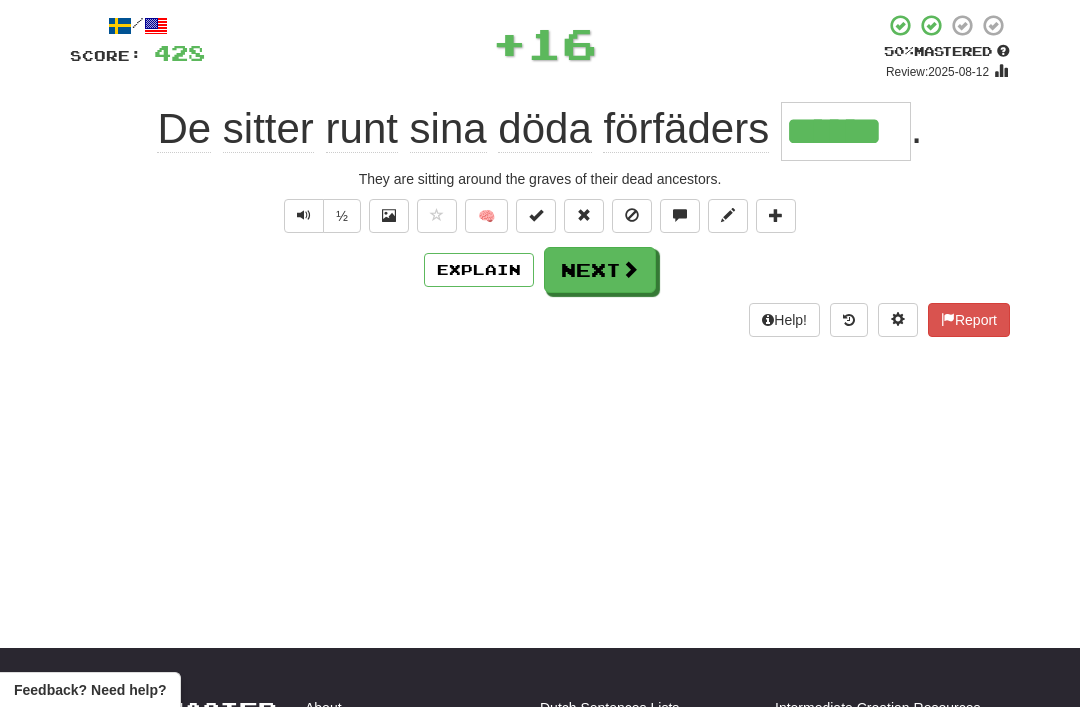 click on "Next" at bounding box center [600, 270] 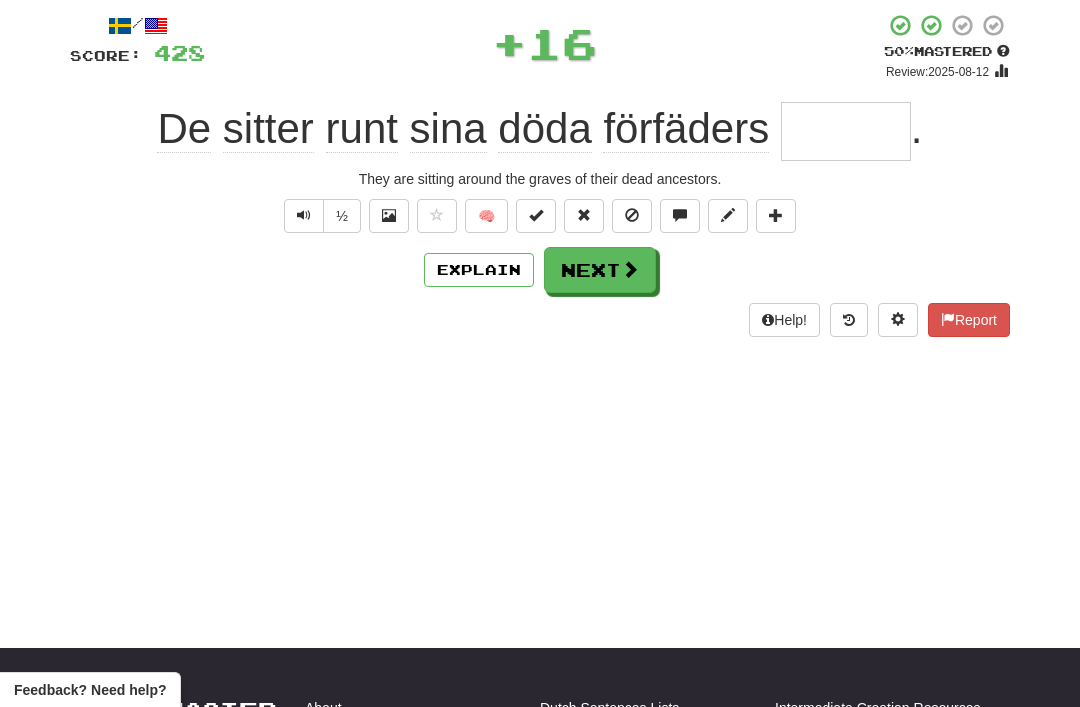 scroll, scrollTop: 108, scrollLeft: 0, axis: vertical 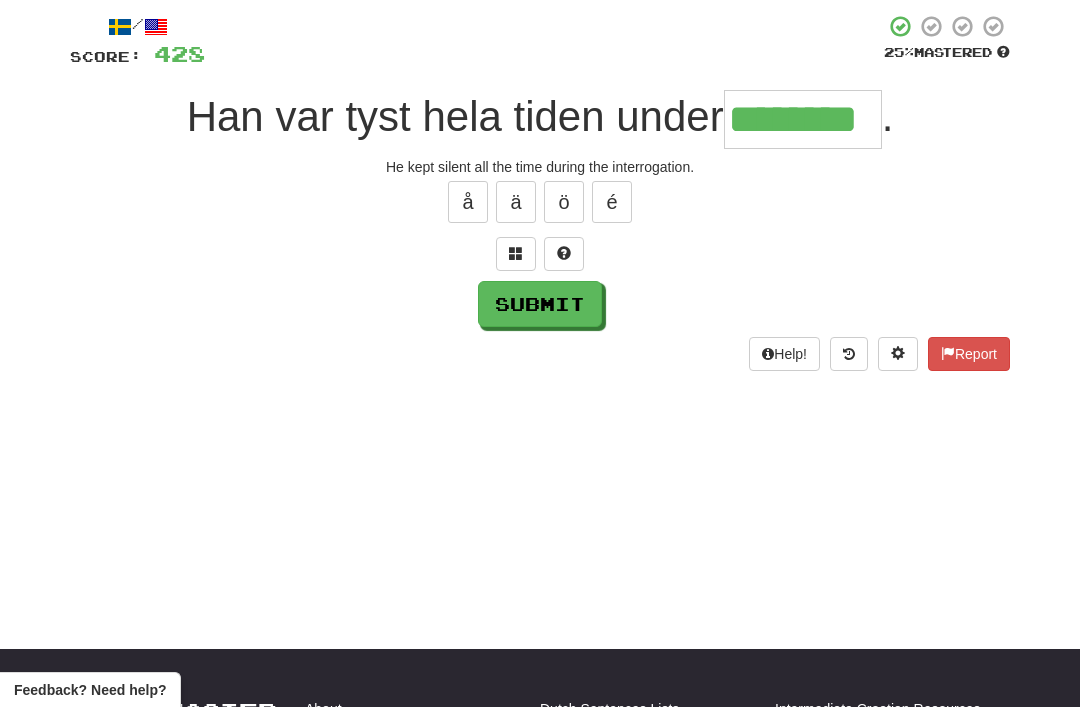 type on "********" 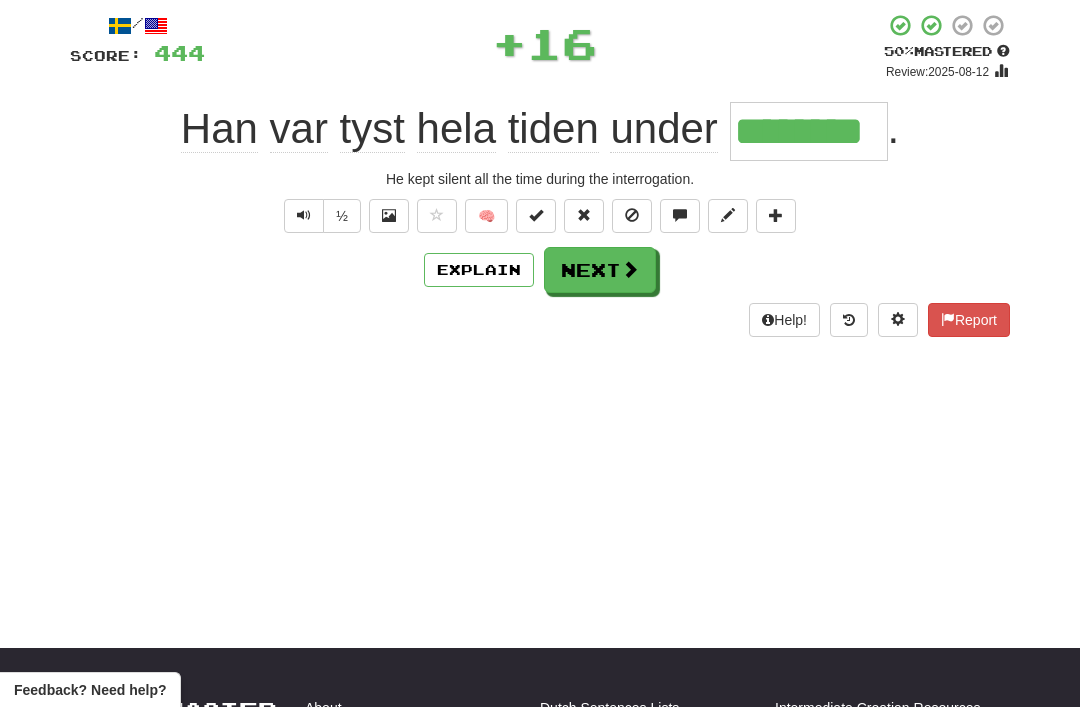 click on "Next" at bounding box center [600, 270] 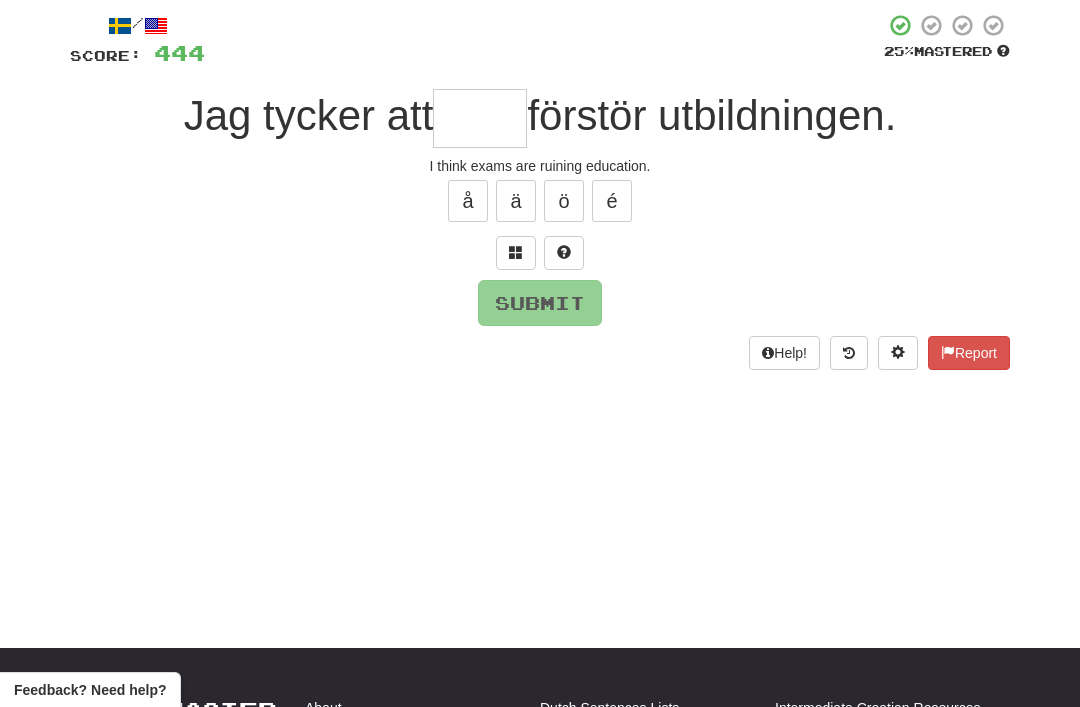 scroll, scrollTop: 108, scrollLeft: 0, axis: vertical 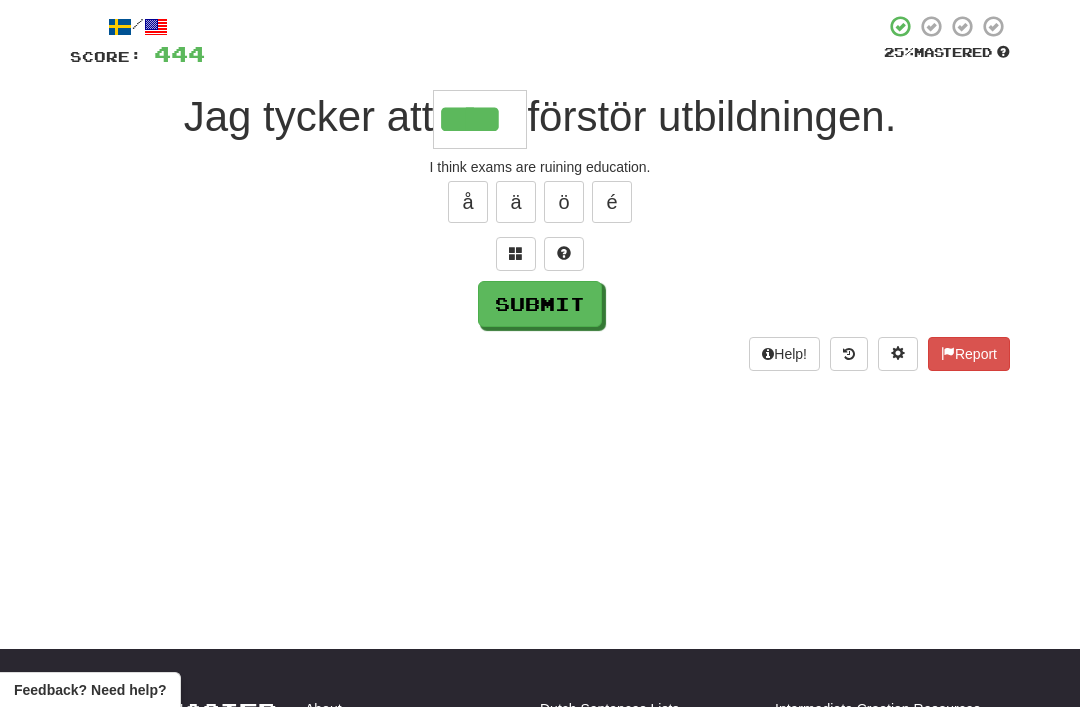 type on "****" 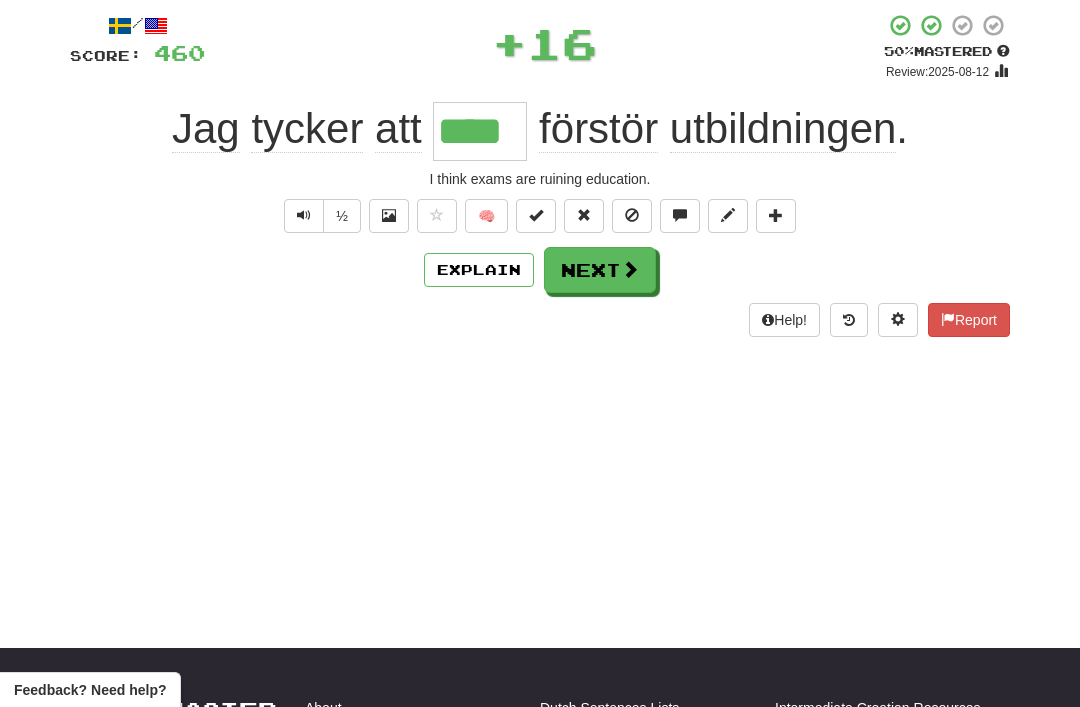 click on "Next" at bounding box center [600, 270] 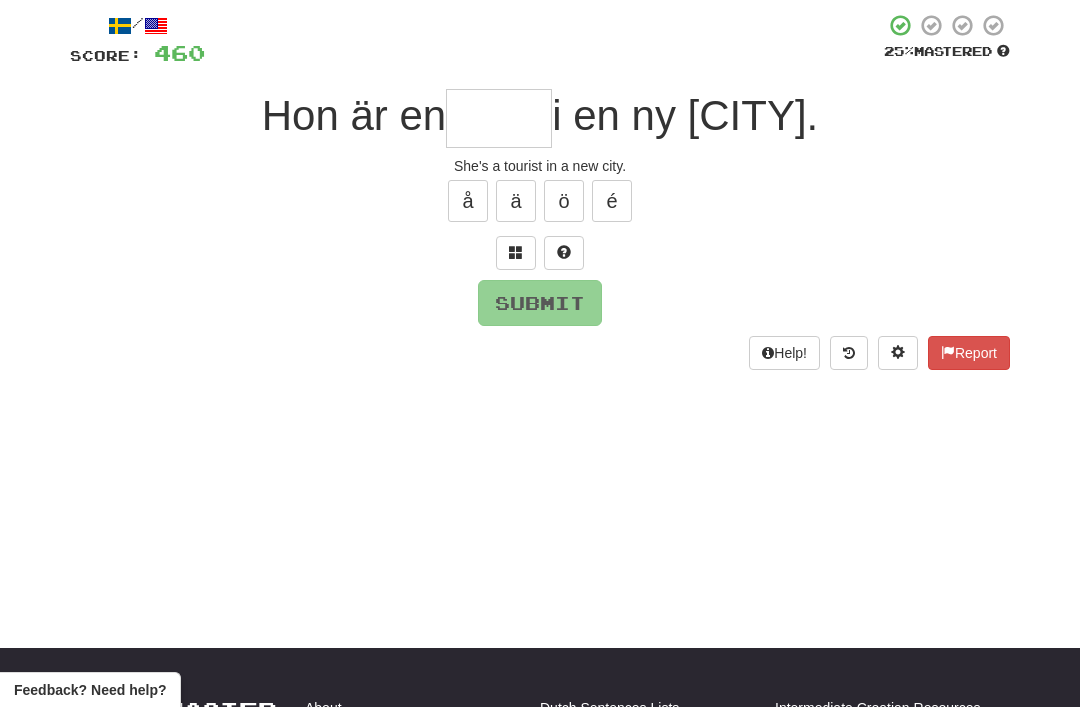 scroll, scrollTop: 108, scrollLeft: 0, axis: vertical 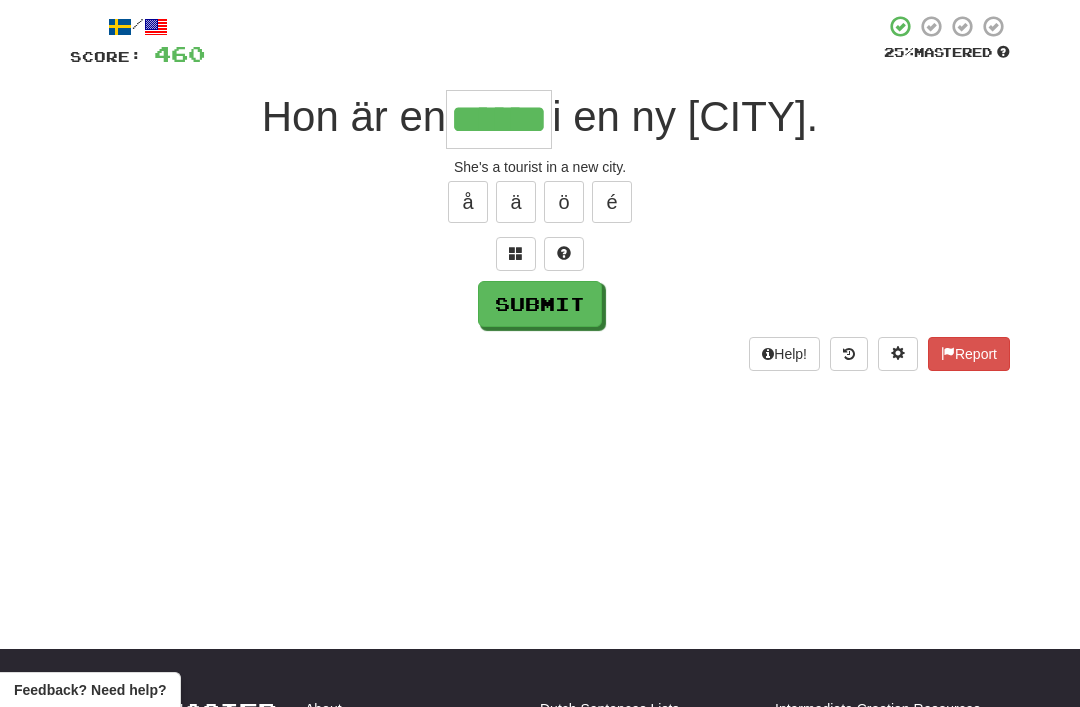 type on "******" 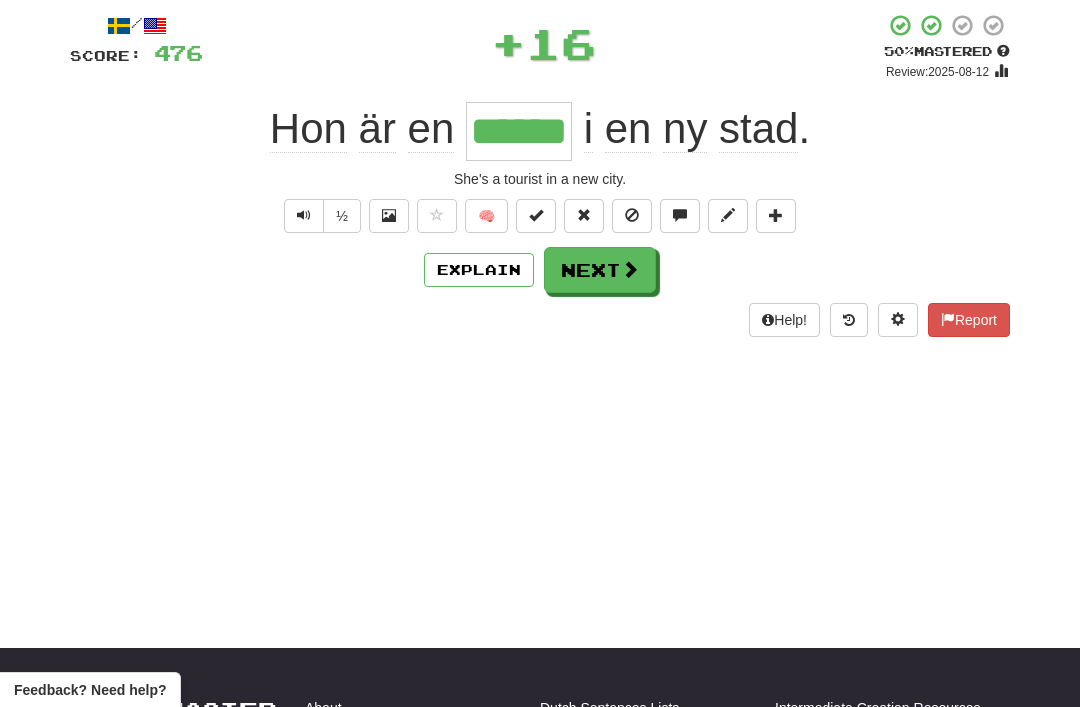 click on "Next" at bounding box center (600, 270) 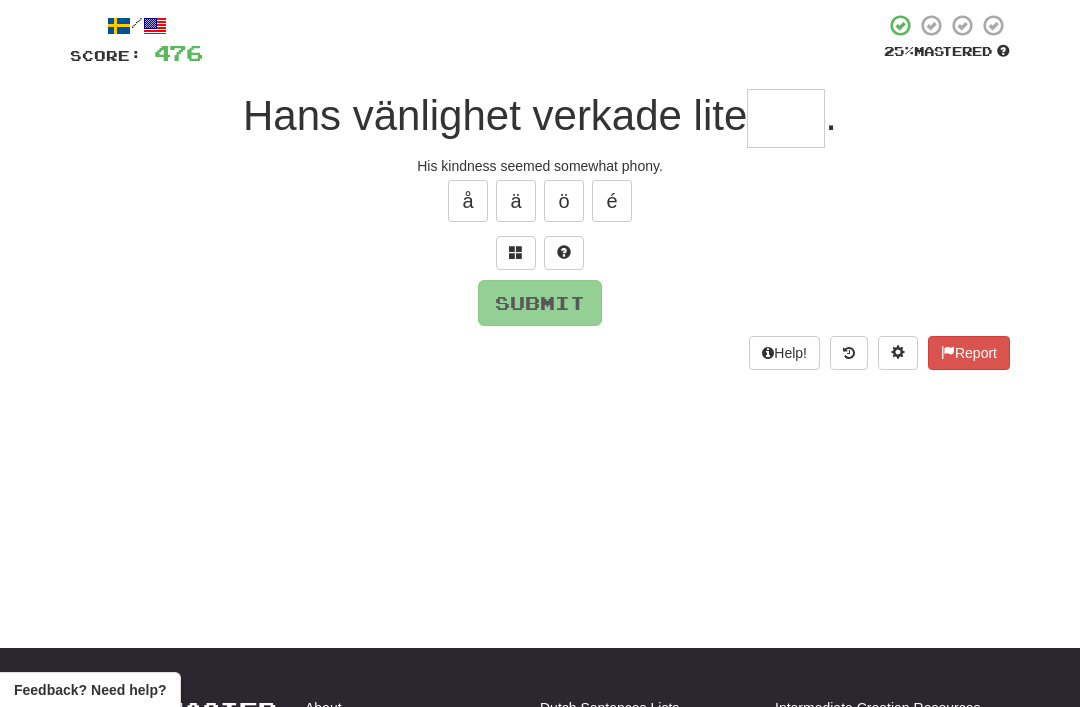 scroll, scrollTop: 108, scrollLeft: 0, axis: vertical 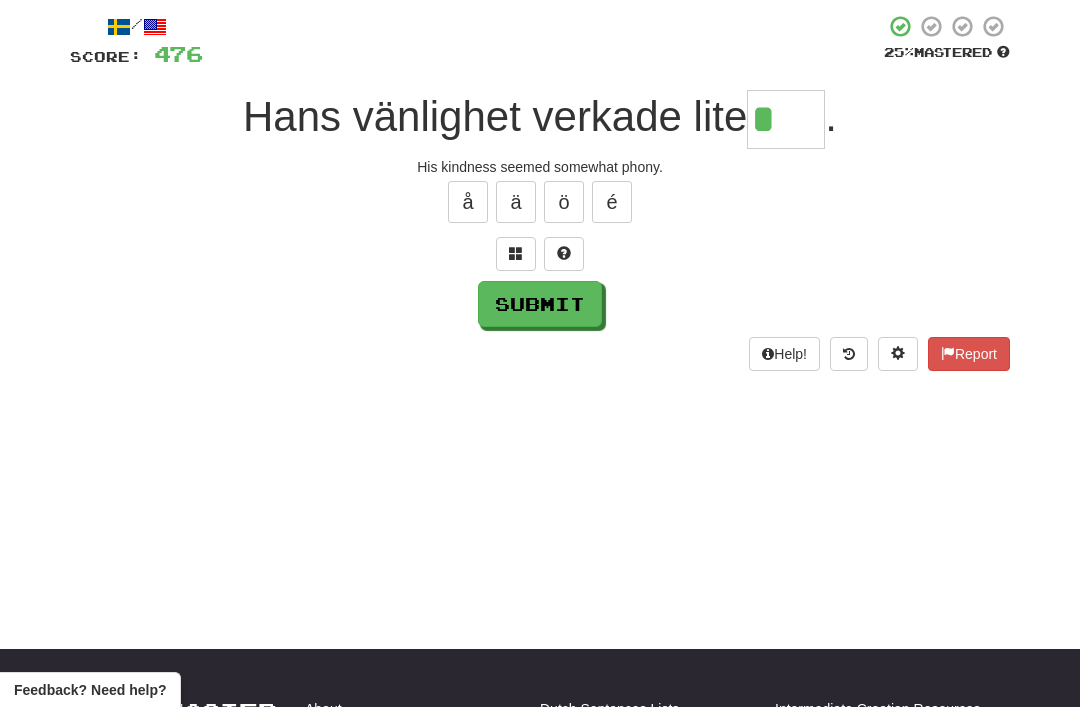 click at bounding box center [516, 253] 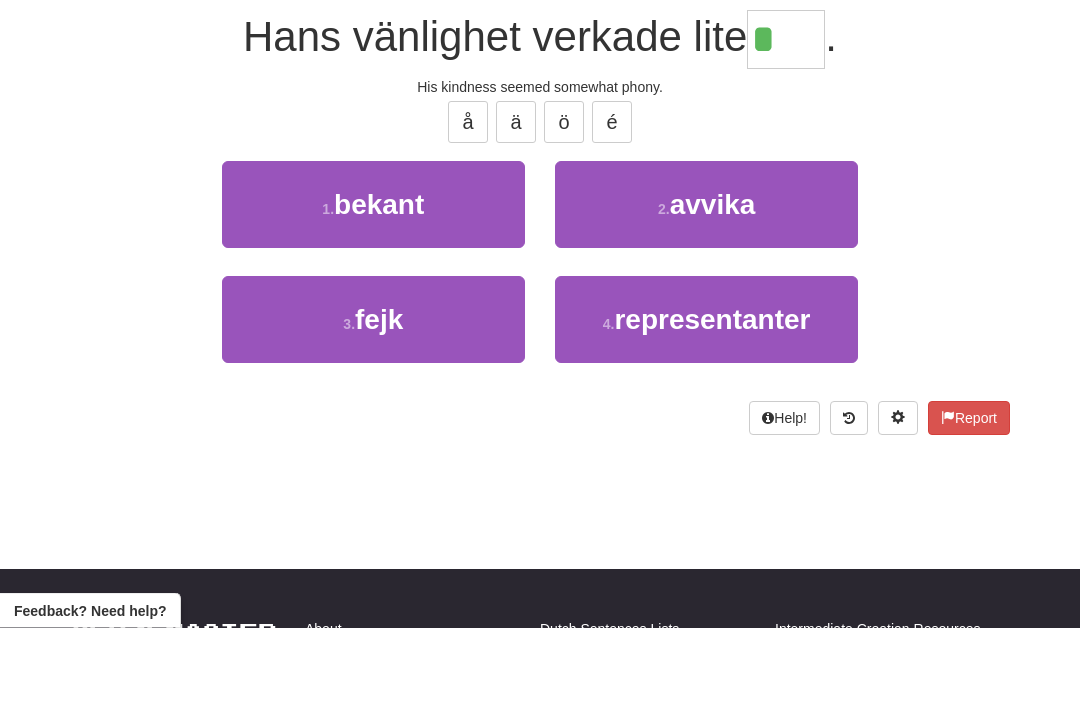 click on "3 .  fejk" at bounding box center (373, 399) 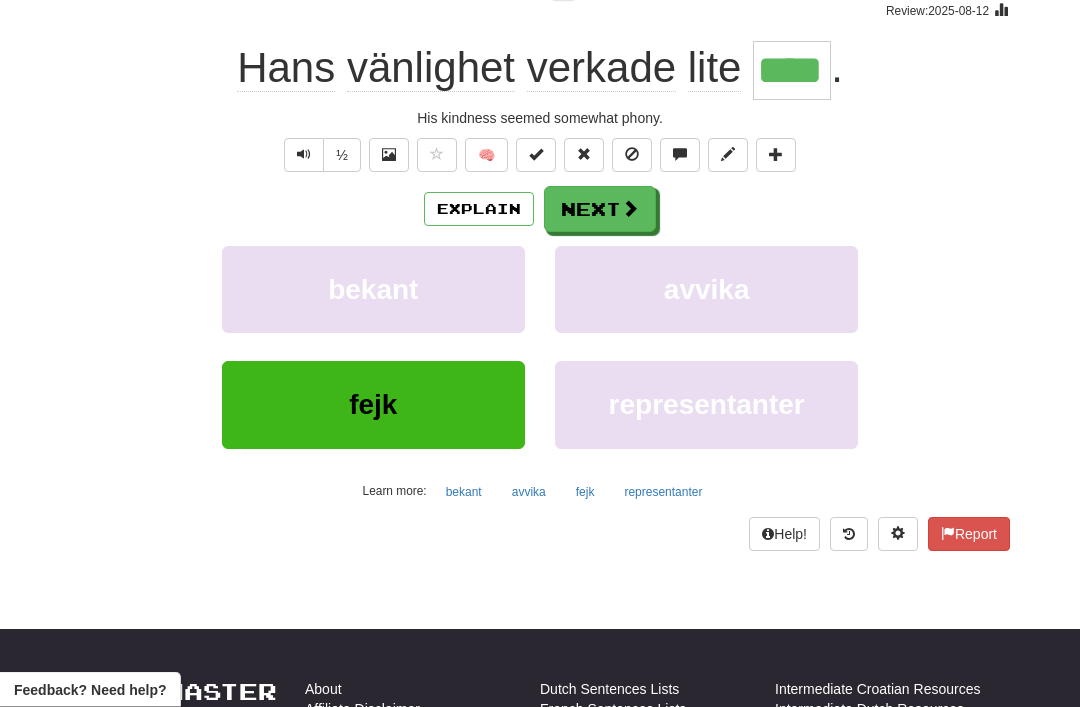 scroll, scrollTop: 128, scrollLeft: 0, axis: vertical 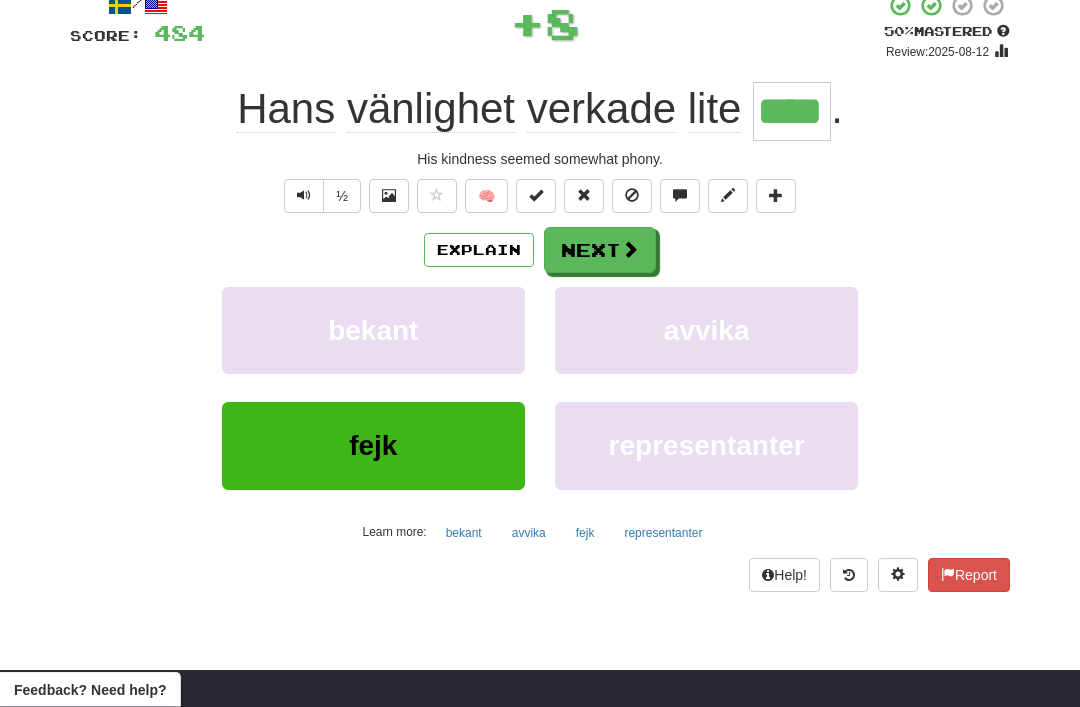 click on "Next" at bounding box center [600, 251] 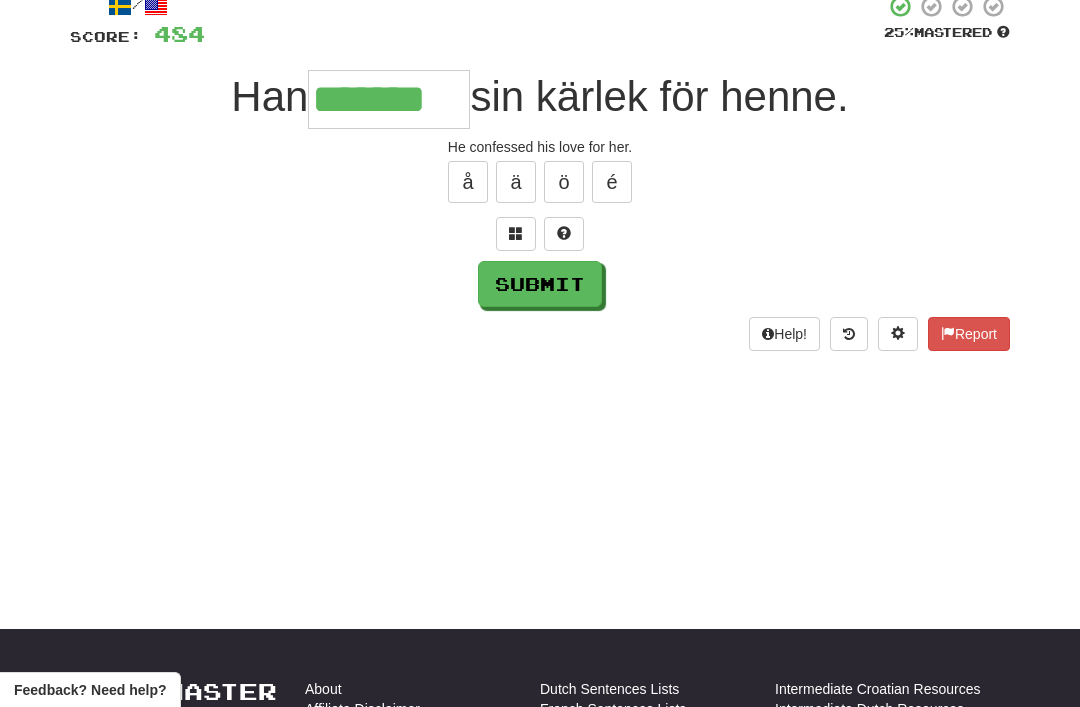 type on "*******" 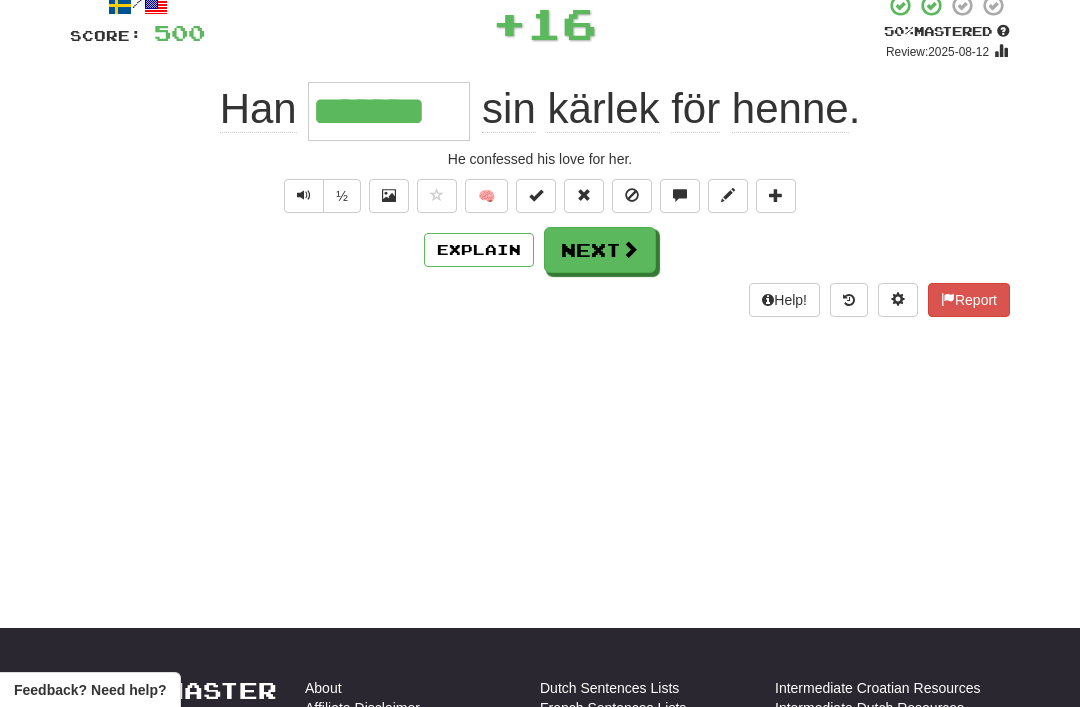 click on "Next" at bounding box center (600, 250) 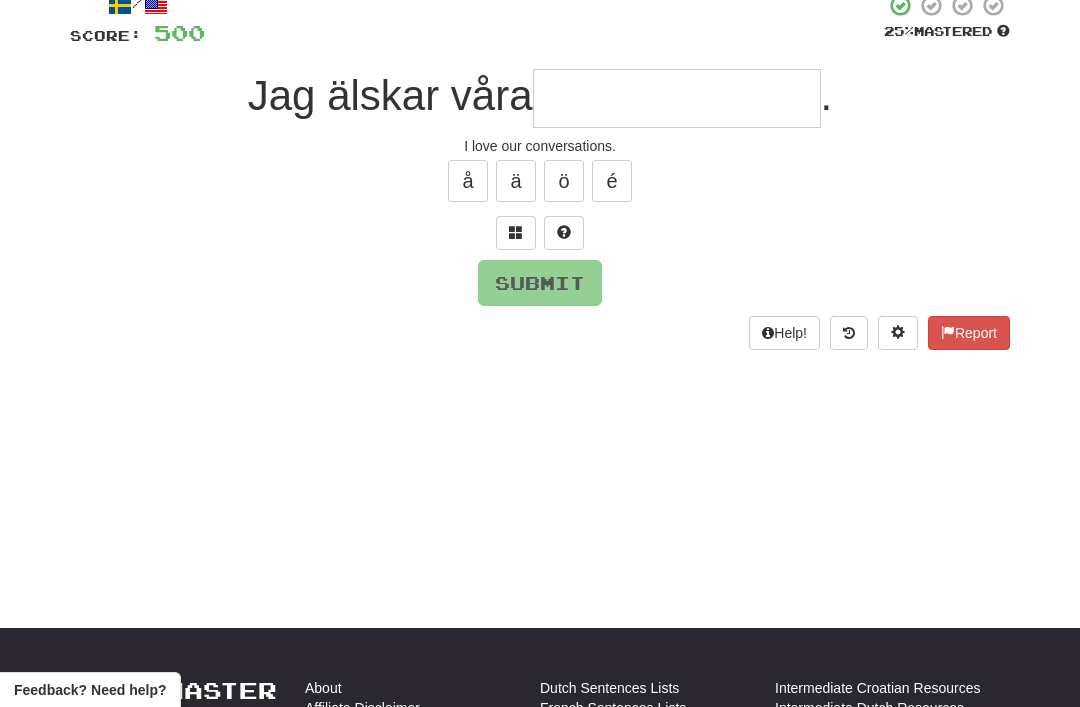 scroll, scrollTop: 128, scrollLeft: 0, axis: vertical 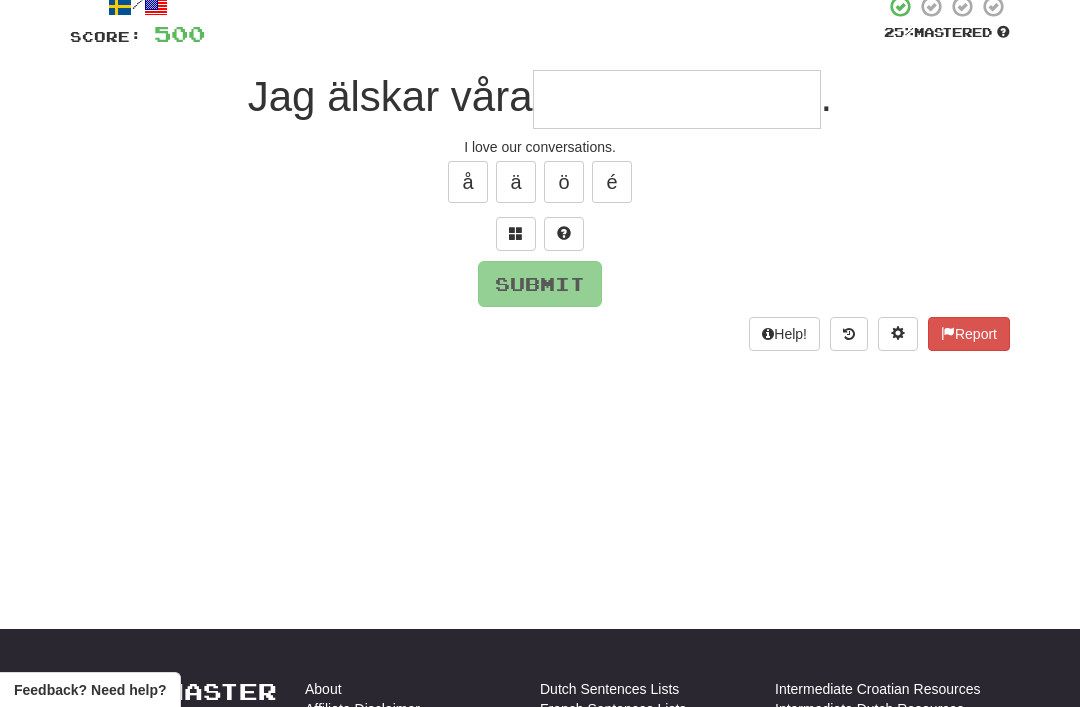 click at bounding box center [516, 234] 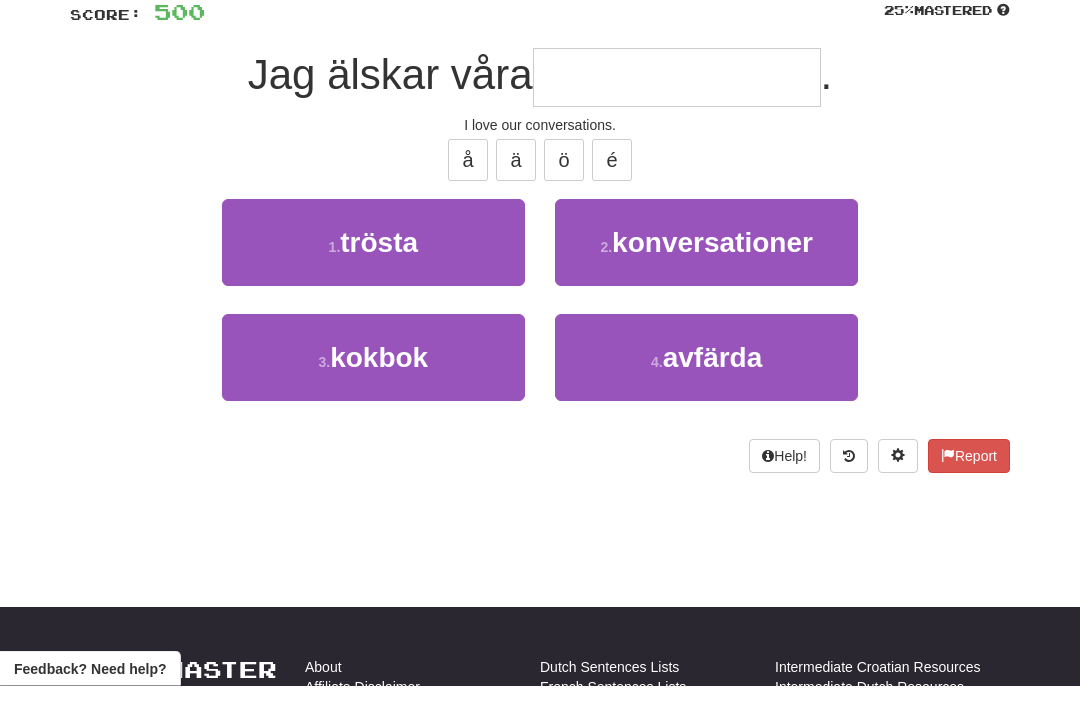 click on "konversationer" at bounding box center (712, 264) 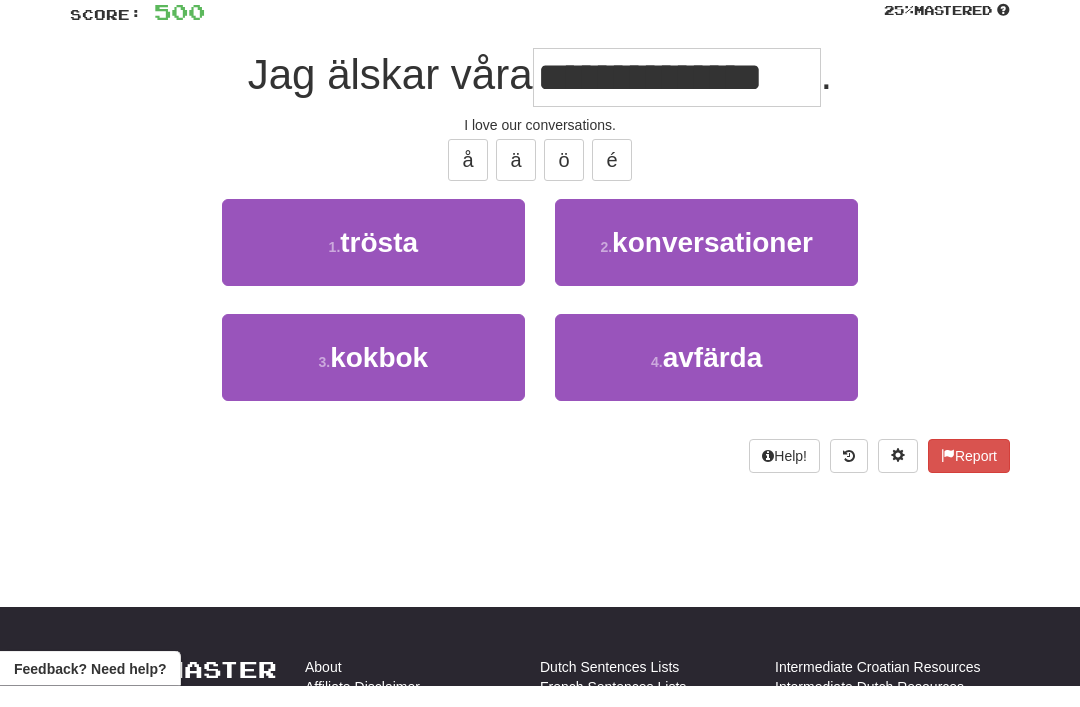 scroll, scrollTop: 150, scrollLeft: 0, axis: vertical 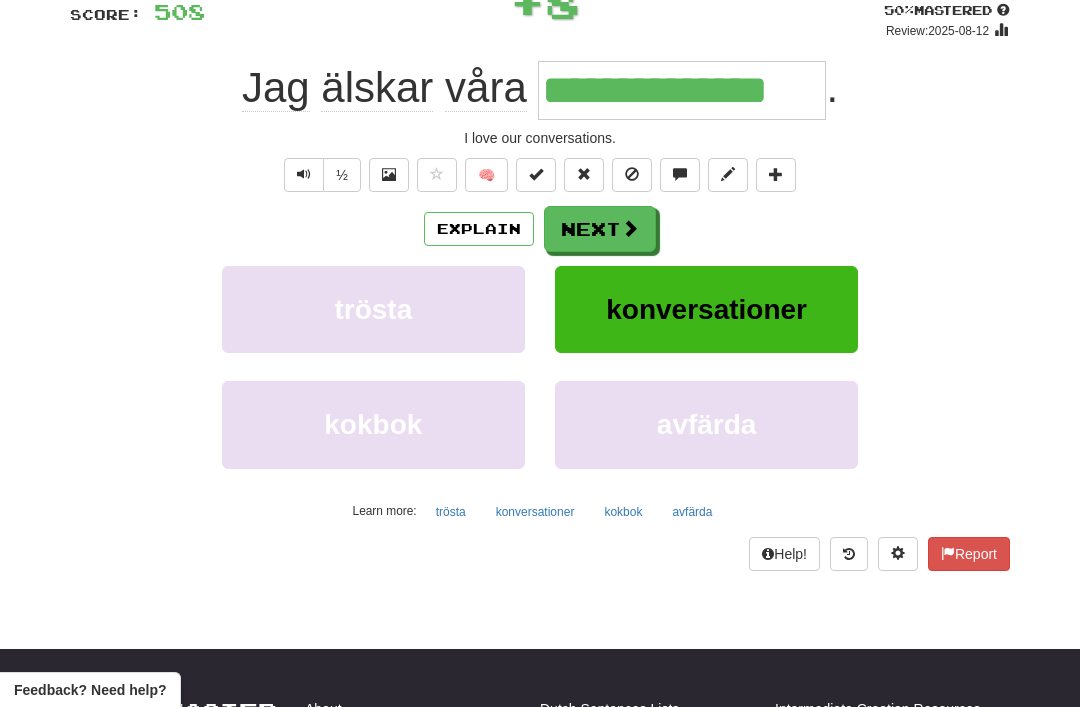 click on "Next" at bounding box center [600, 229] 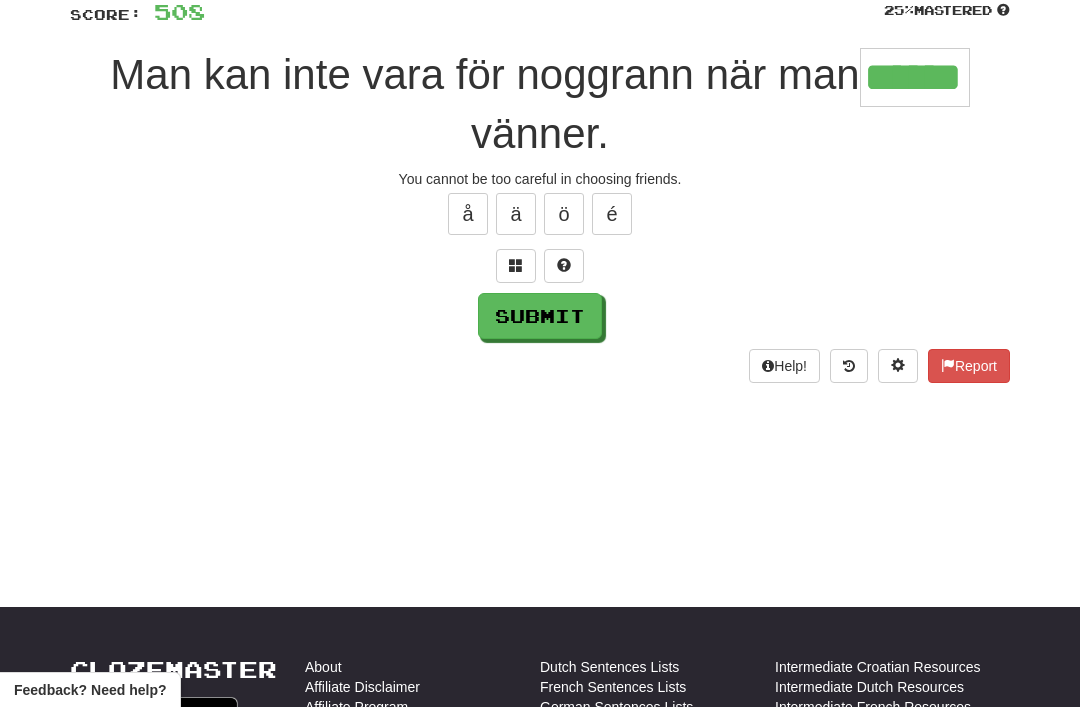 type on "******" 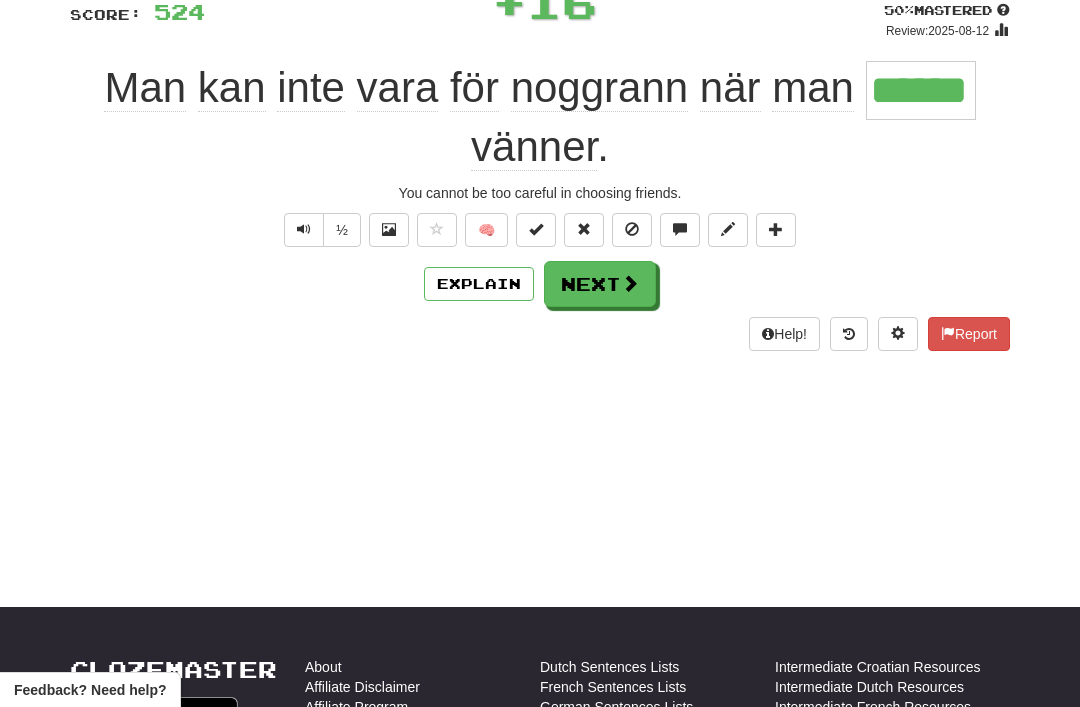 click on "Next" at bounding box center [600, 284] 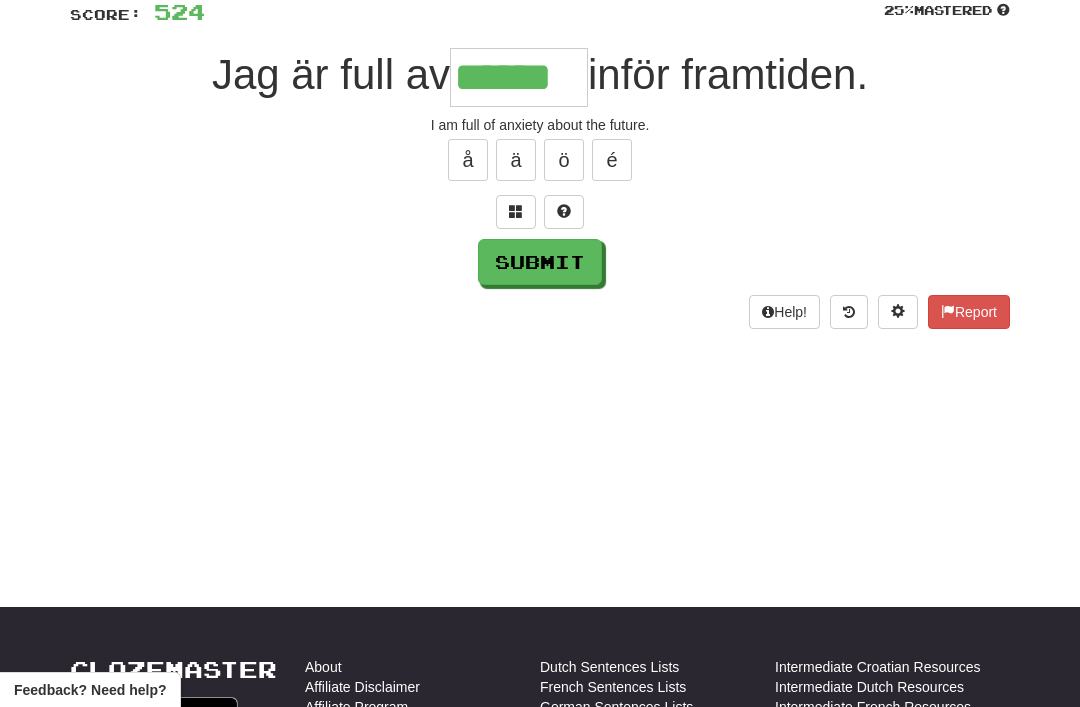 type on "******" 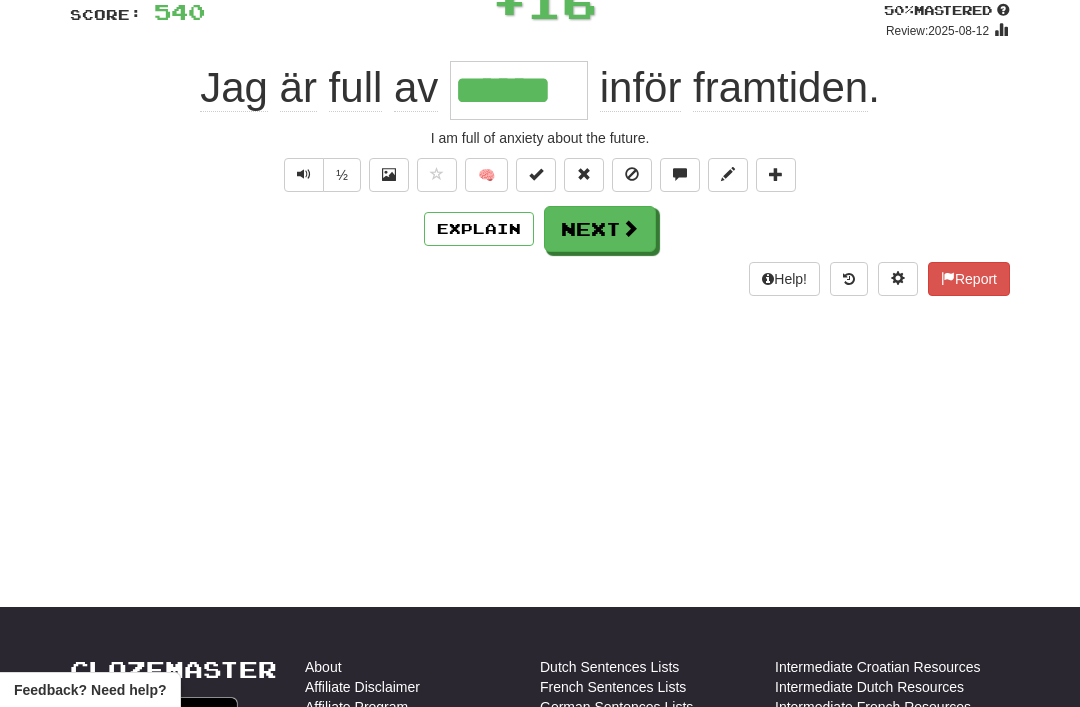 click on "Next" at bounding box center [600, 229] 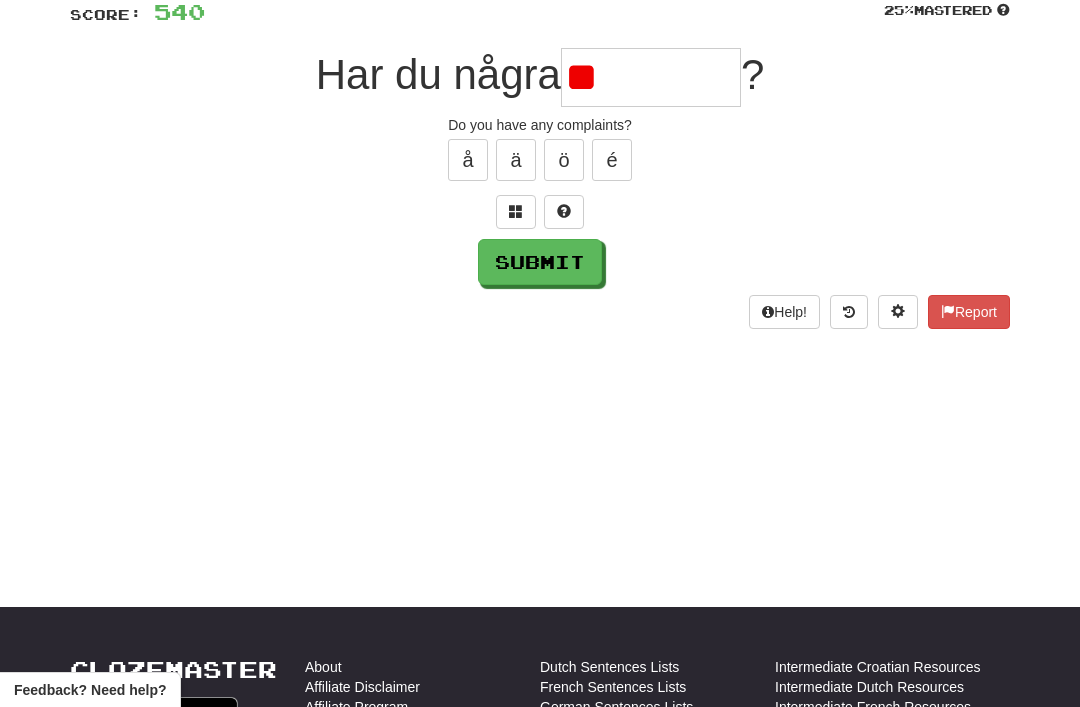 type on "*" 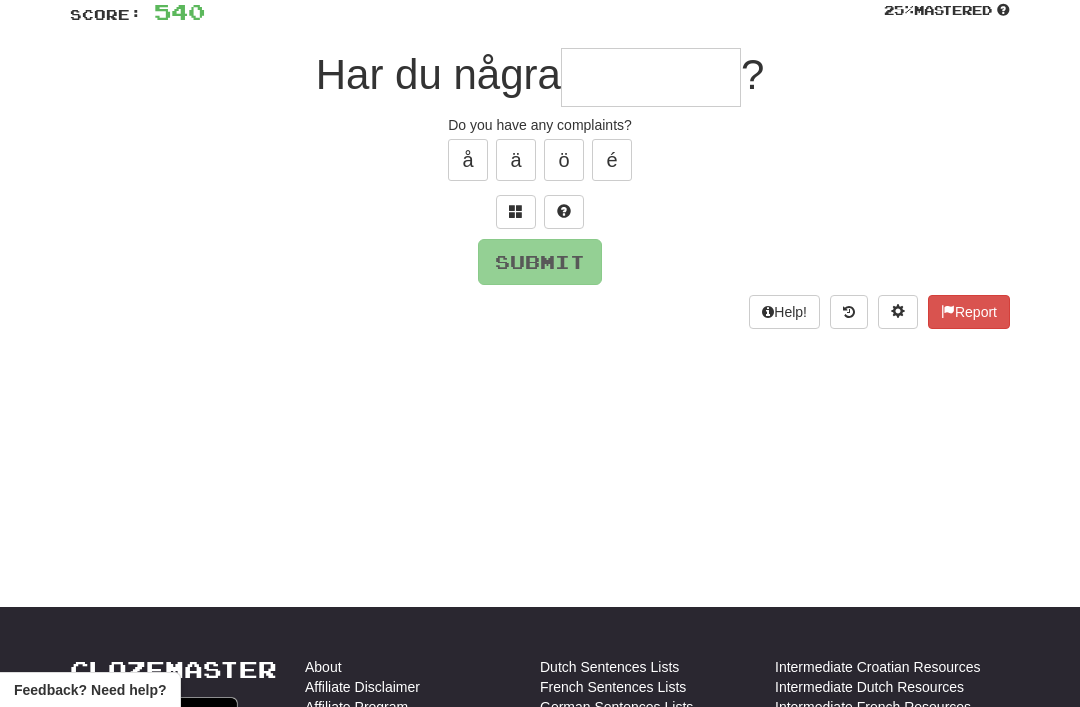 click at bounding box center (516, 212) 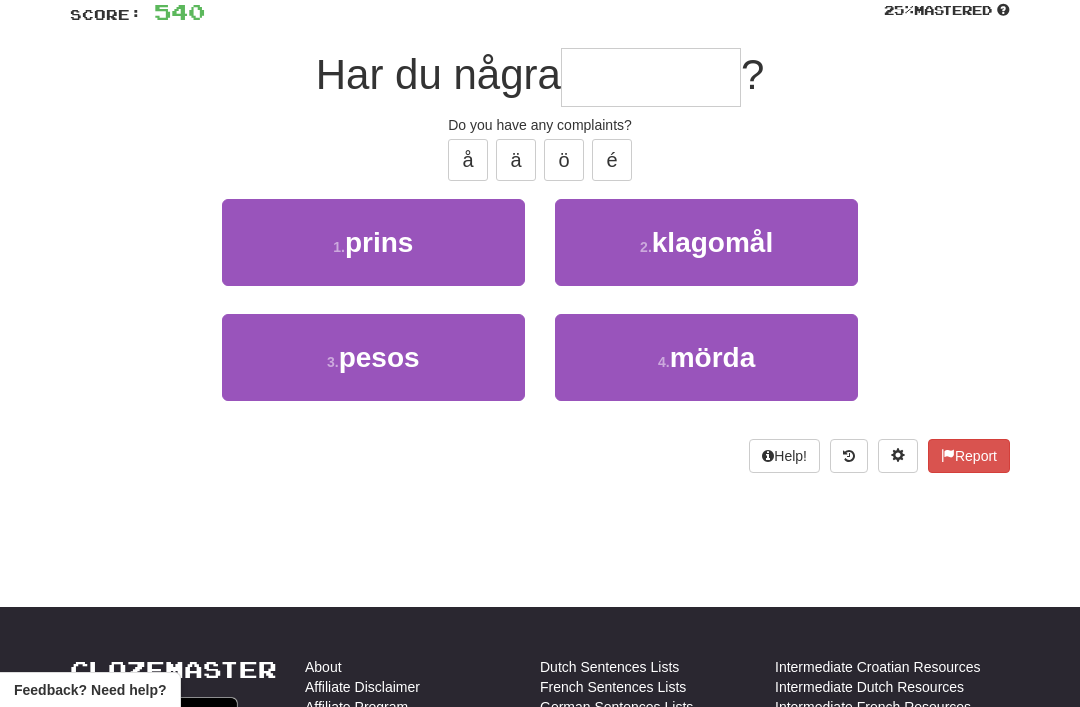 click on "klagomål" at bounding box center (712, 242) 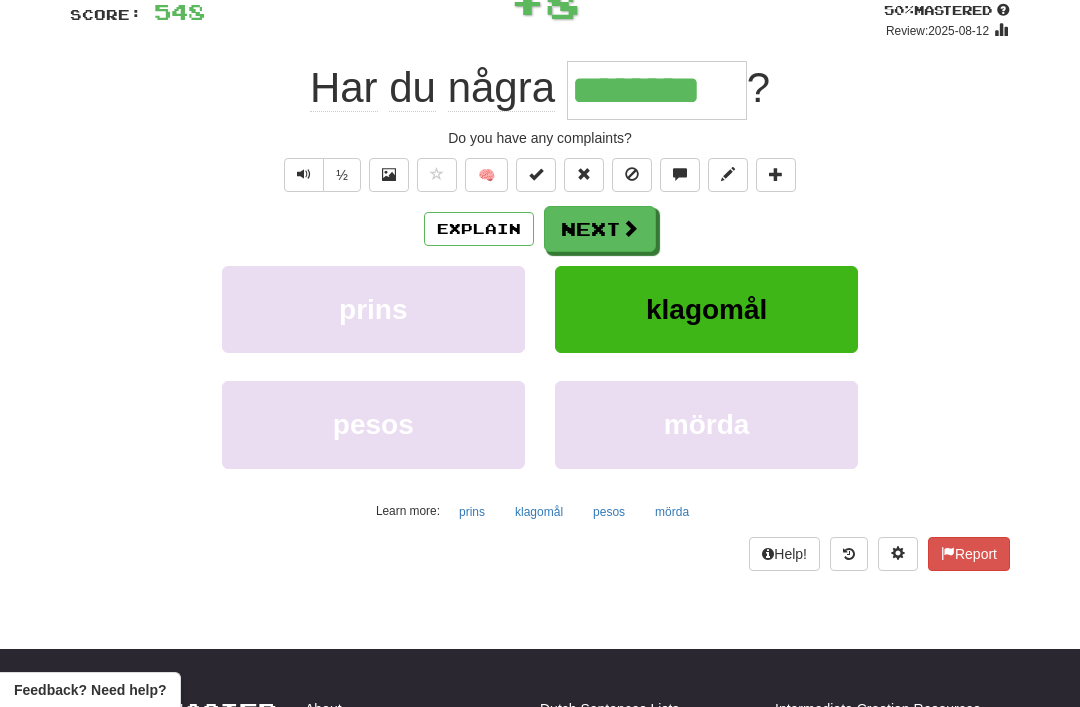 click on "Next" at bounding box center (600, 229) 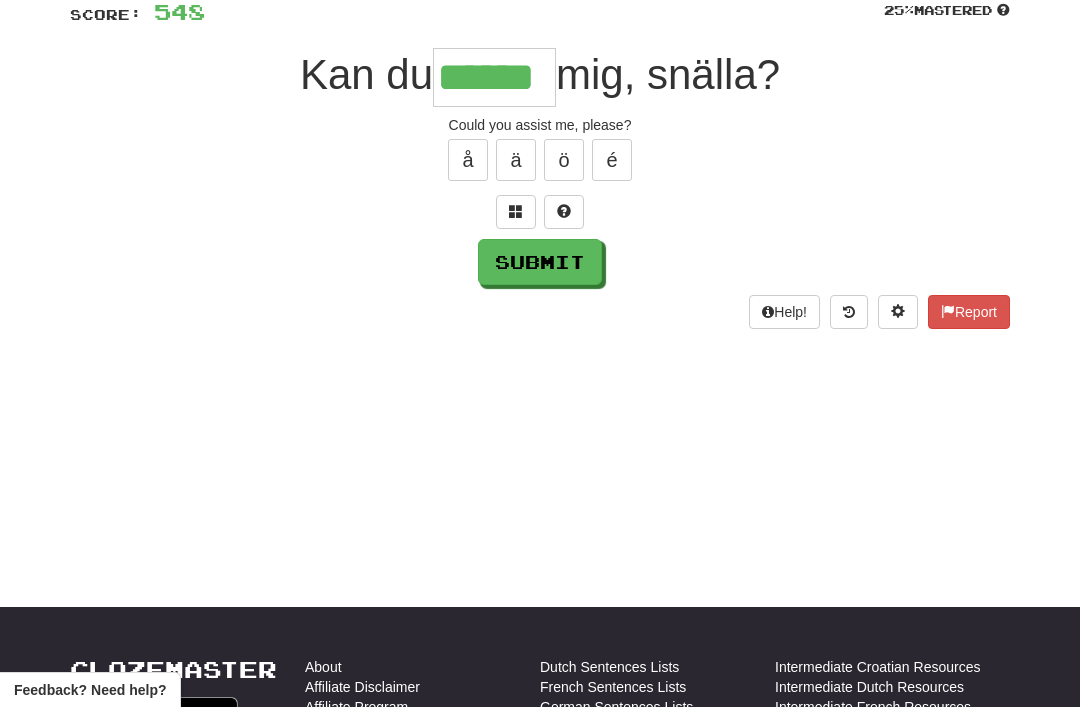 type on "******" 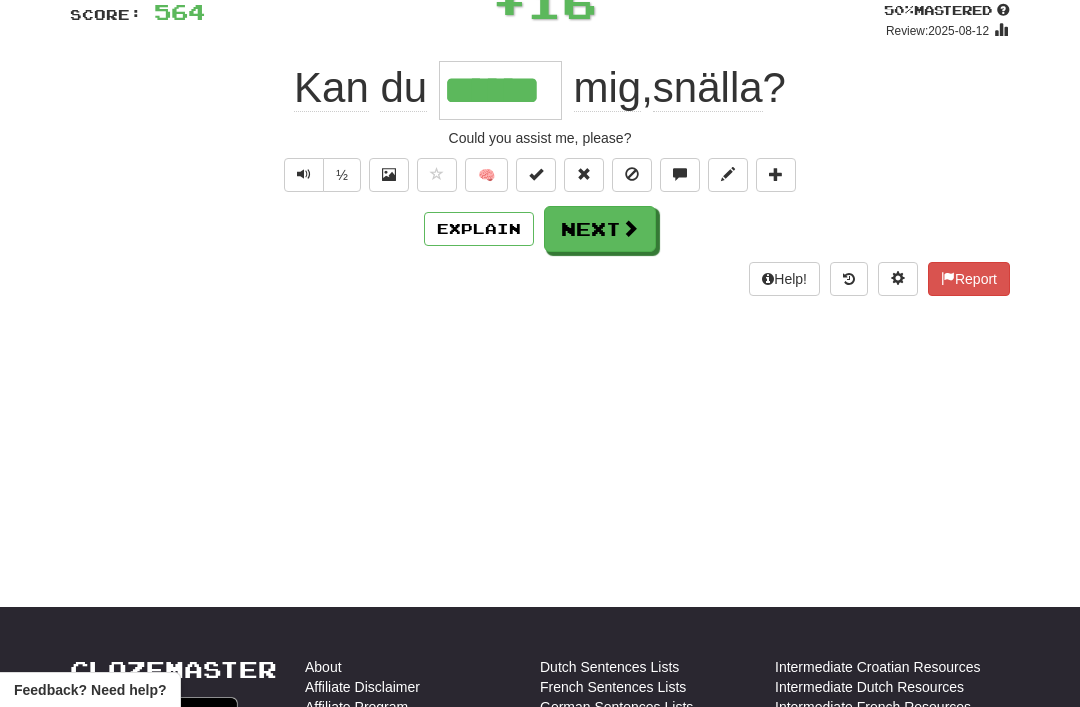 click on "Next" at bounding box center (600, 229) 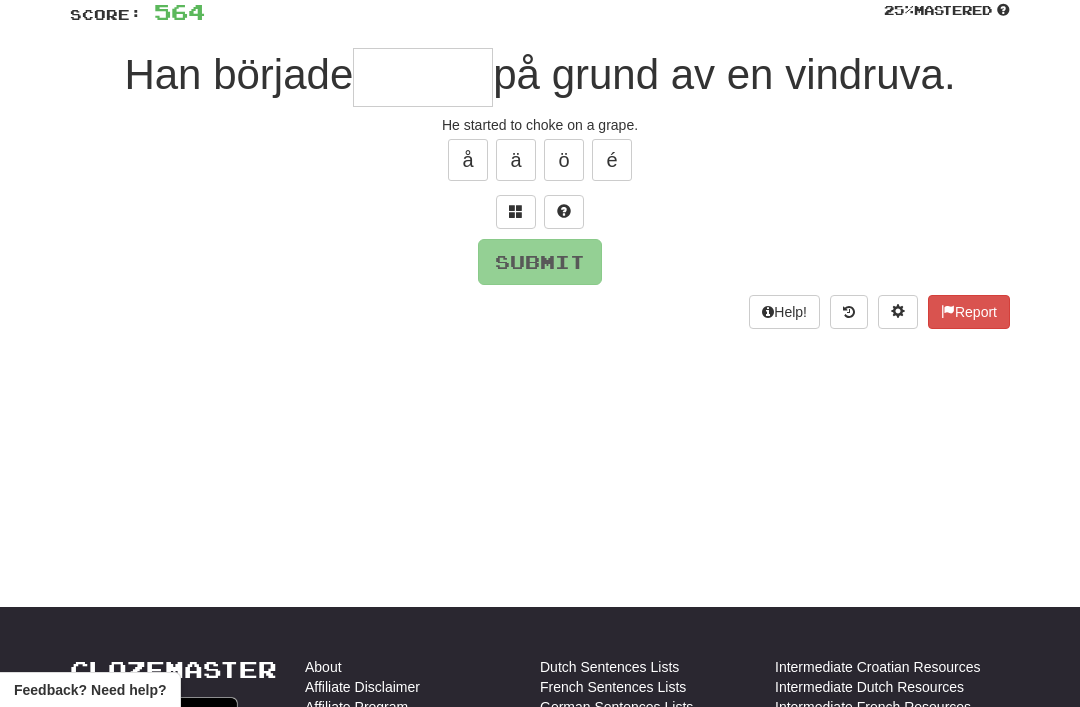 type on "*" 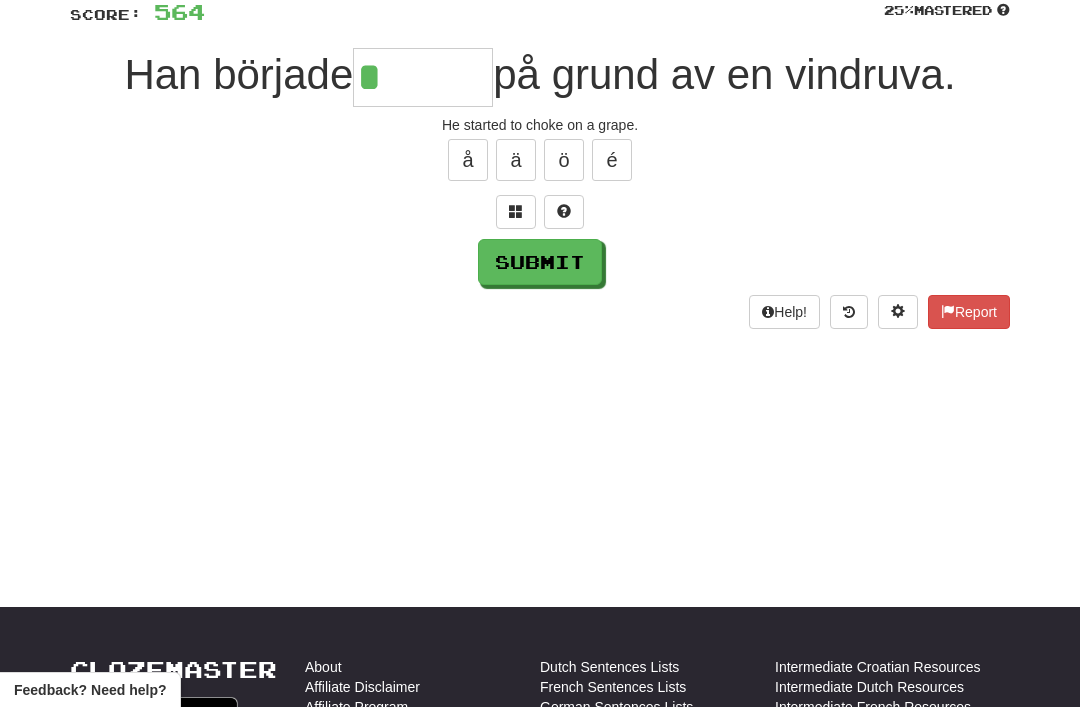 click at bounding box center [516, 212] 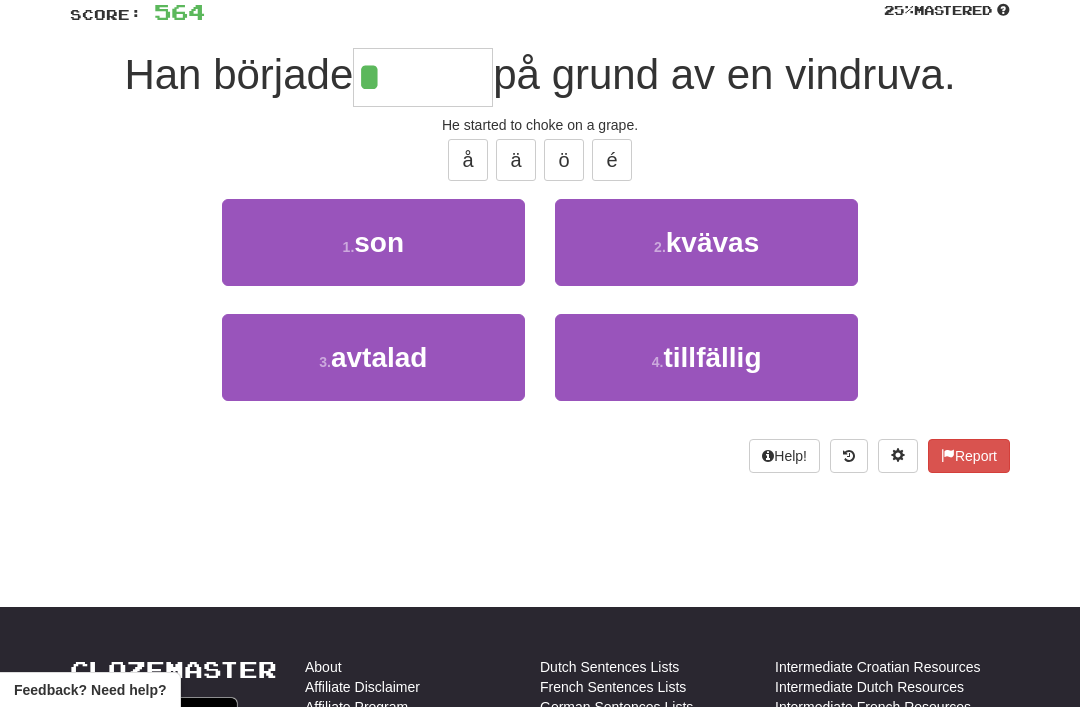 click on "2 .  kvävas" at bounding box center [706, 242] 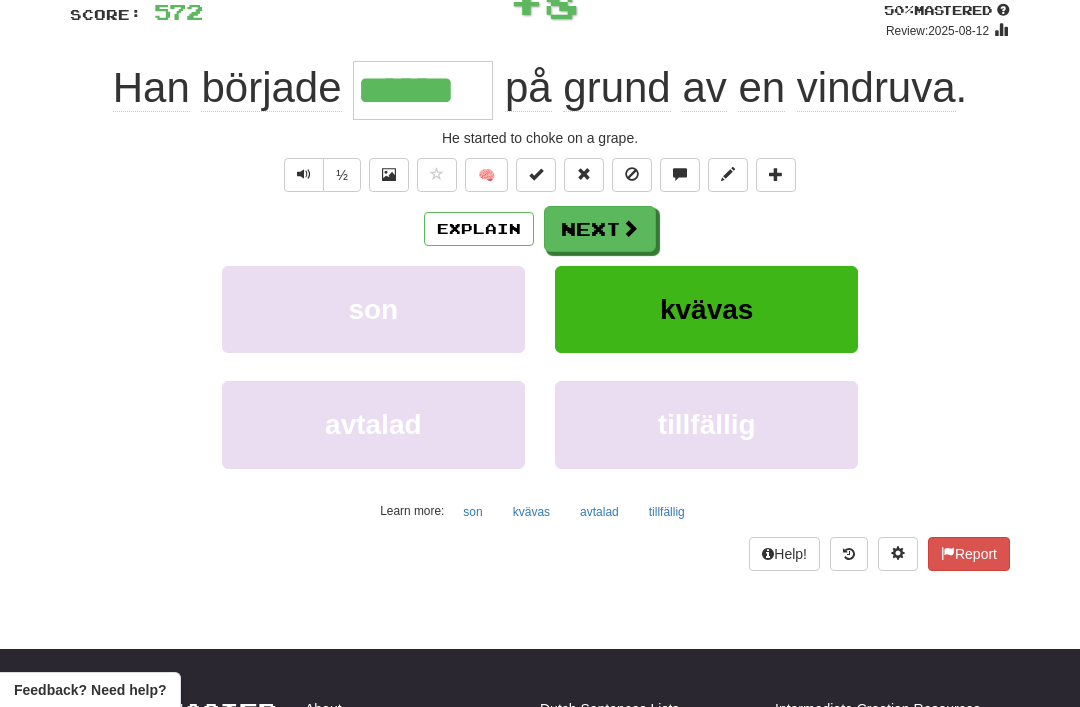 click on "Next" at bounding box center (600, 229) 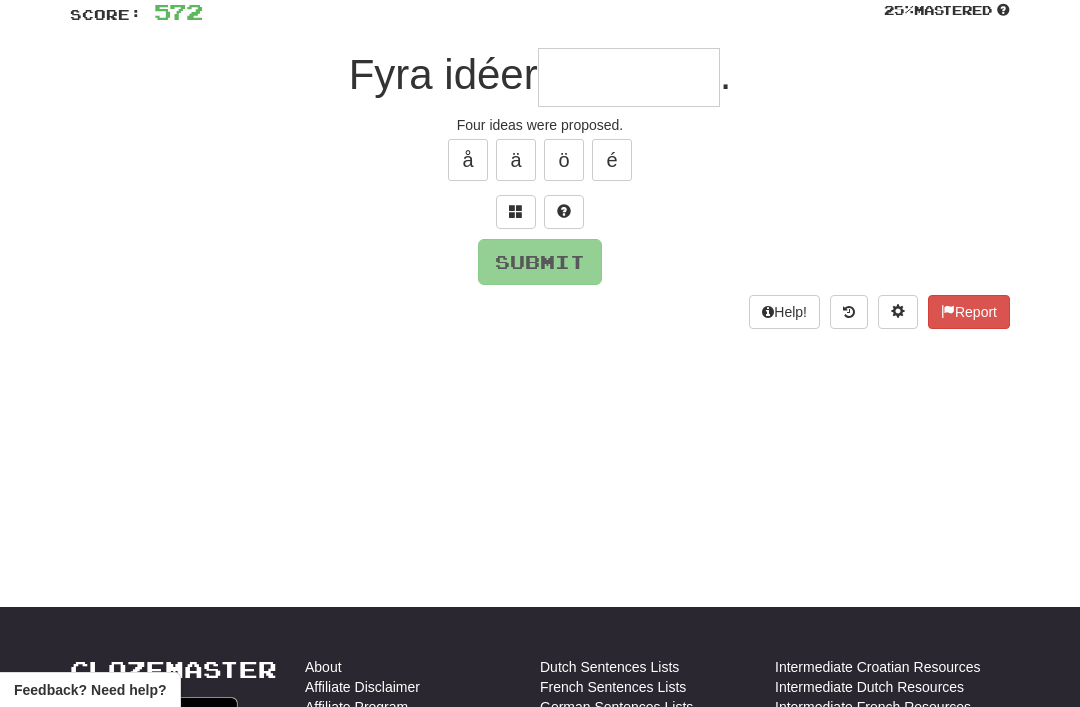 click at bounding box center [516, 211] 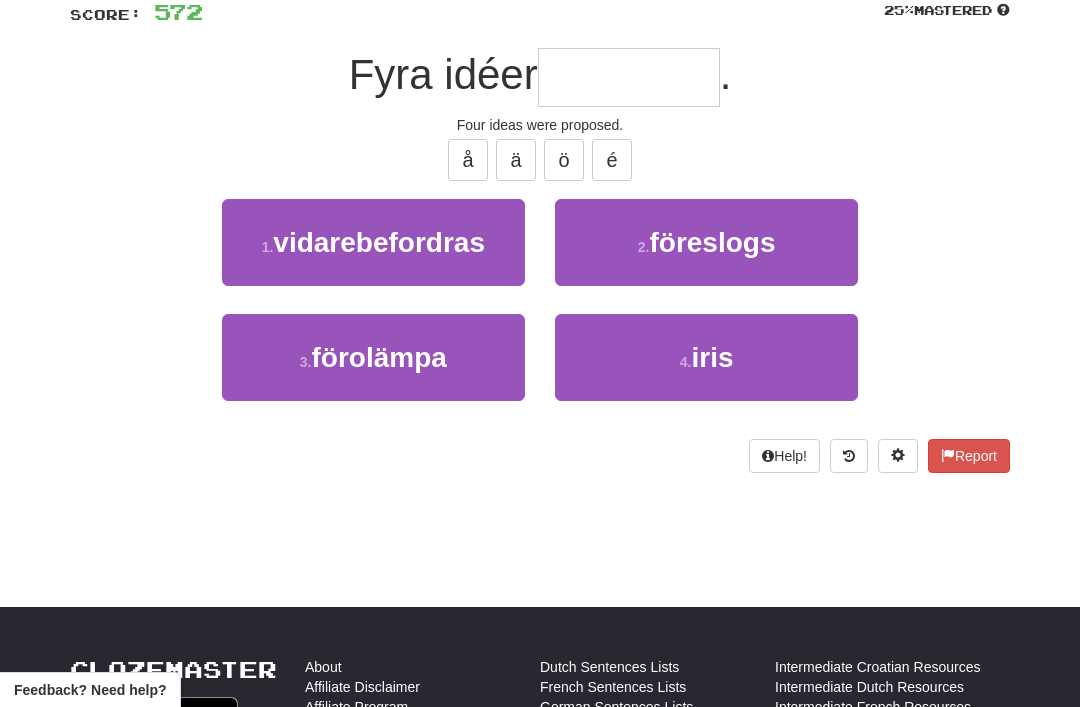 click on "föreslogs" at bounding box center (712, 242) 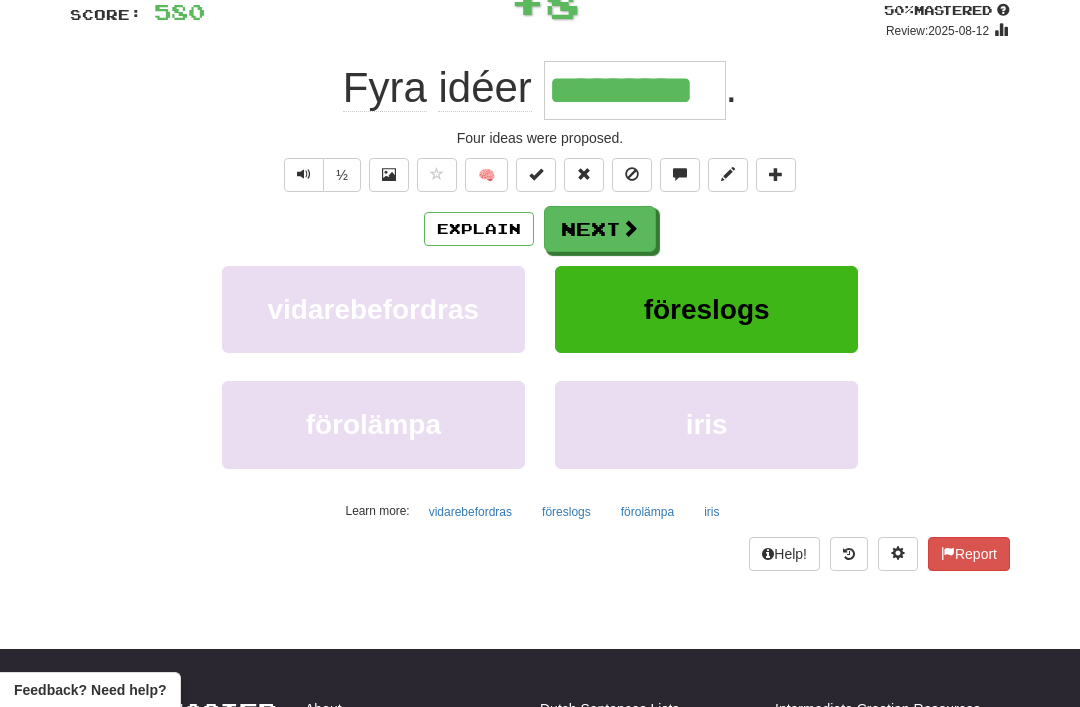 click at bounding box center [630, 228] 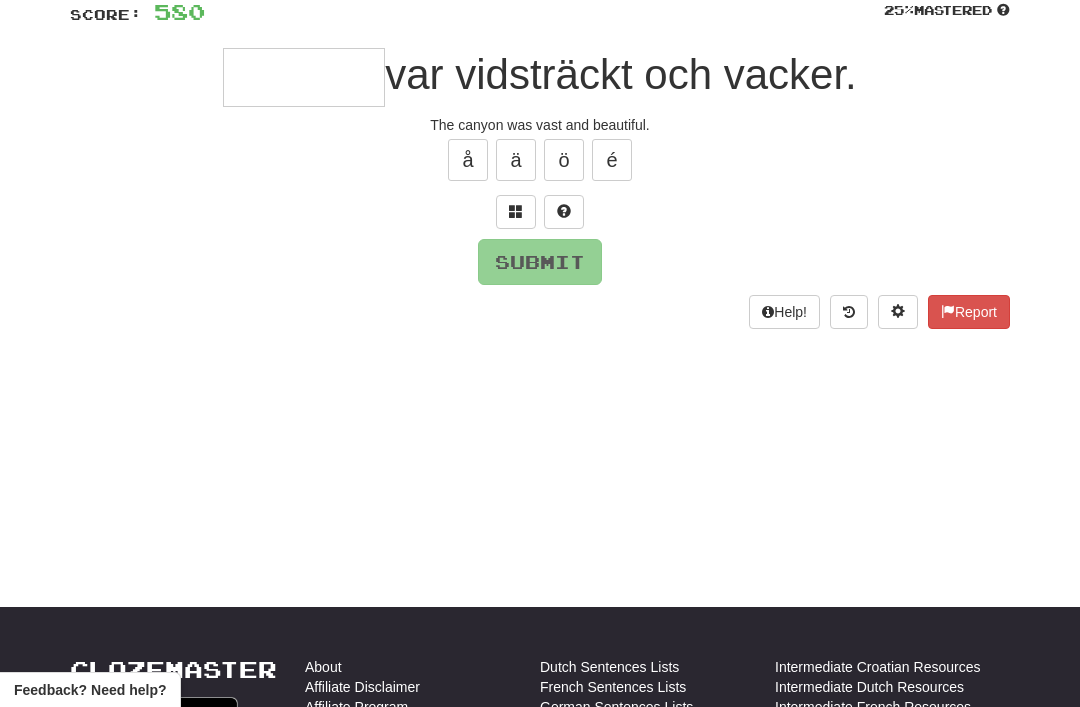 click at bounding box center (516, 212) 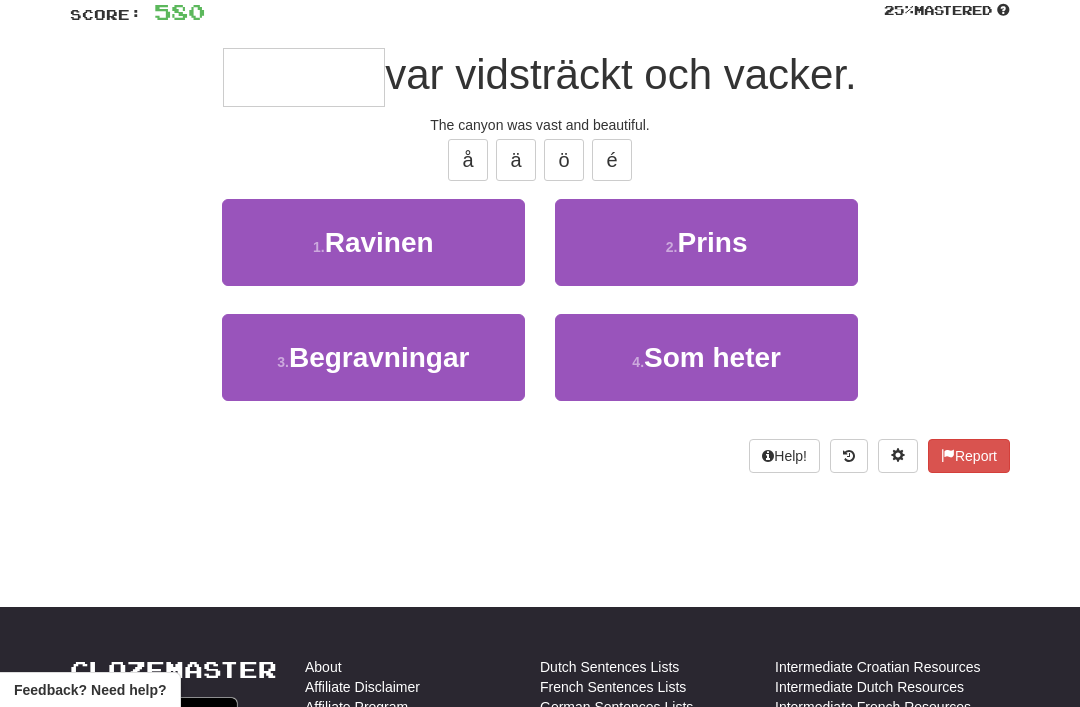 click on "1 .  Ravinen" at bounding box center (373, 242) 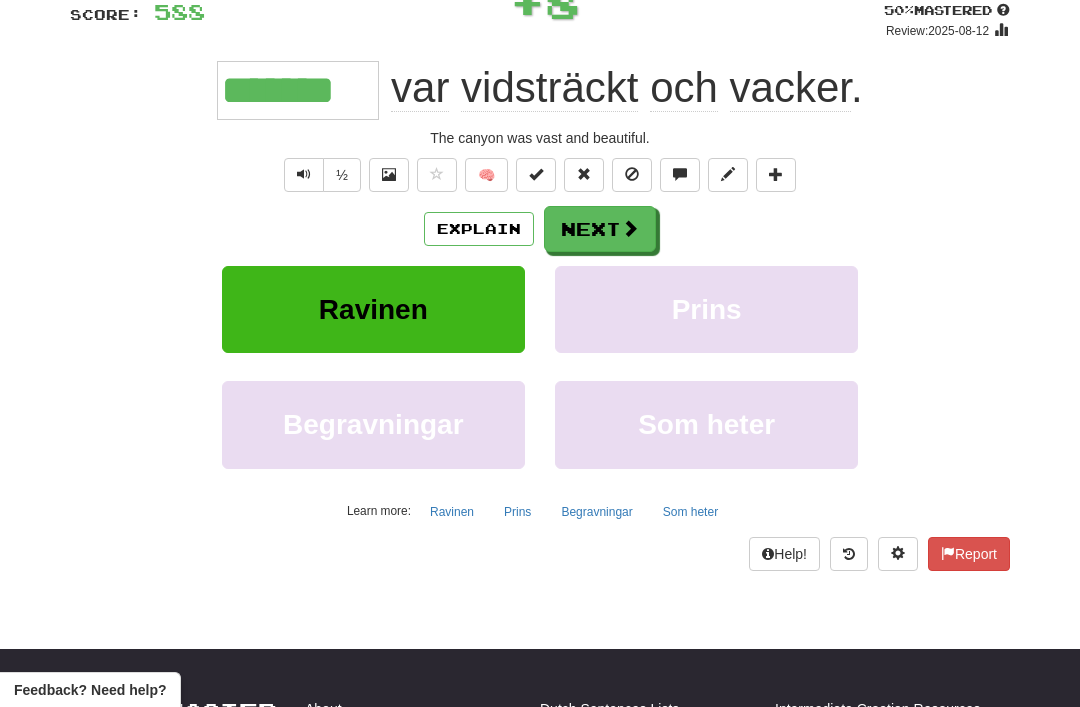 click on "Next" at bounding box center (600, 229) 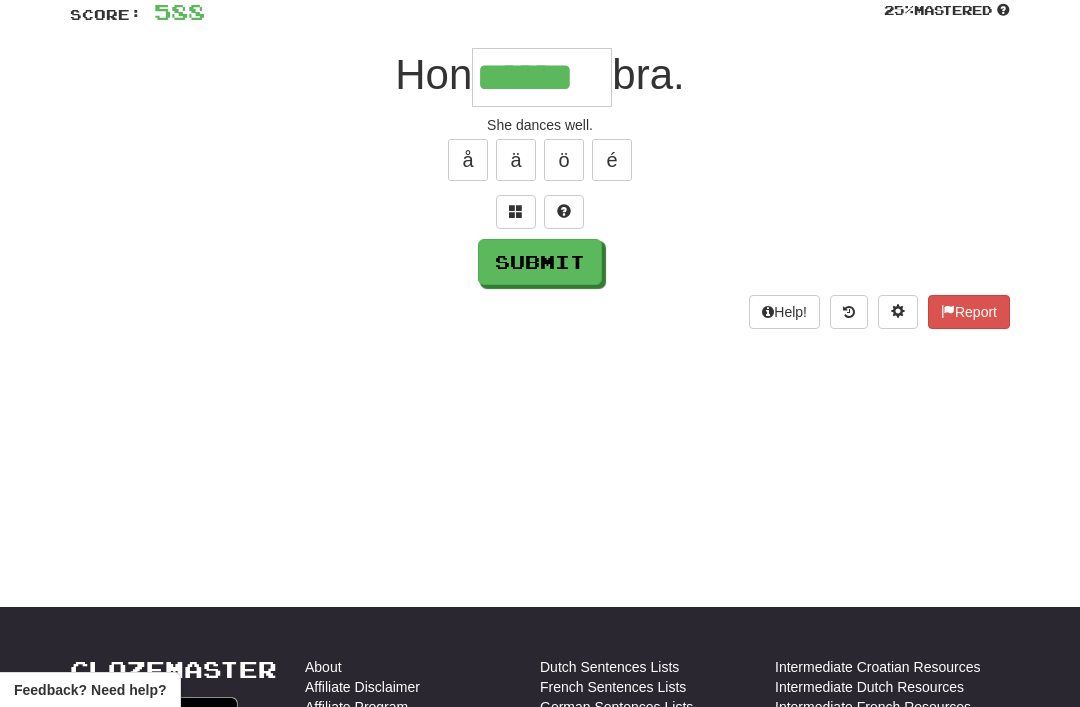 type on "******" 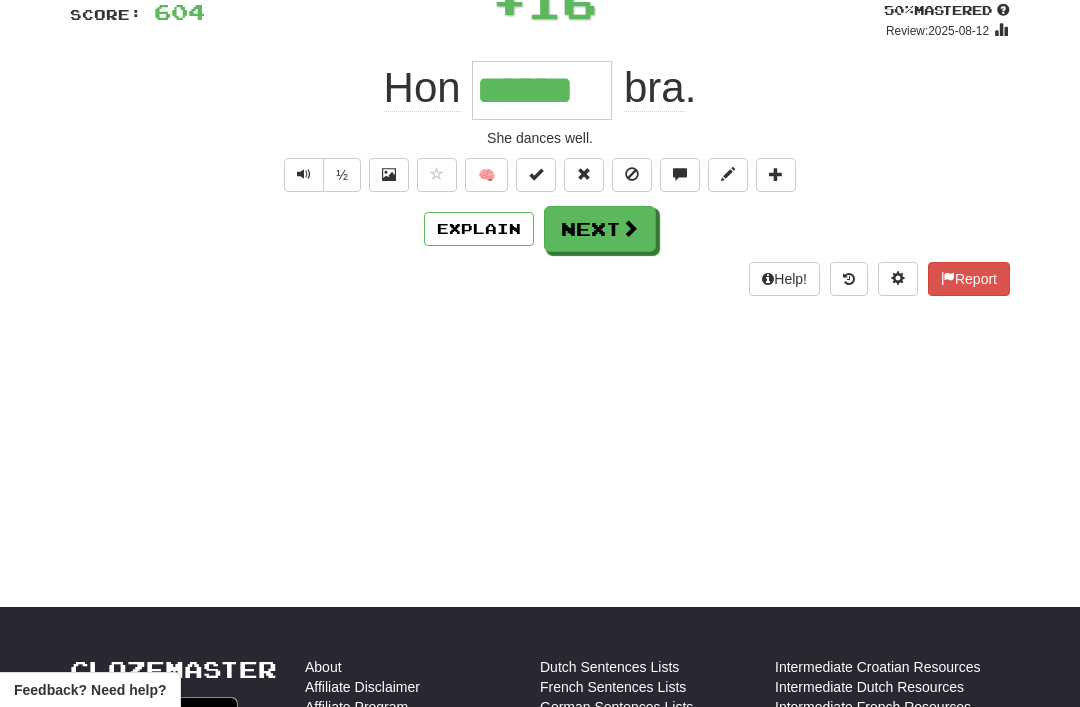 click on "Next" at bounding box center [600, 229] 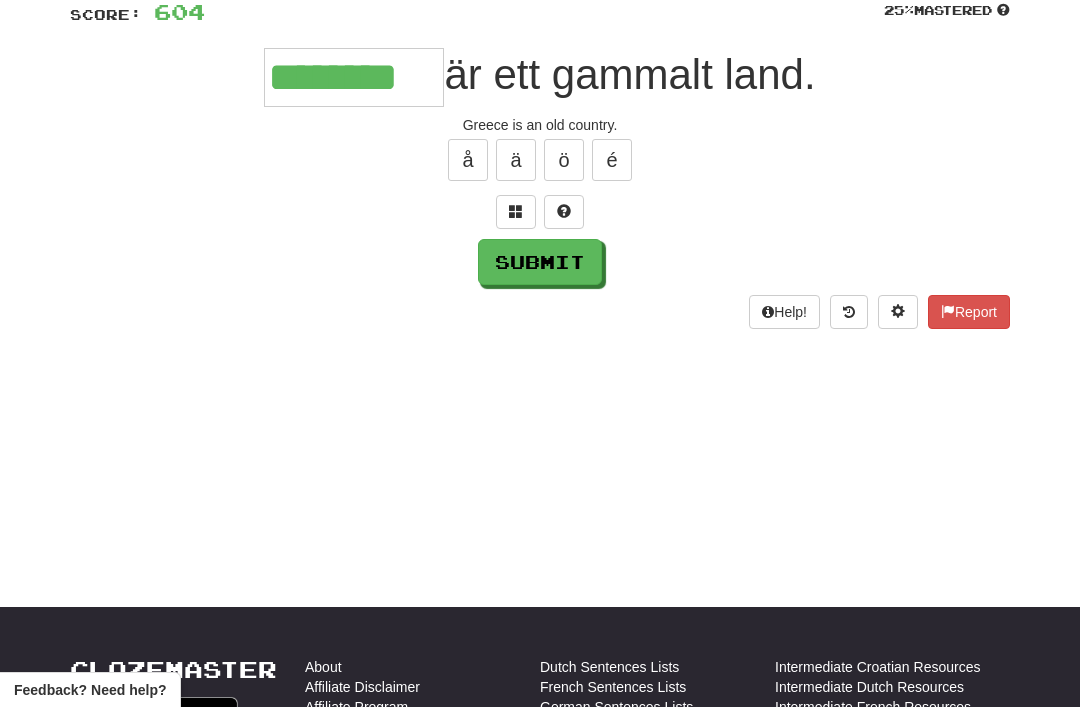 click on "Submit" at bounding box center [540, 262] 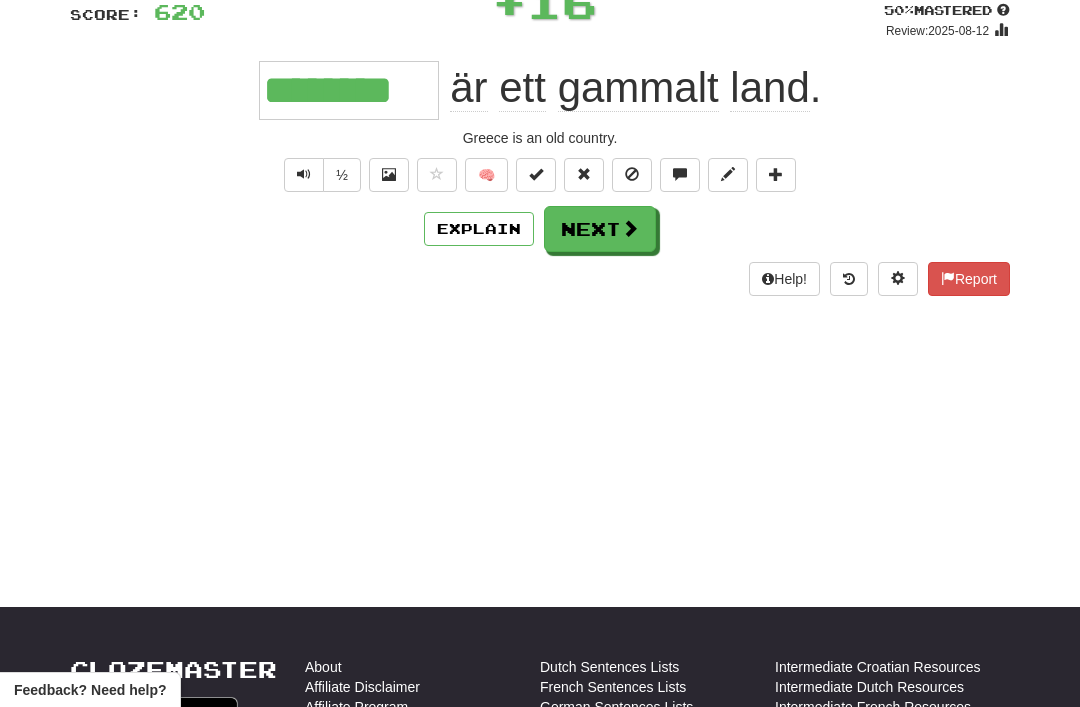 click on "Next" at bounding box center (600, 229) 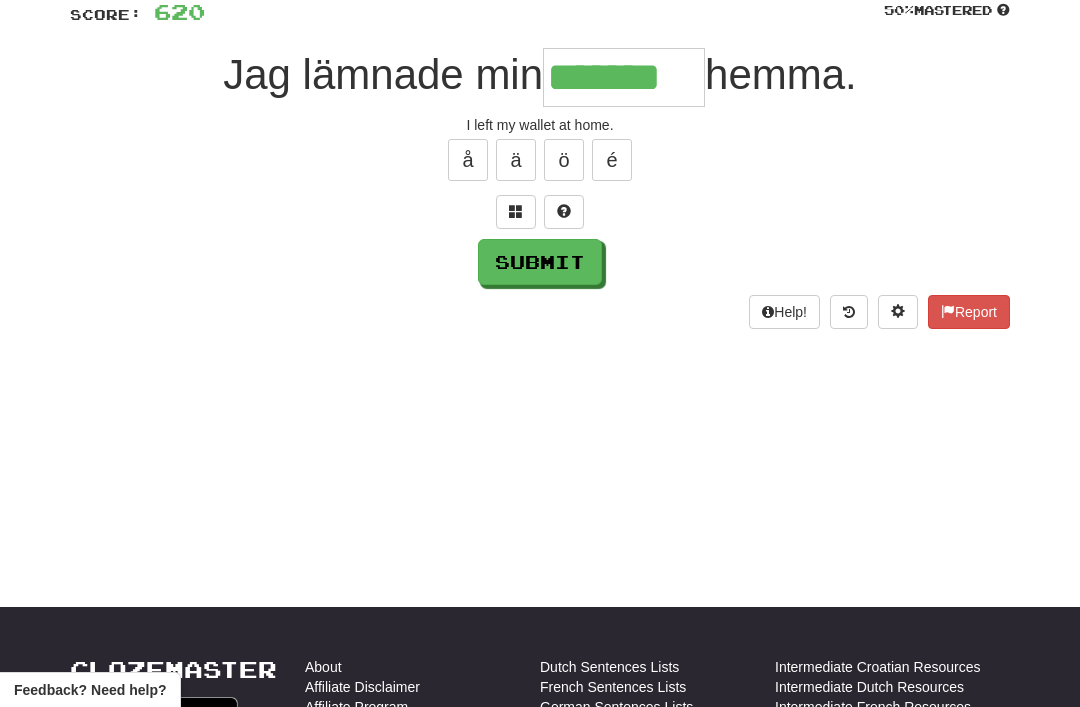 type on "*******" 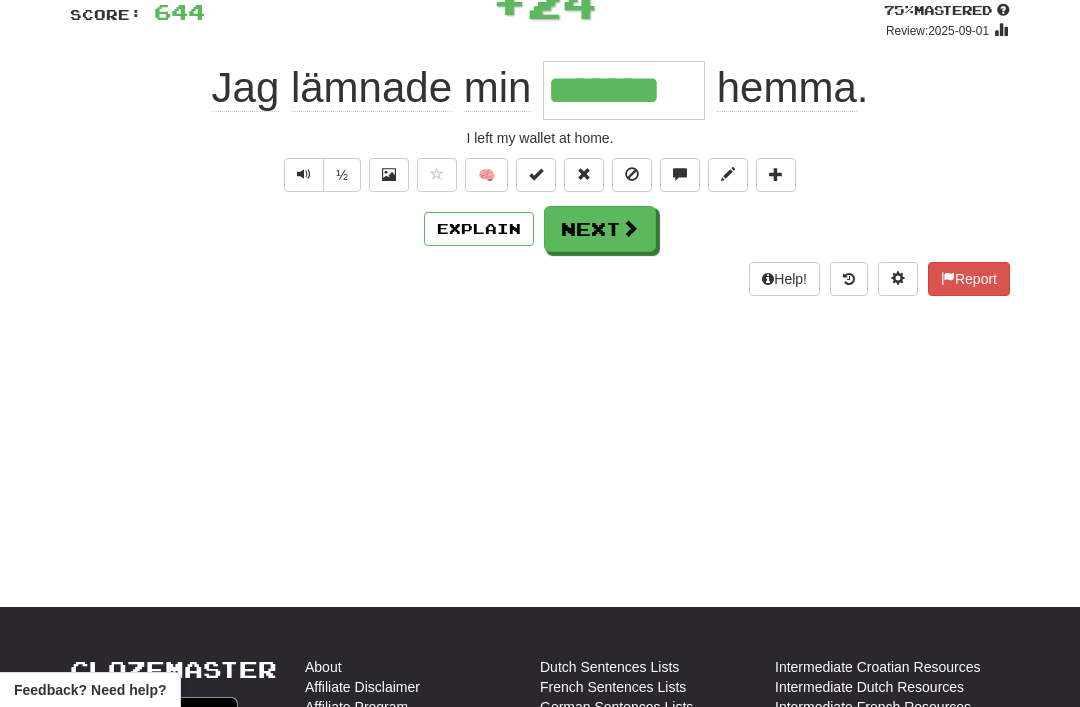 click on "Next" at bounding box center [600, 229] 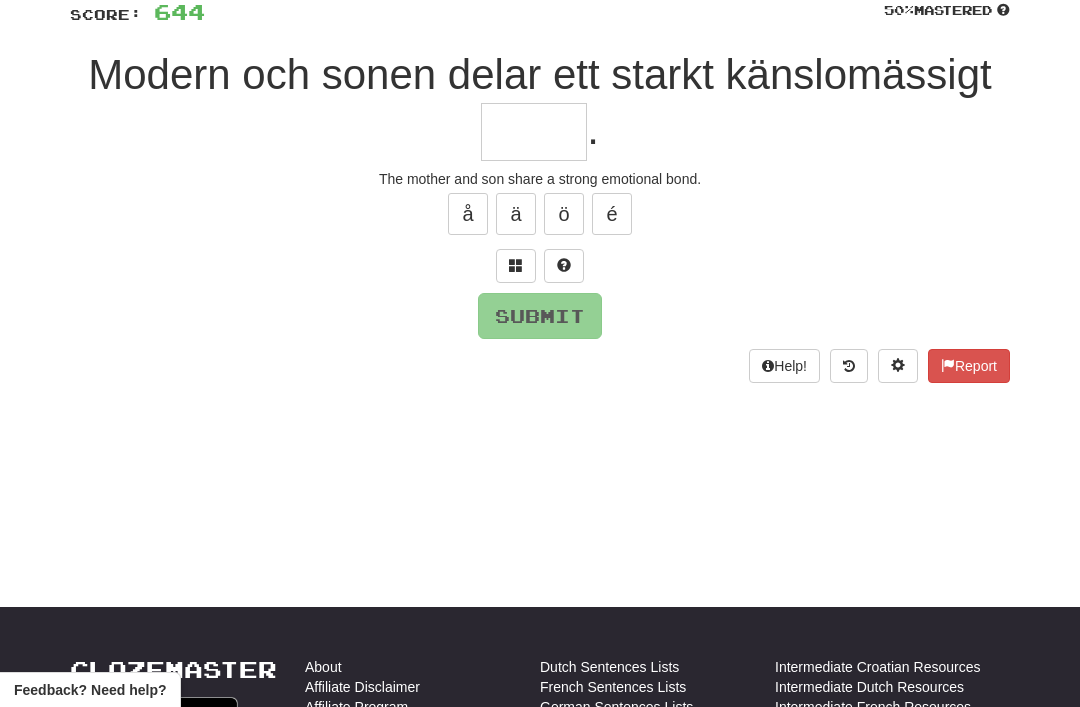 click at bounding box center (516, 265) 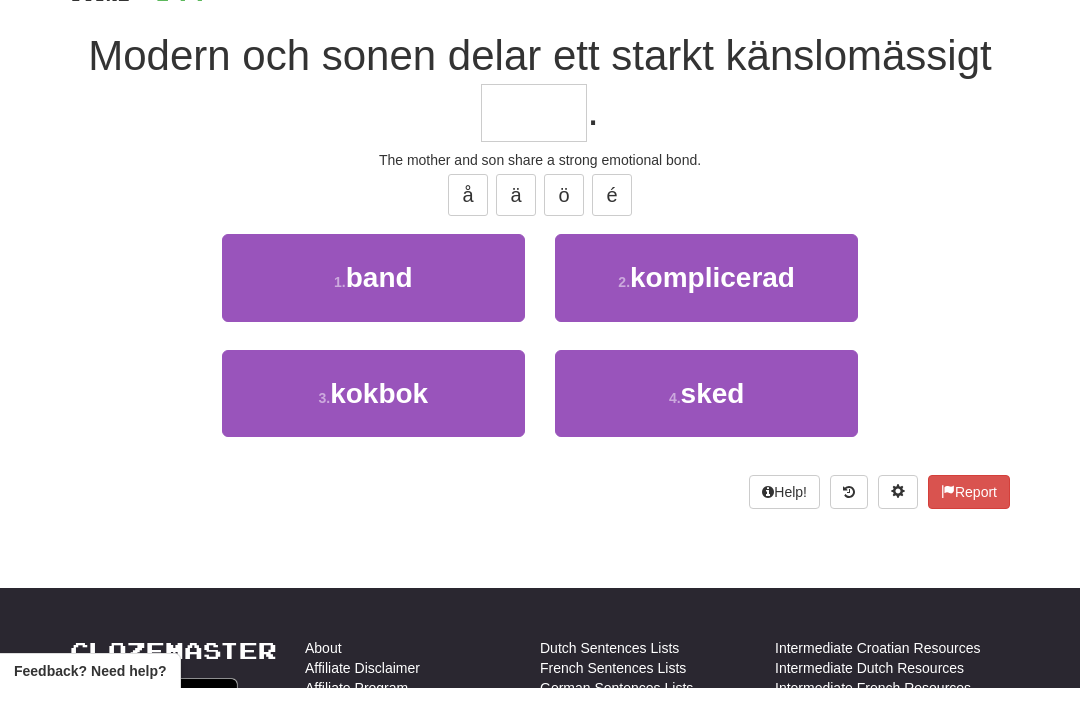 click on "1 .  band" at bounding box center [373, 296] 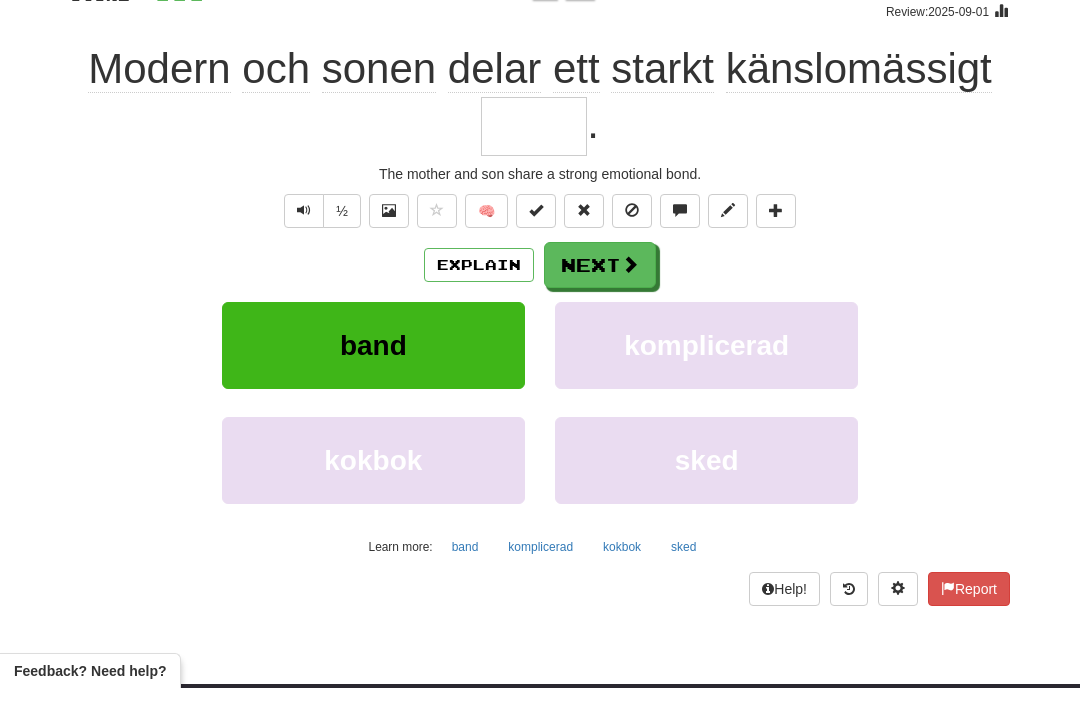 type on "****" 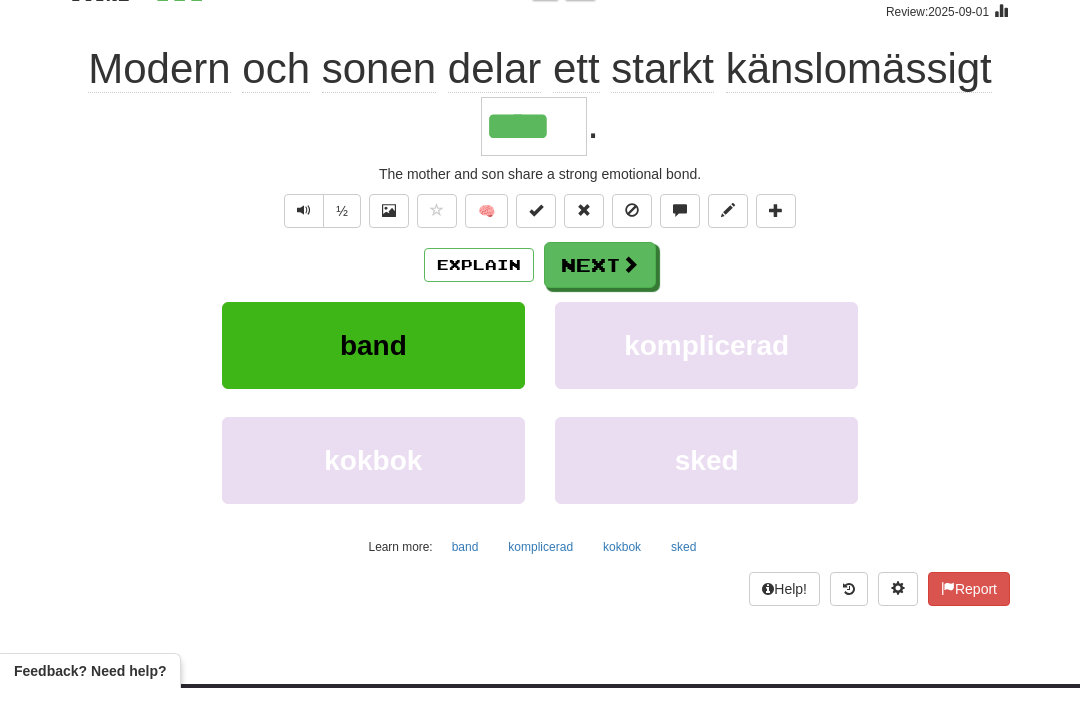 scroll, scrollTop: 169, scrollLeft: 0, axis: vertical 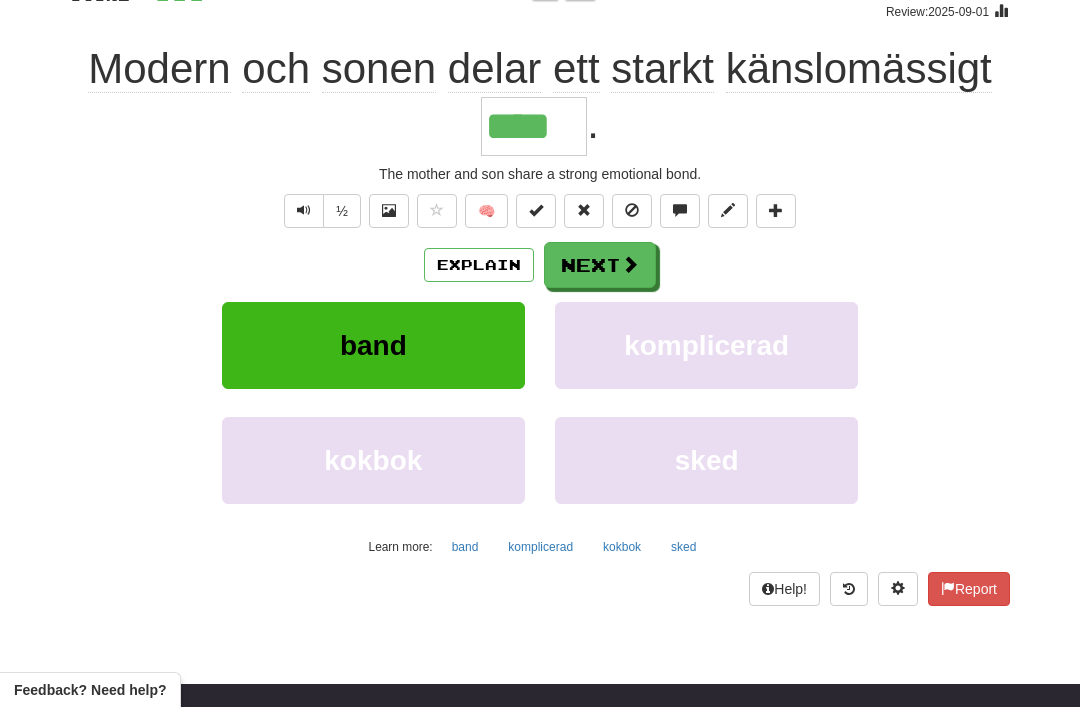 click on "Next" at bounding box center (600, 265) 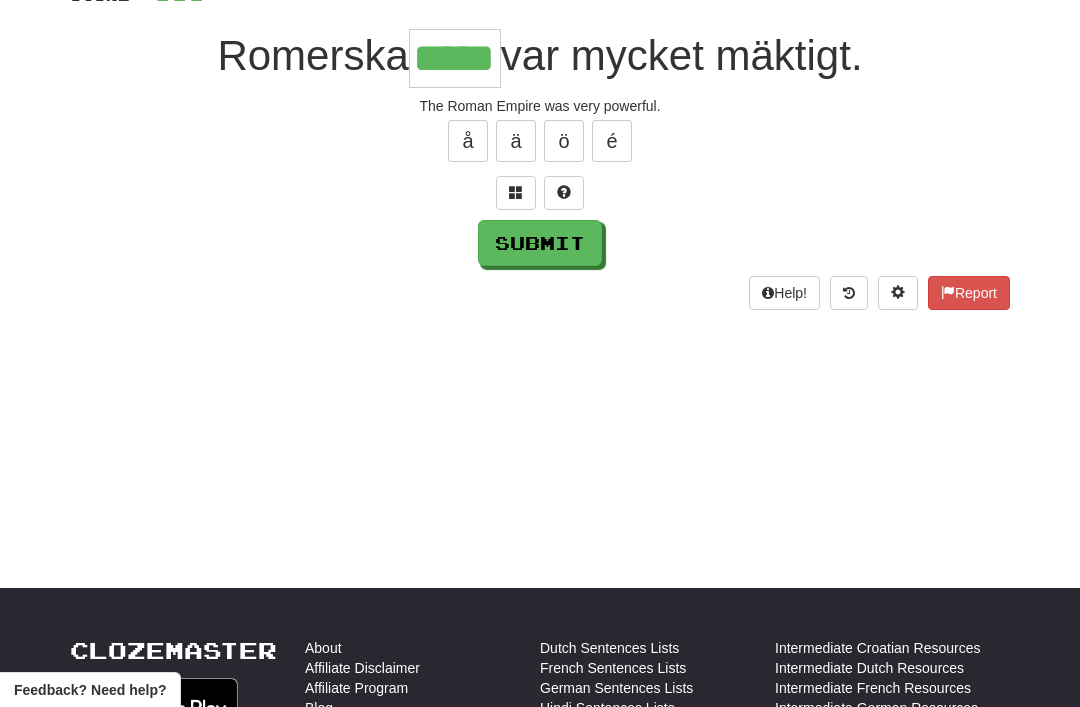 type on "*****" 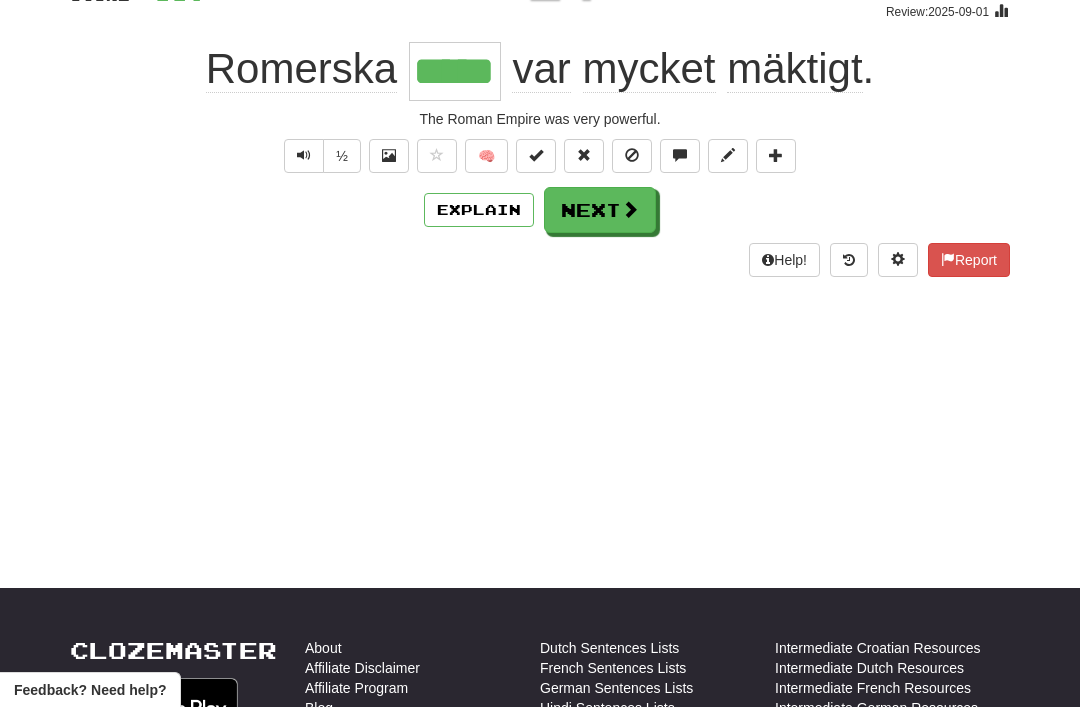 click at bounding box center [630, 209] 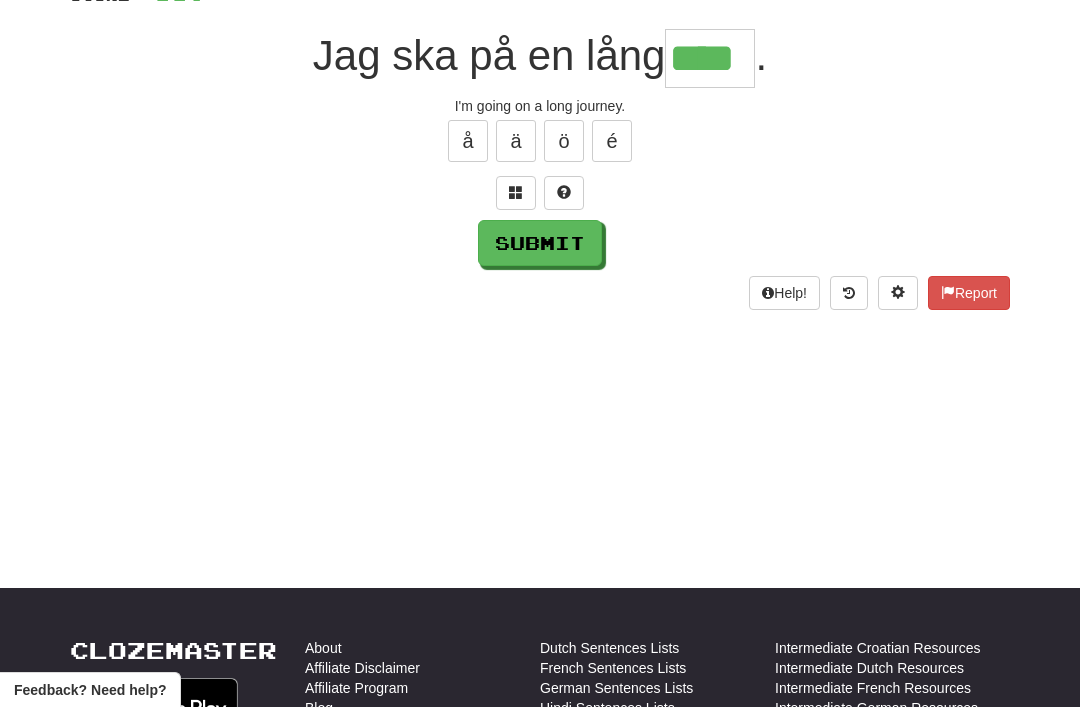type on "****" 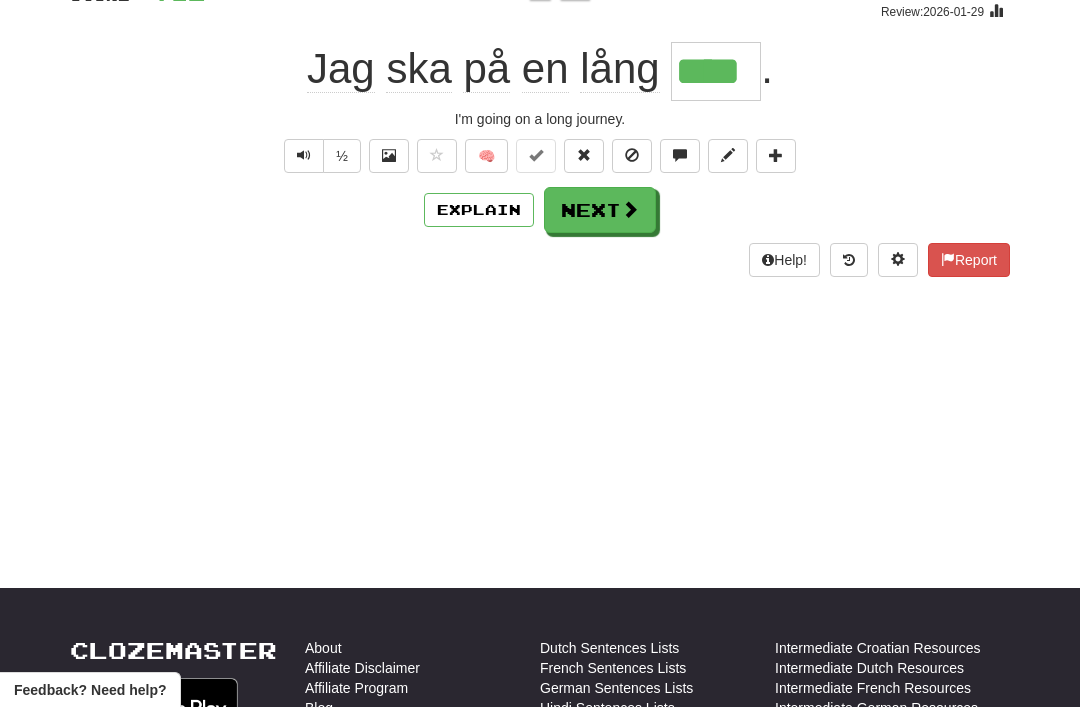 click on "Next" at bounding box center (600, 210) 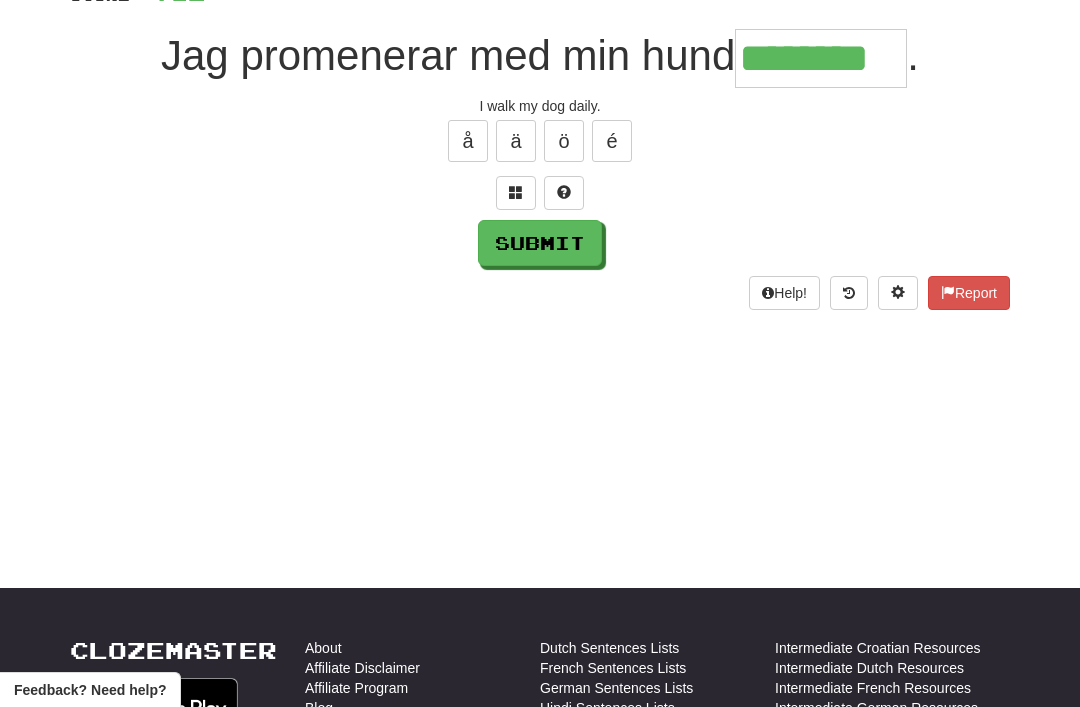 type on "********" 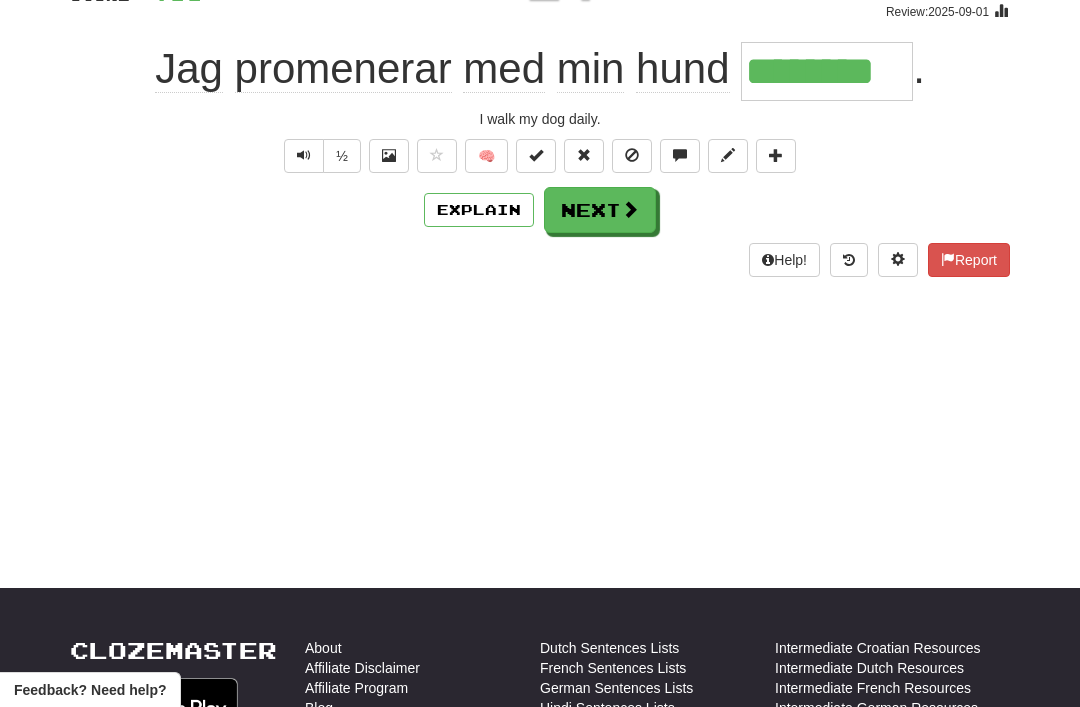 click on "Next" at bounding box center [600, 210] 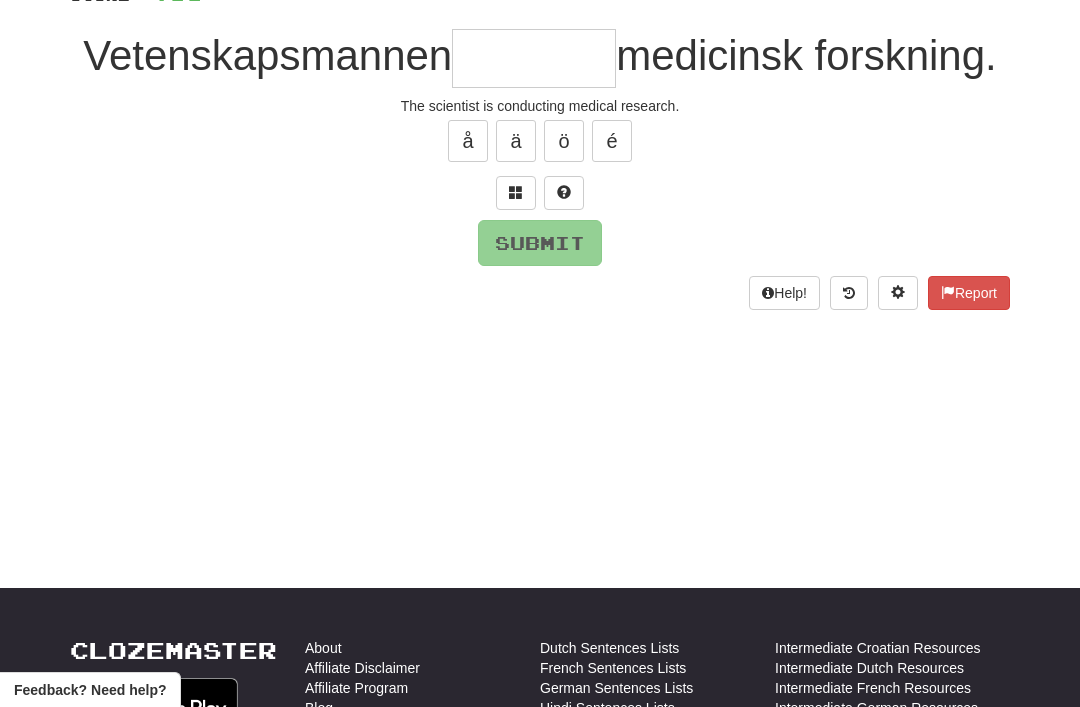 click at bounding box center (516, 193) 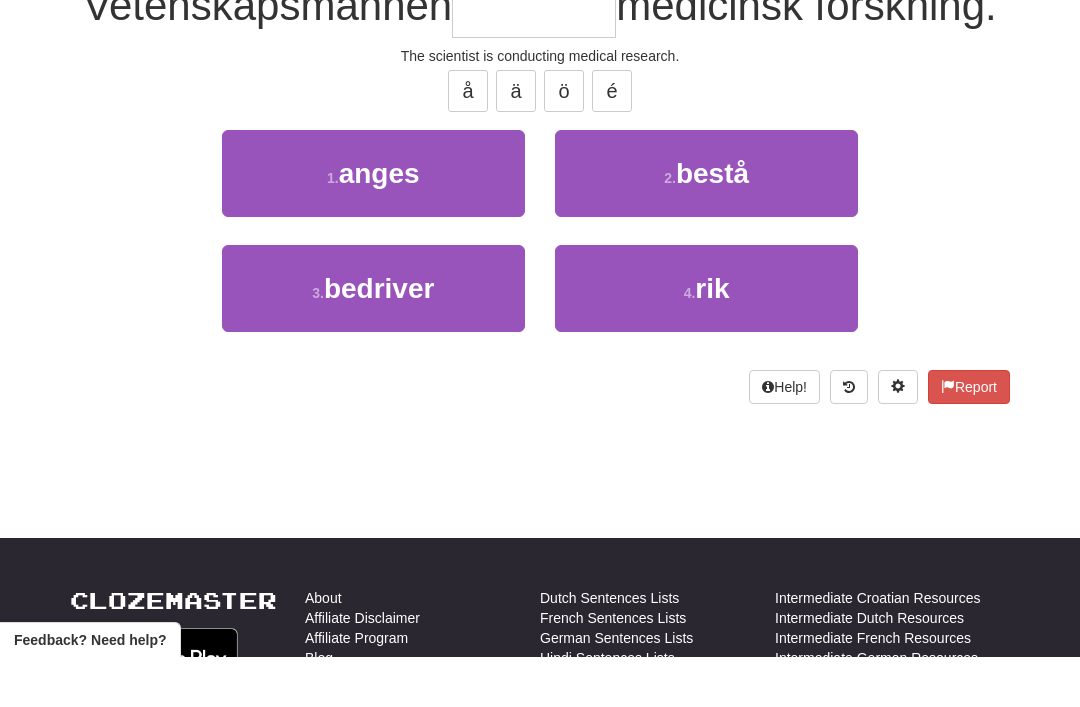 click on "bedriver" at bounding box center [379, 338] 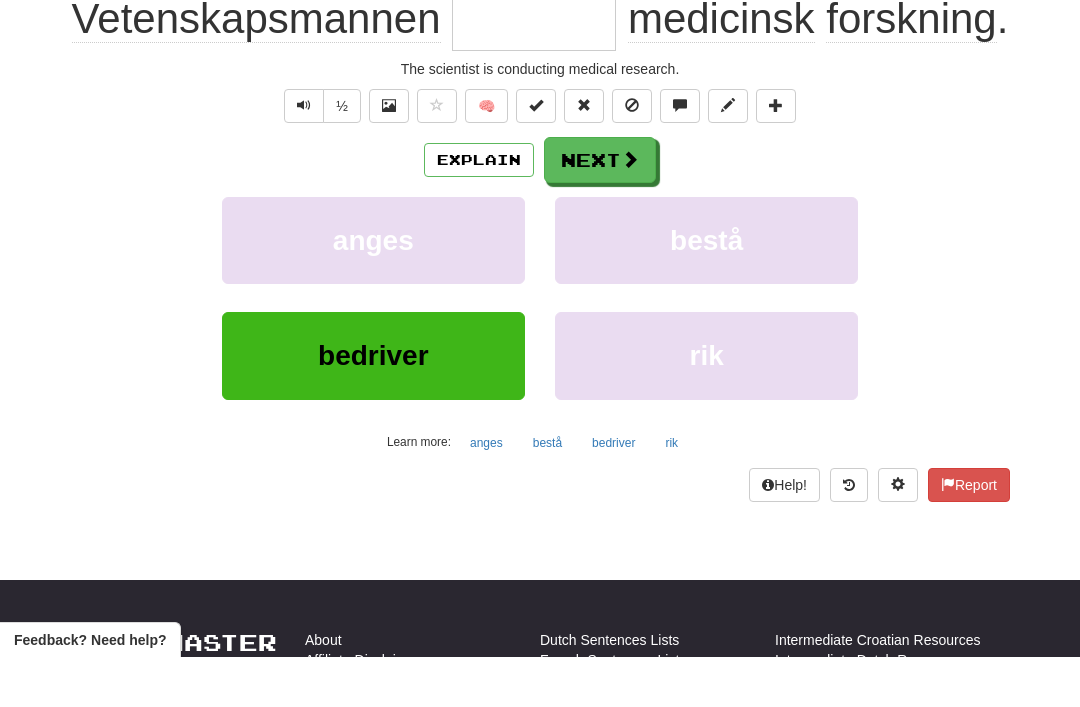 type on "********" 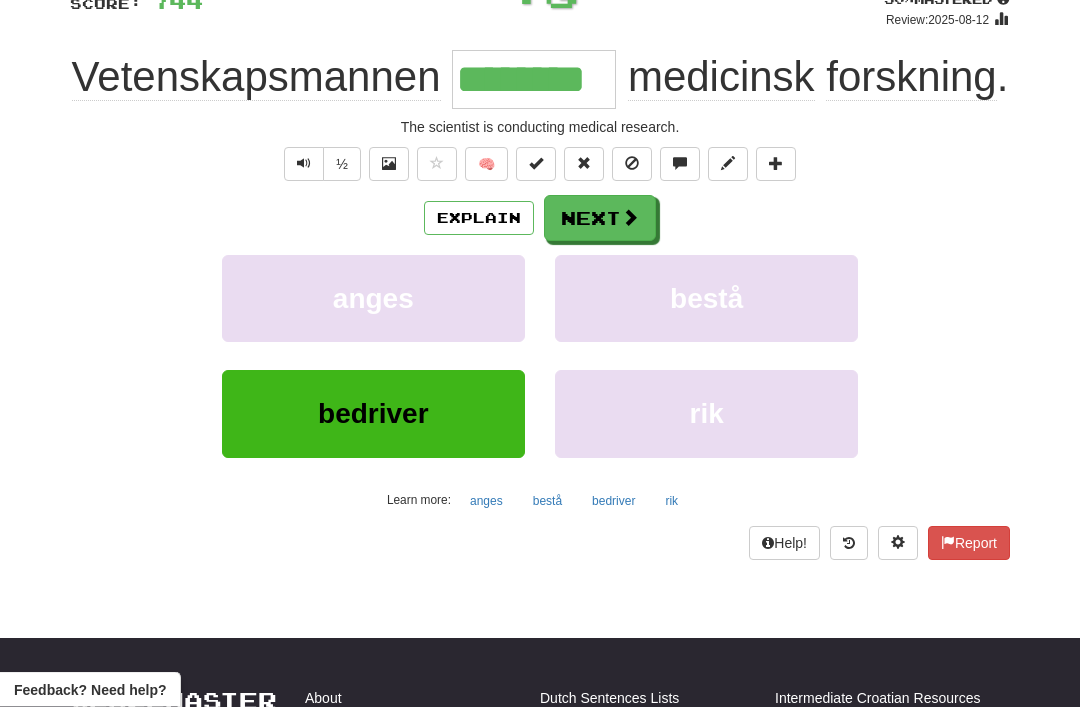 click on "Explain" at bounding box center (479, 219) 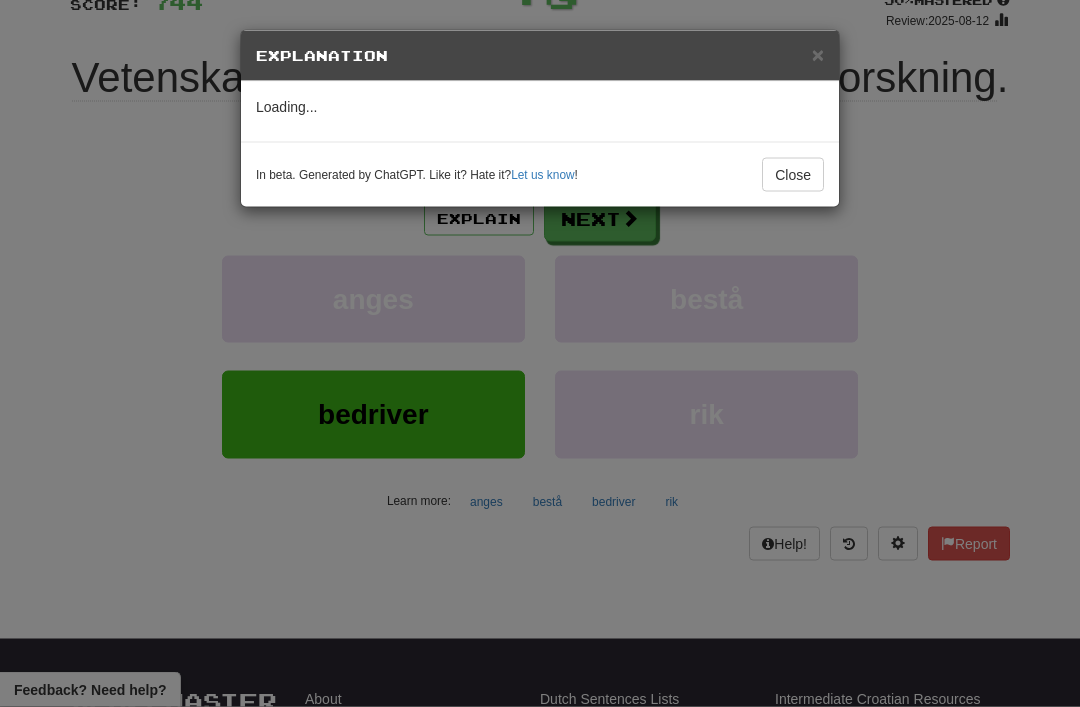 scroll, scrollTop: 160, scrollLeft: 0, axis: vertical 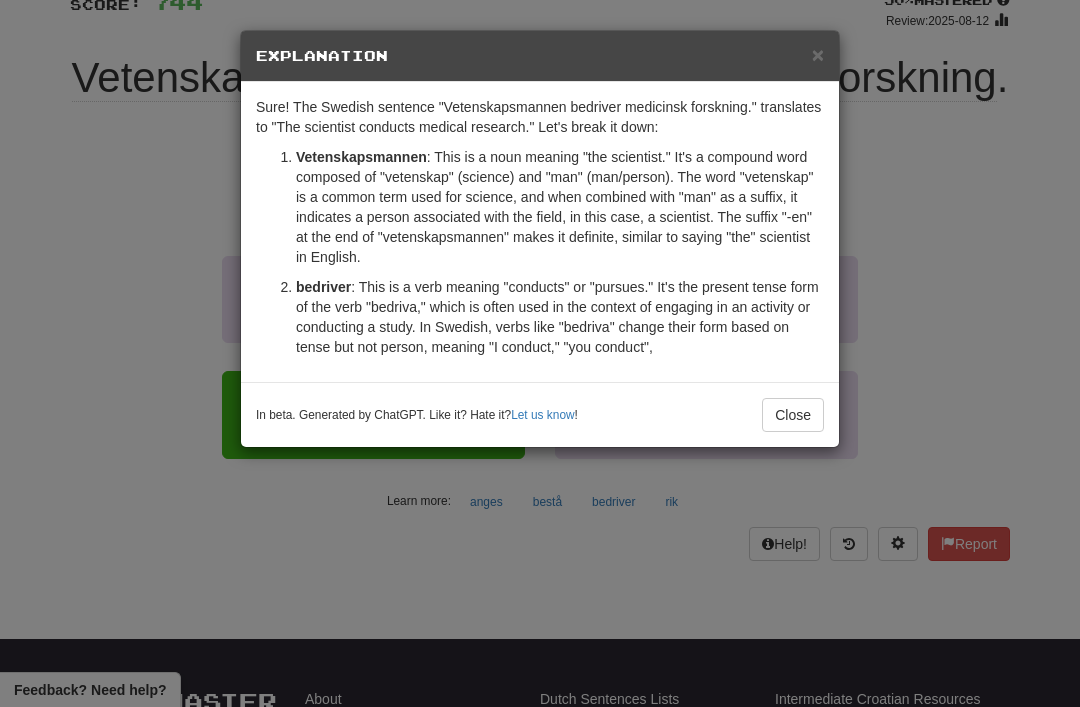 click on "Explanation" at bounding box center [540, 56] 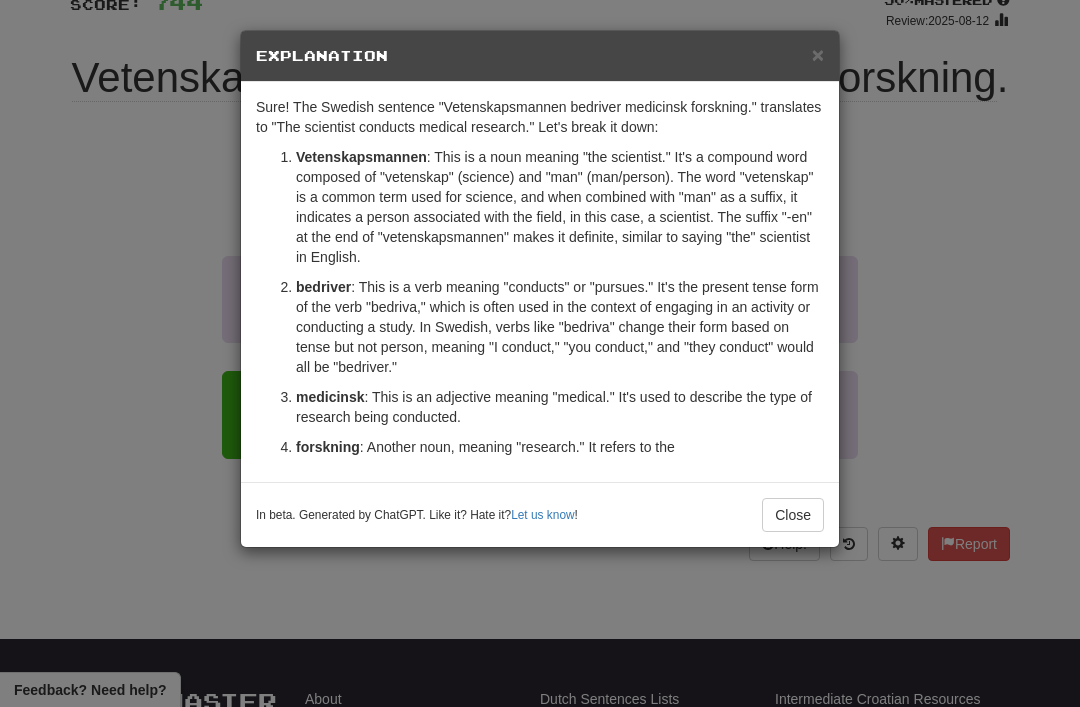 click on "× Explanation" at bounding box center [540, 56] 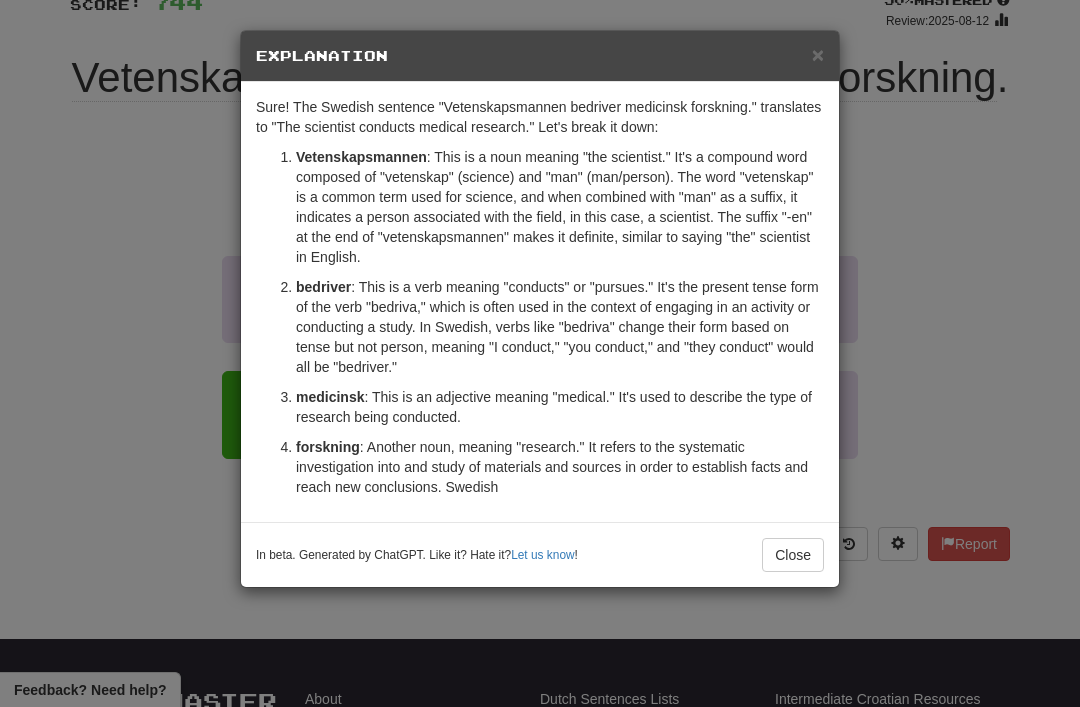 click on "×" at bounding box center [818, 54] 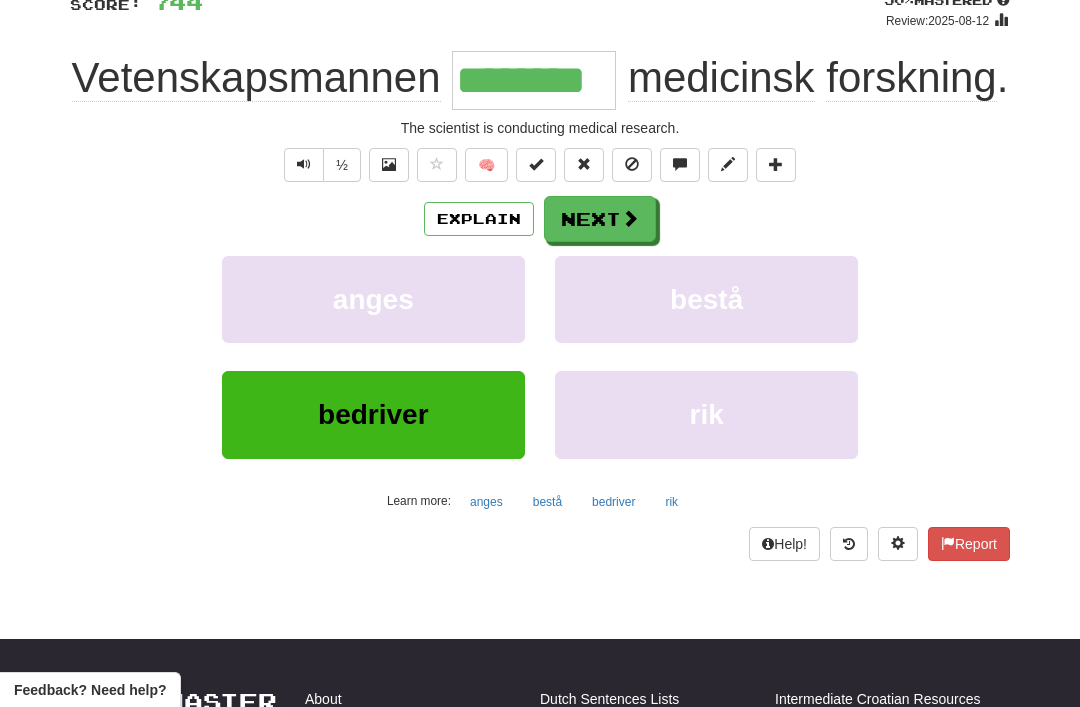 click on "Next" at bounding box center [600, 219] 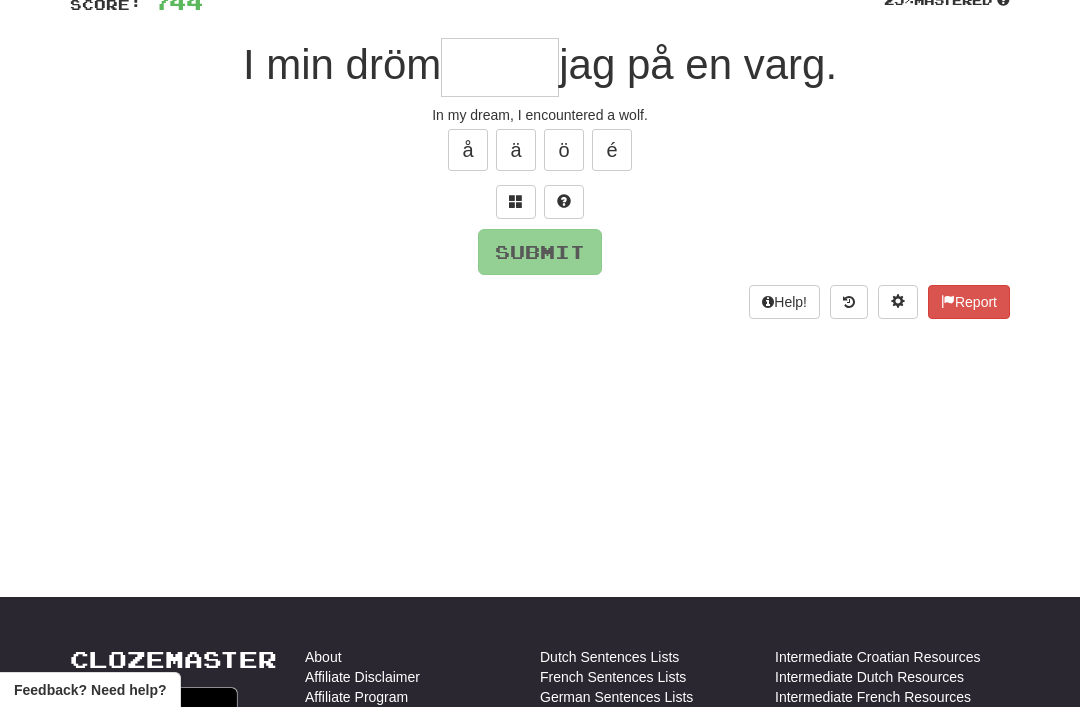 scroll, scrollTop: 159, scrollLeft: 0, axis: vertical 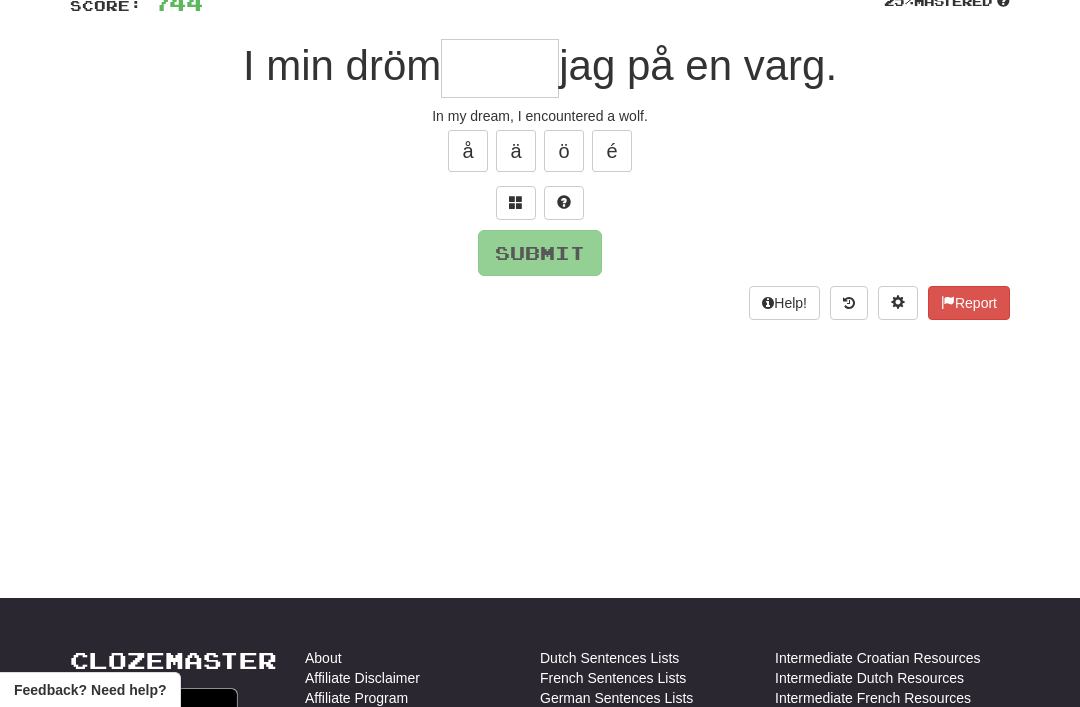 type on "*" 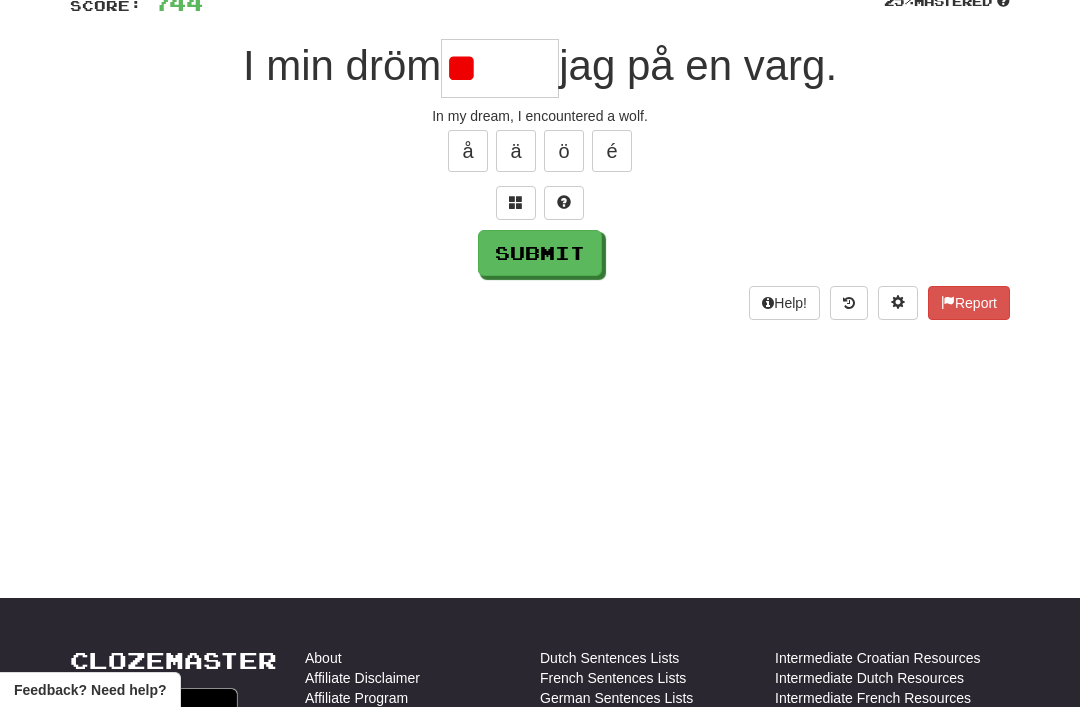 type on "*" 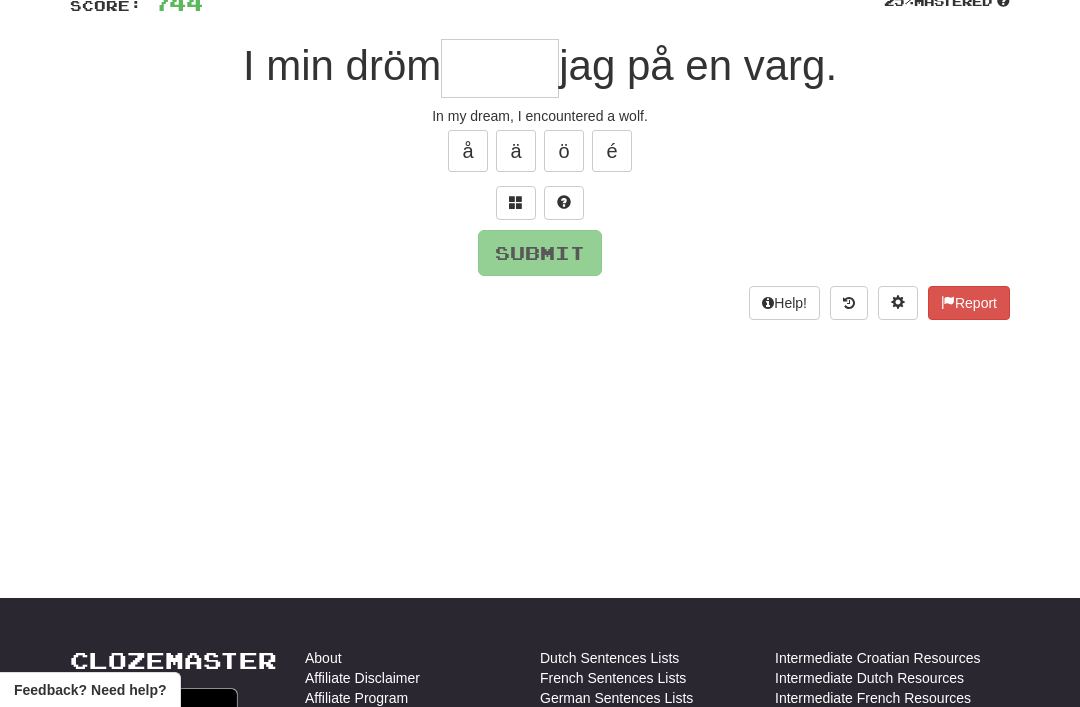 click at bounding box center (516, 203) 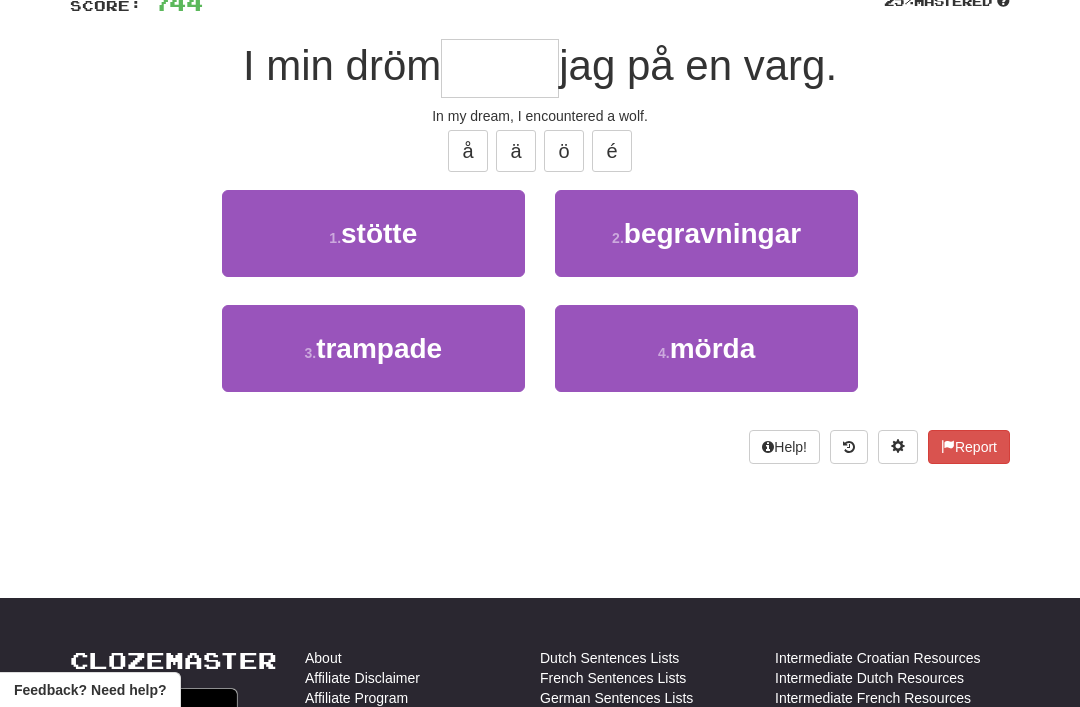 click on "1 .  stötte" at bounding box center (373, 233) 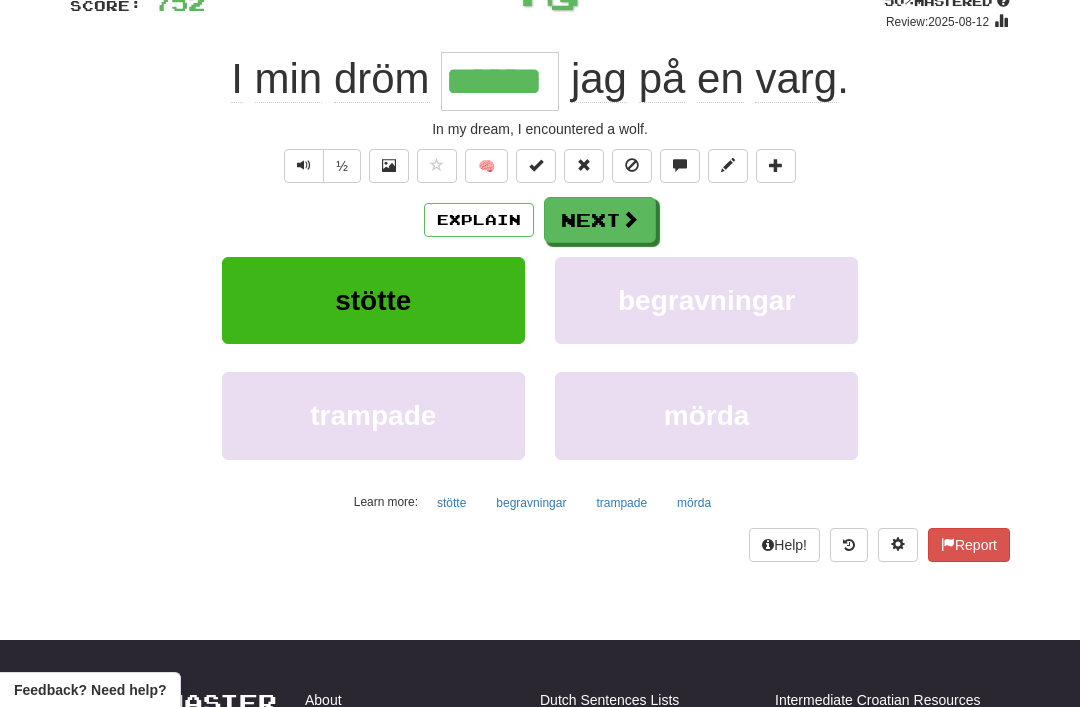 scroll, scrollTop: 160, scrollLeft: 0, axis: vertical 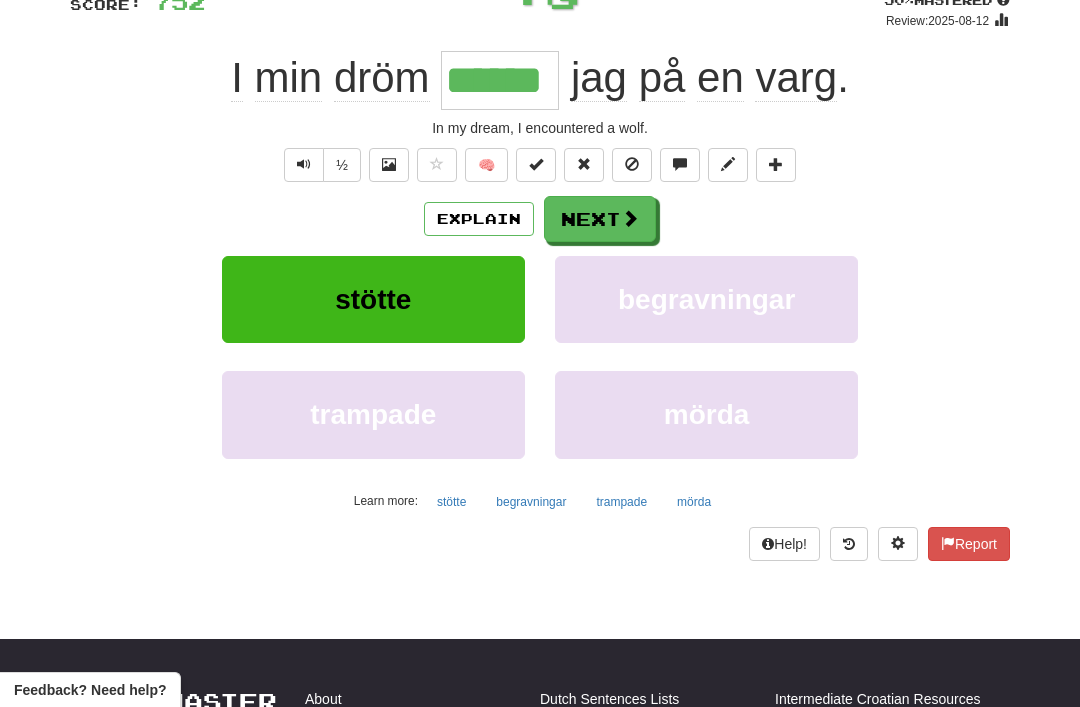 click on "Explain" at bounding box center (479, 219) 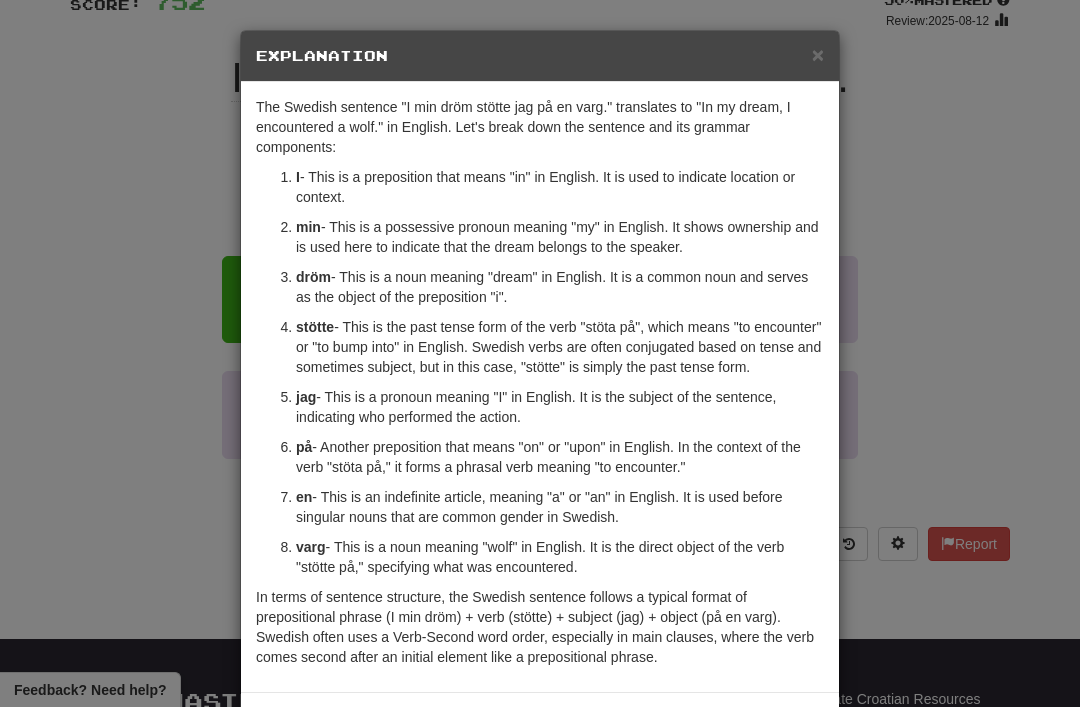 click on "×" at bounding box center (818, 54) 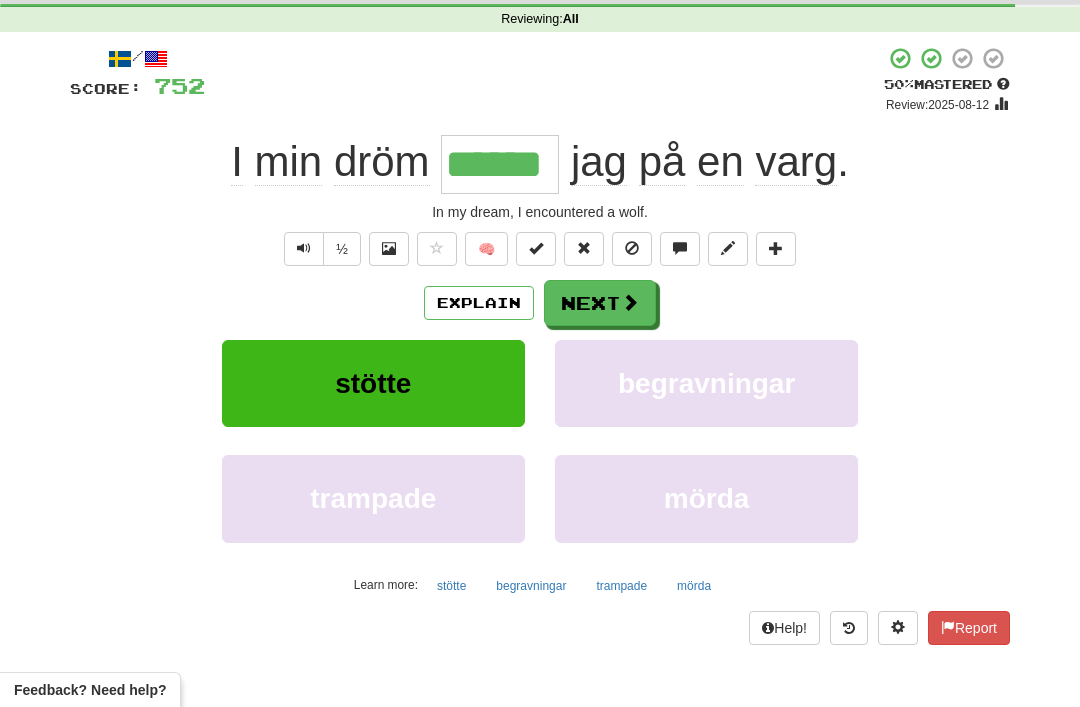scroll, scrollTop: 80, scrollLeft: 0, axis: vertical 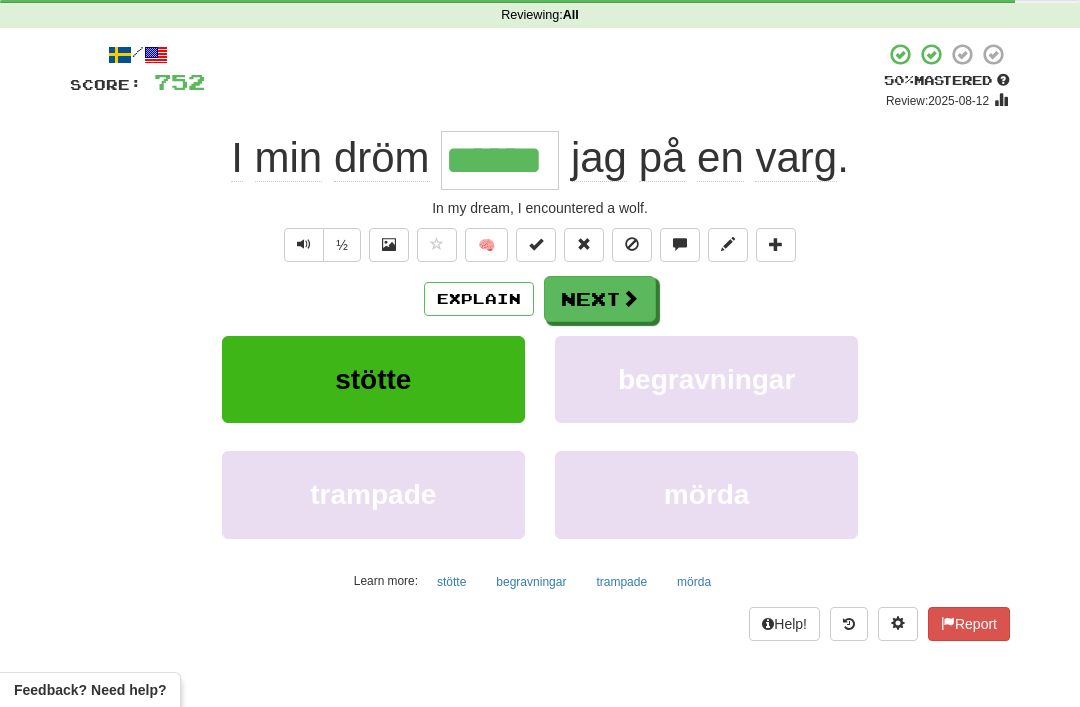 click at bounding box center [437, 245] 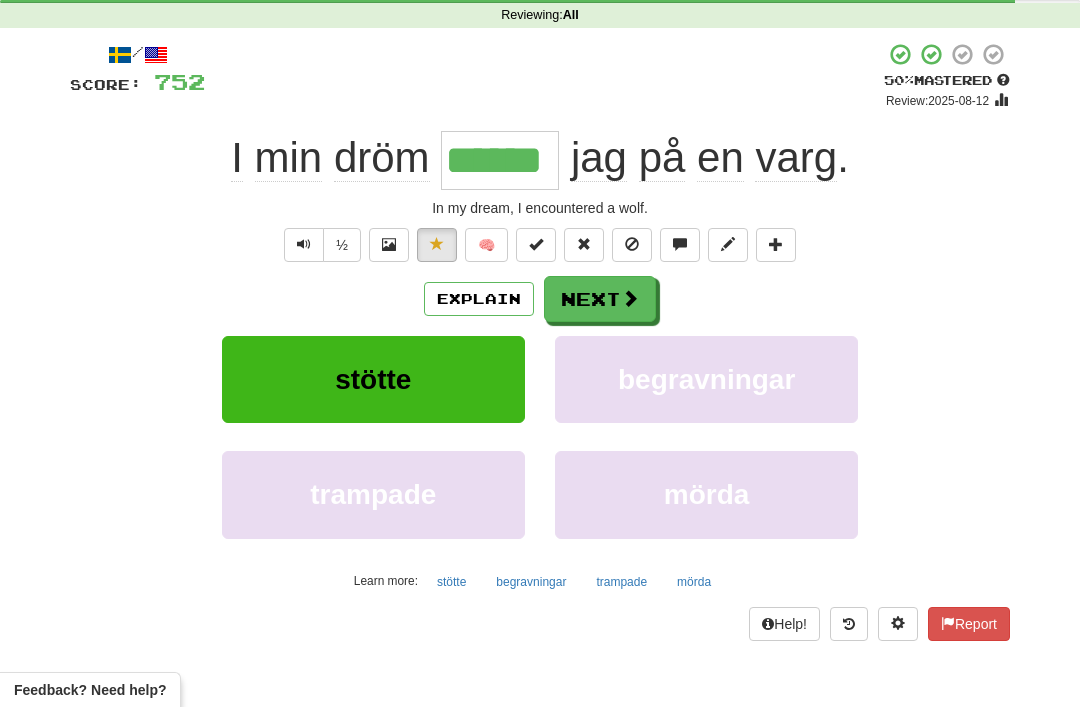 click on "Next" at bounding box center (600, 299) 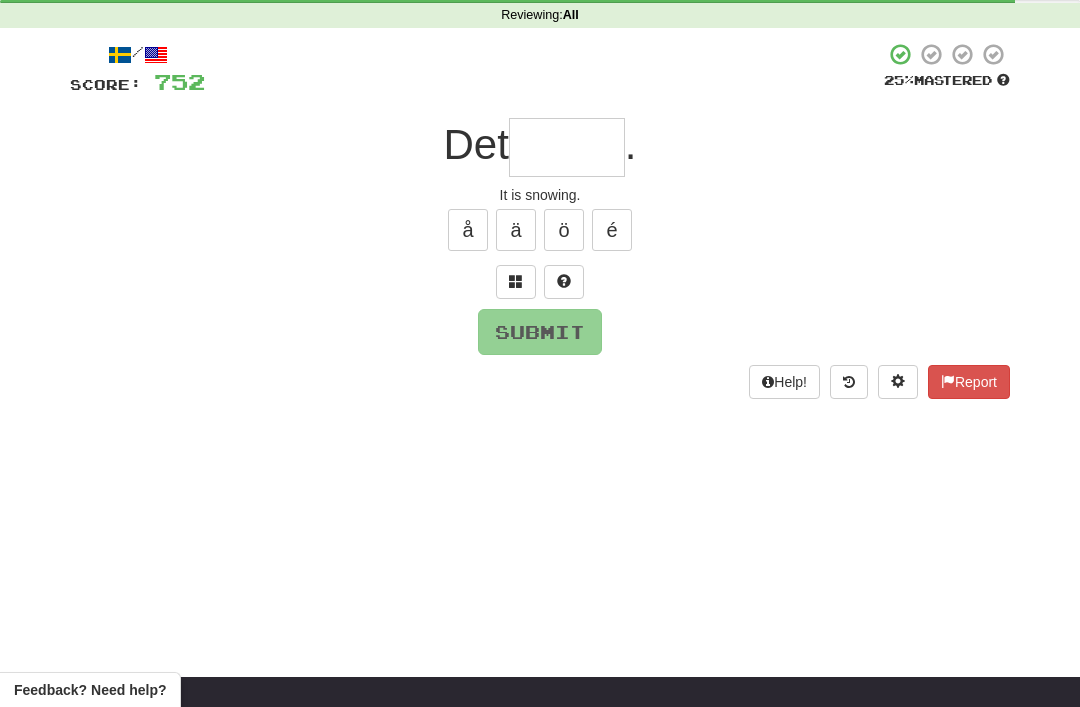 scroll, scrollTop: 79, scrollLeft: 0, axis: vertical 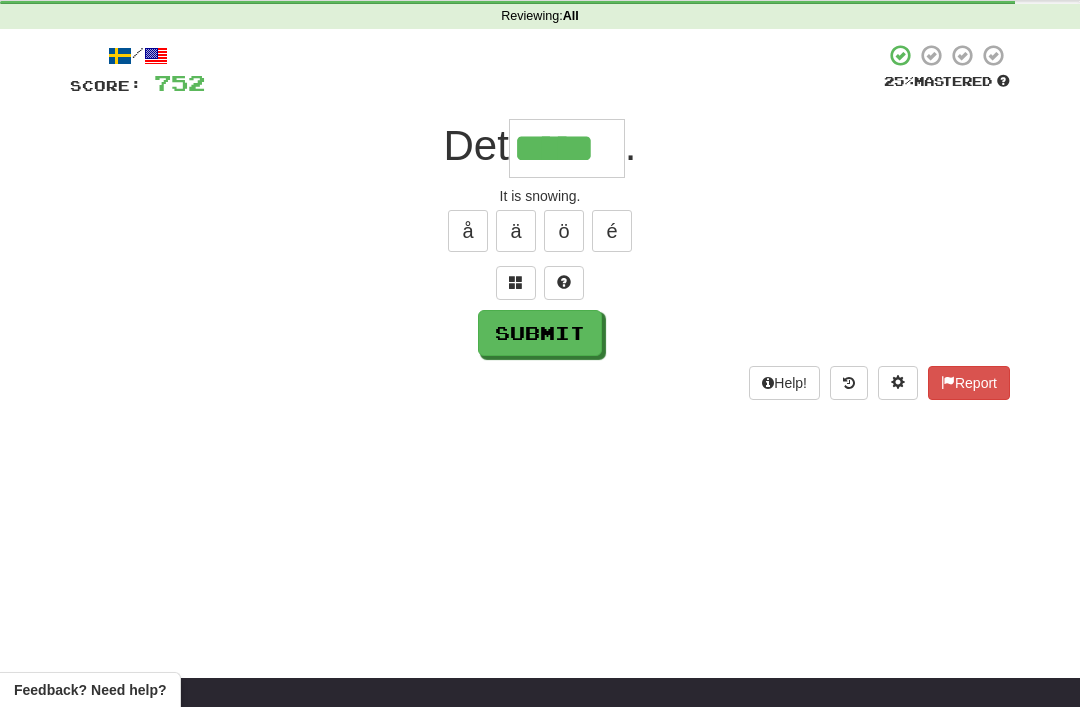 type on "*****" 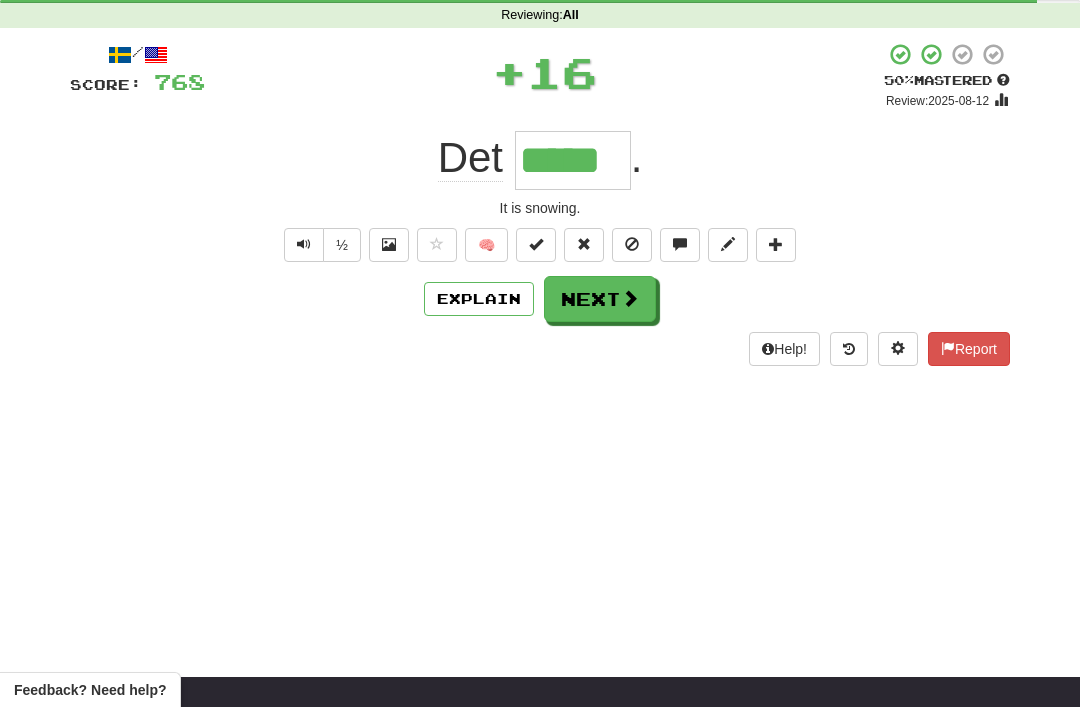 click on "Next" at bounding box center [600, 299] 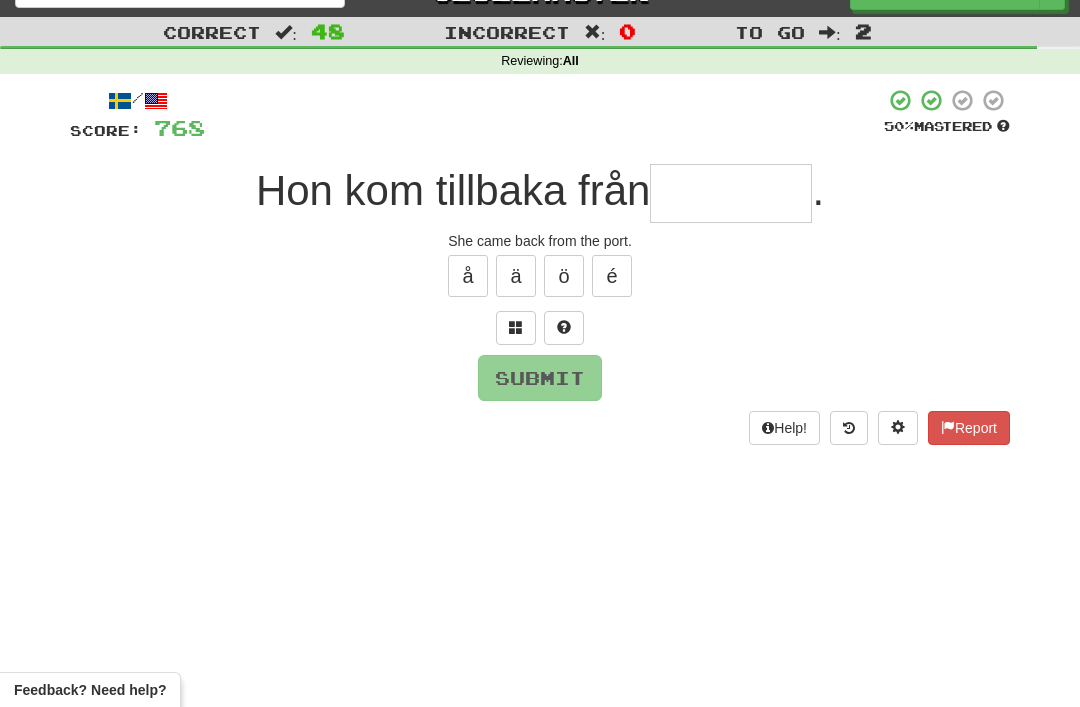 scroll, scrollTop: 6, scrollLeft: 0, axis: vertical 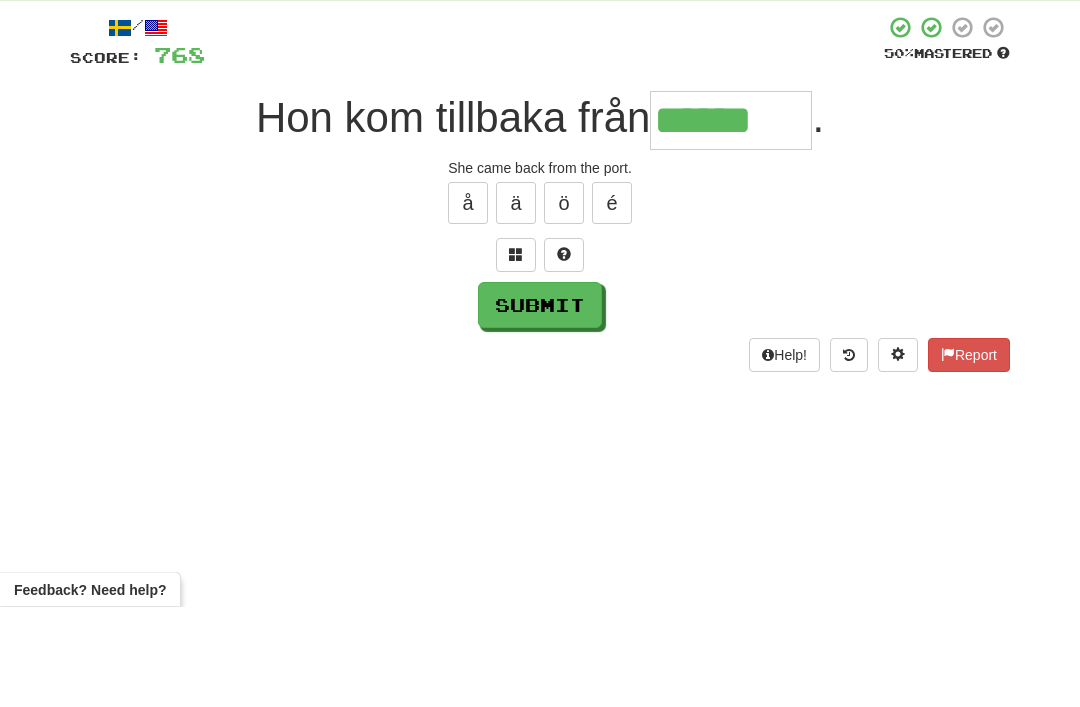 type on "******" 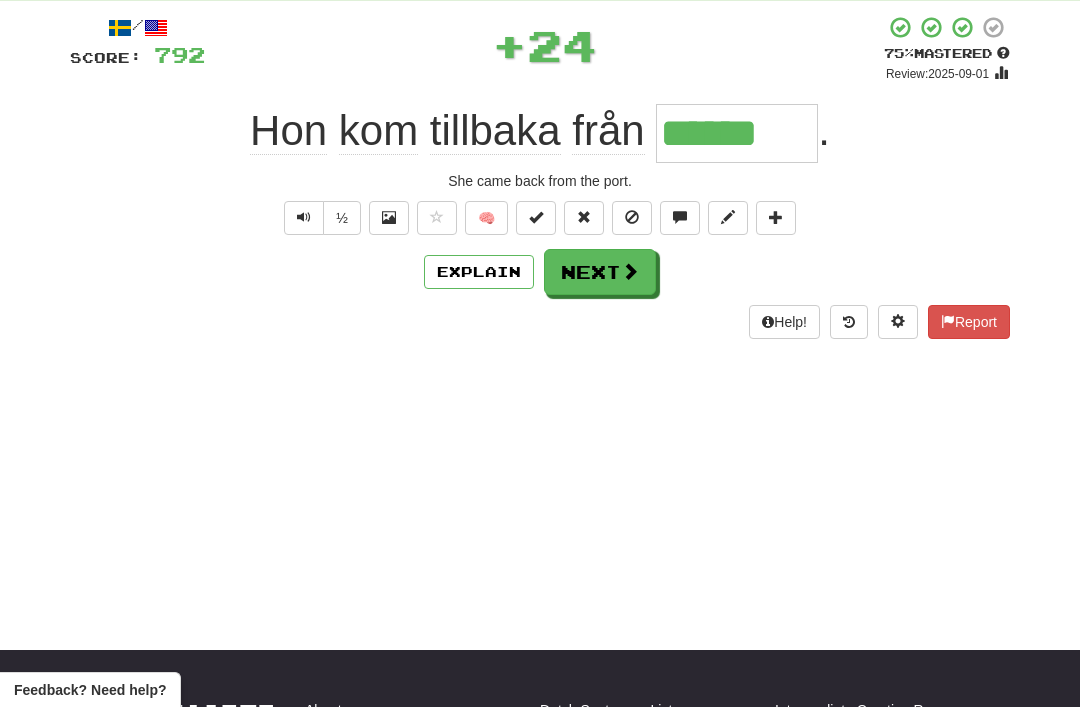 click on "Next" at bounding box center (600, 272) 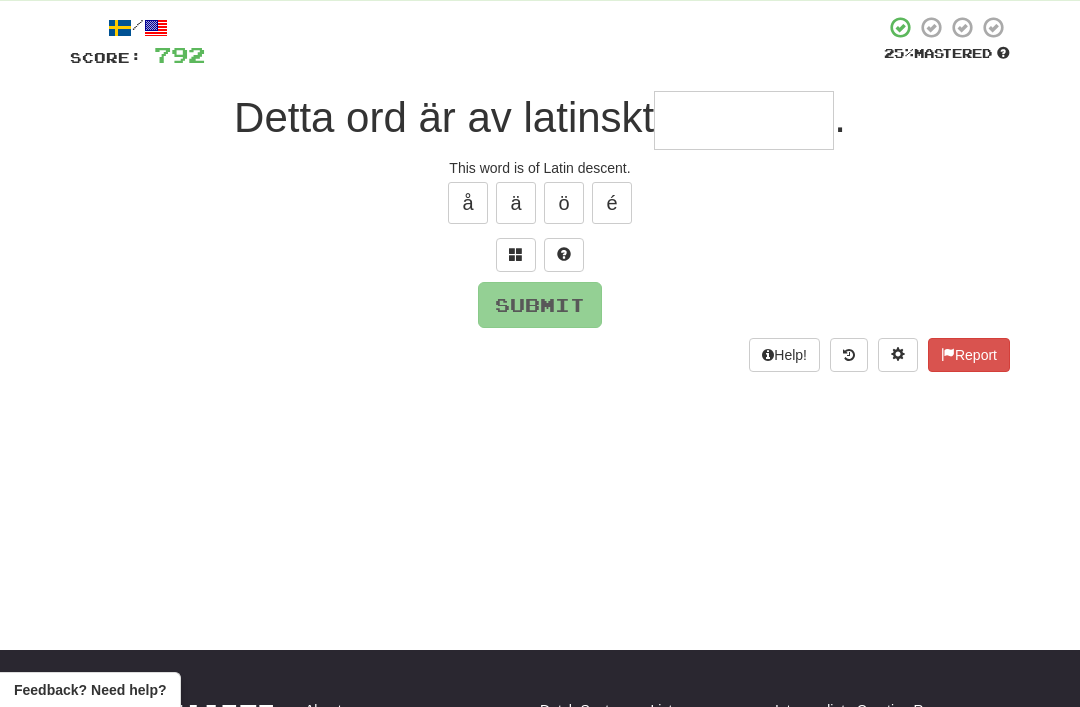 scroll, scrollTop: 106, scrollLeft: 0, axis: vertical 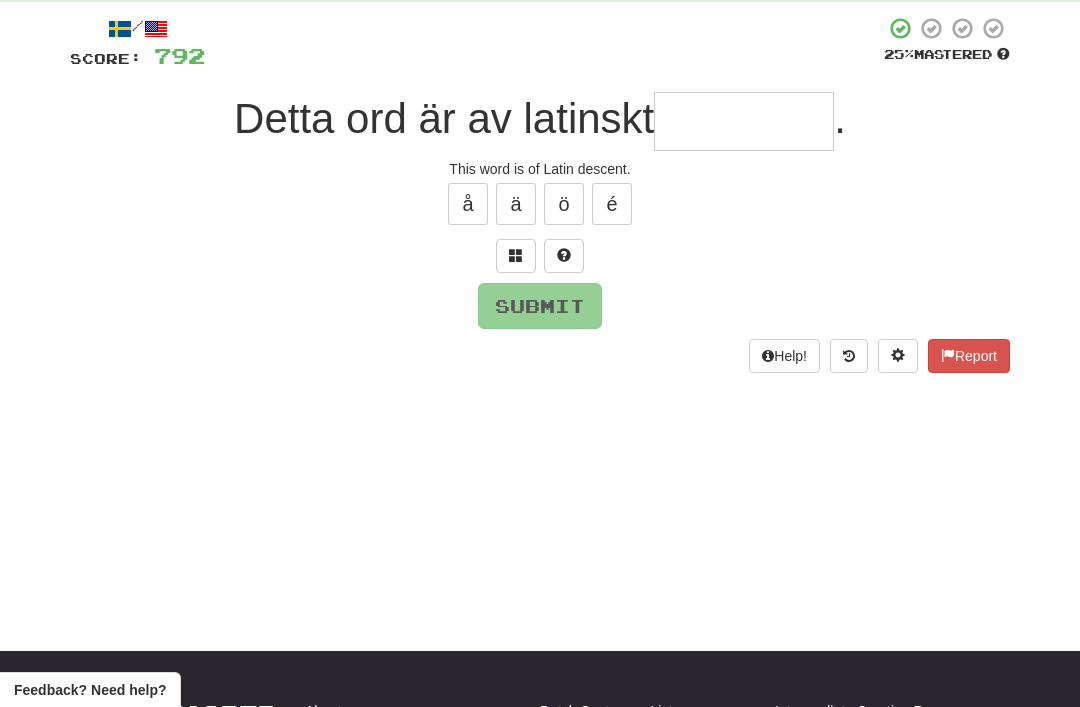 click at bounding box center (516, 255) 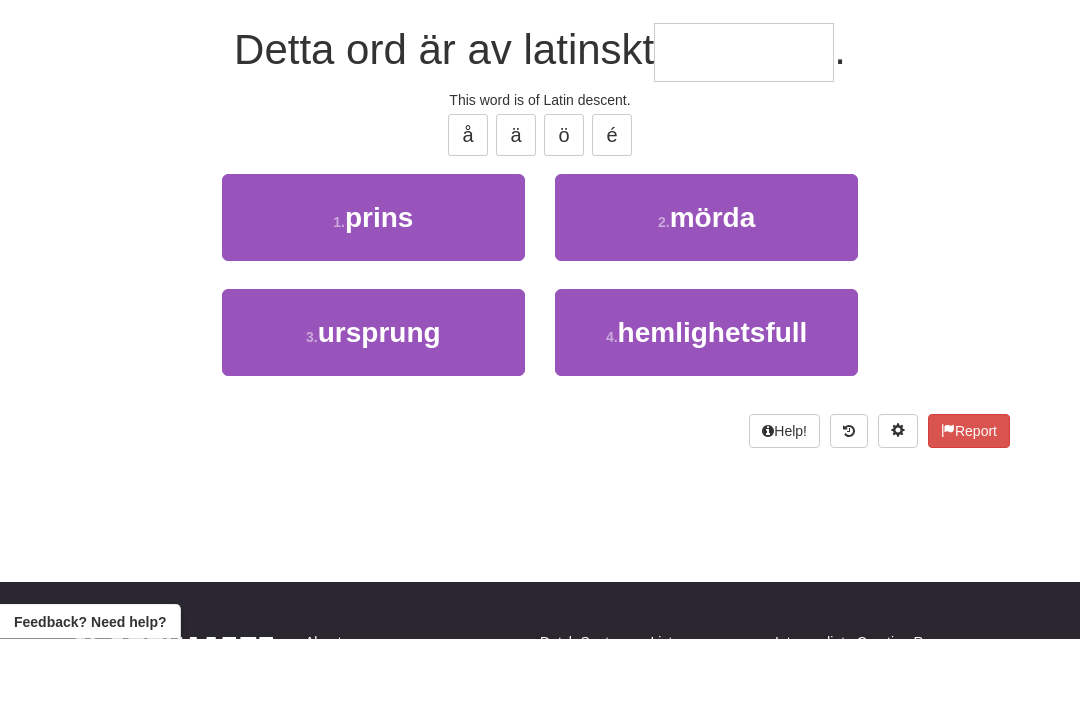 click on "3 .  ursprung" at bounding box center [373, 401] 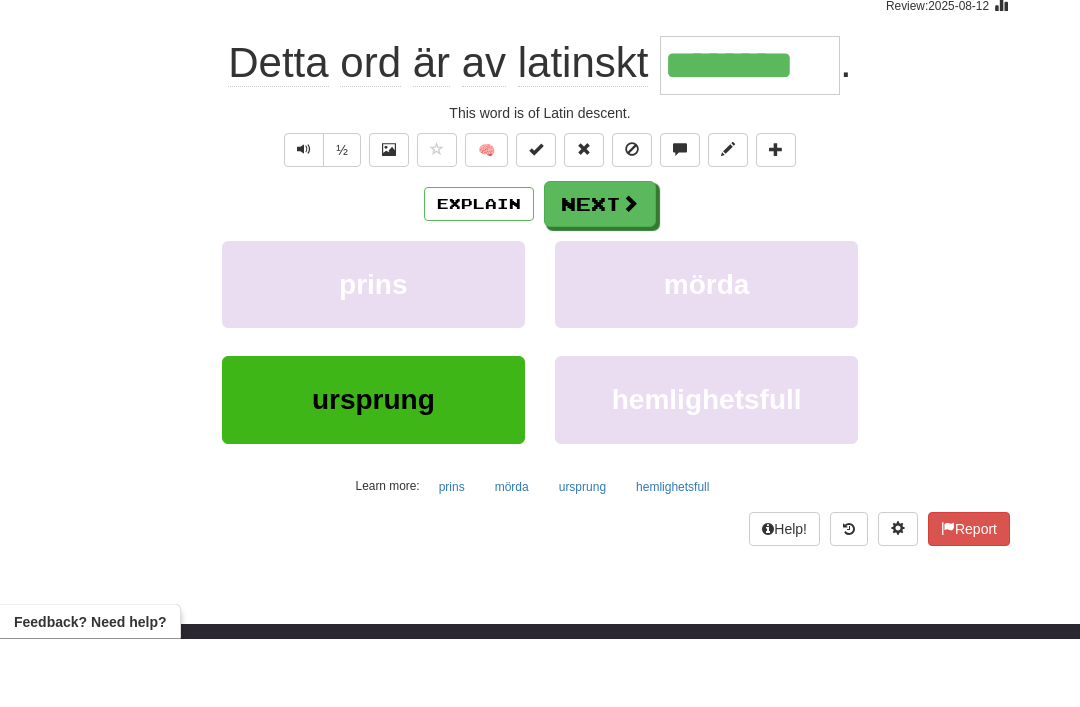 scroll, scrollTop: 175, scrollLeft: 0, axis: vertical 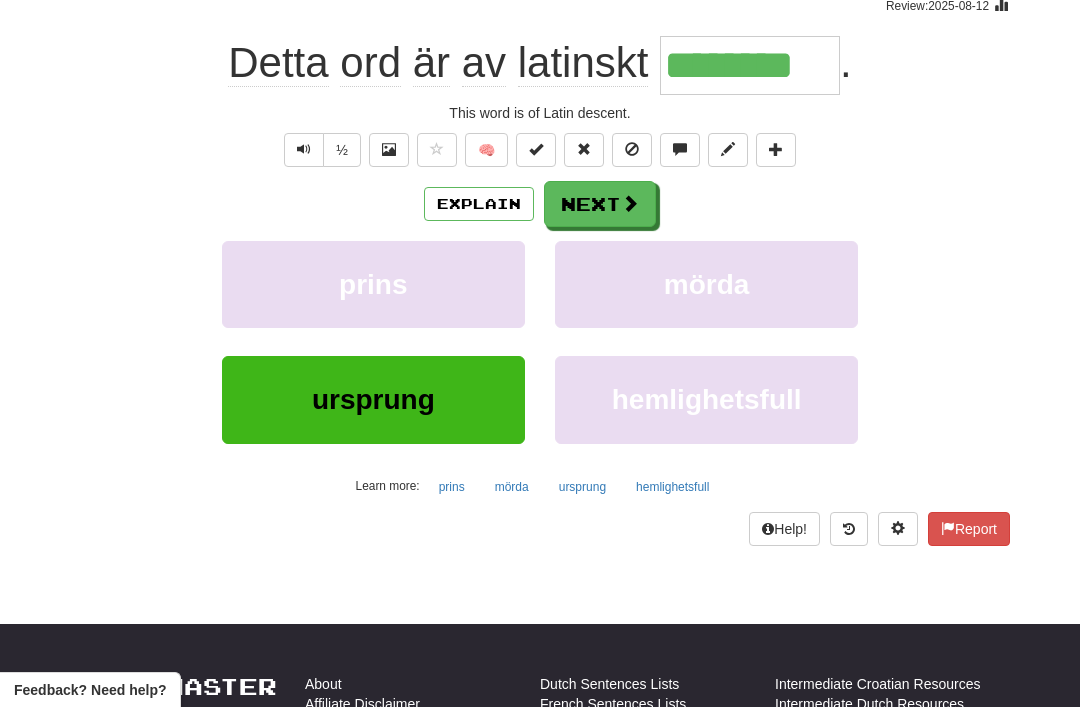 click at bounding box center [630, 203] 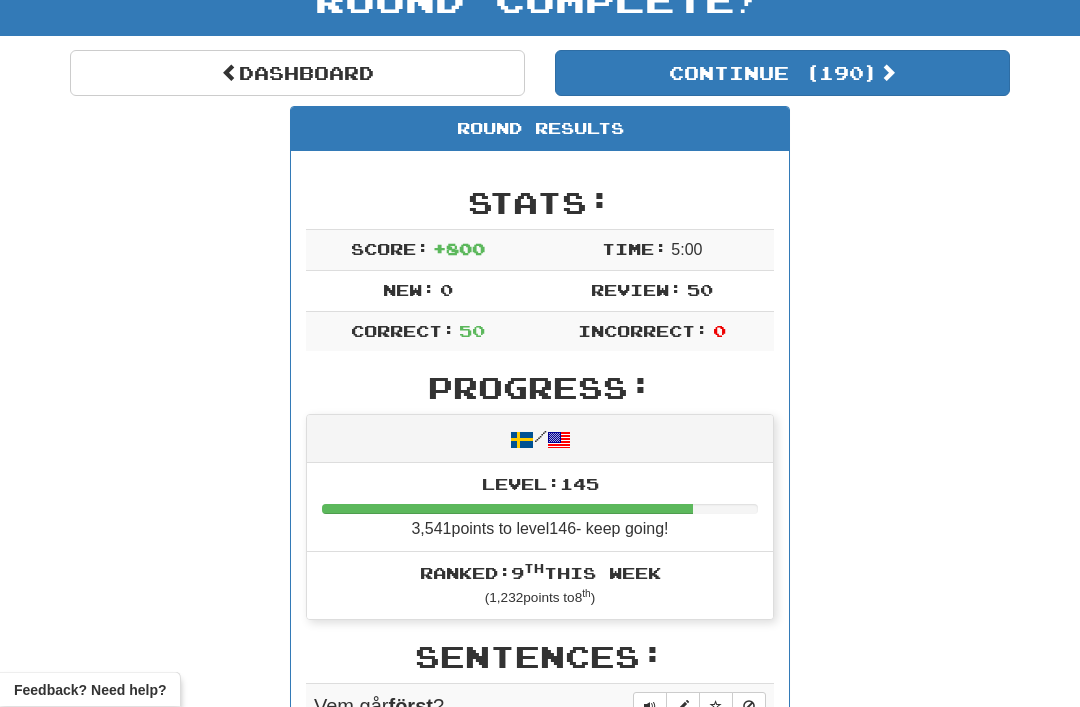 scroll, scrollTop: 146, scrollLeft: 0, axis: vertical 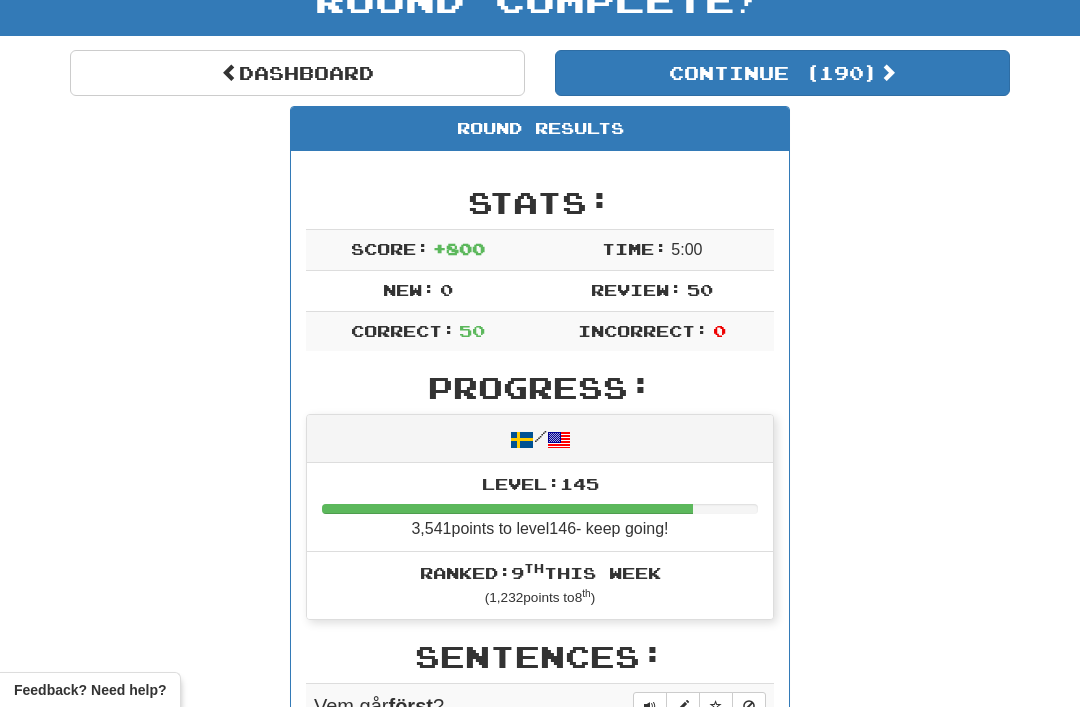 click on "Dashboard" at bounding box center (297, 73) 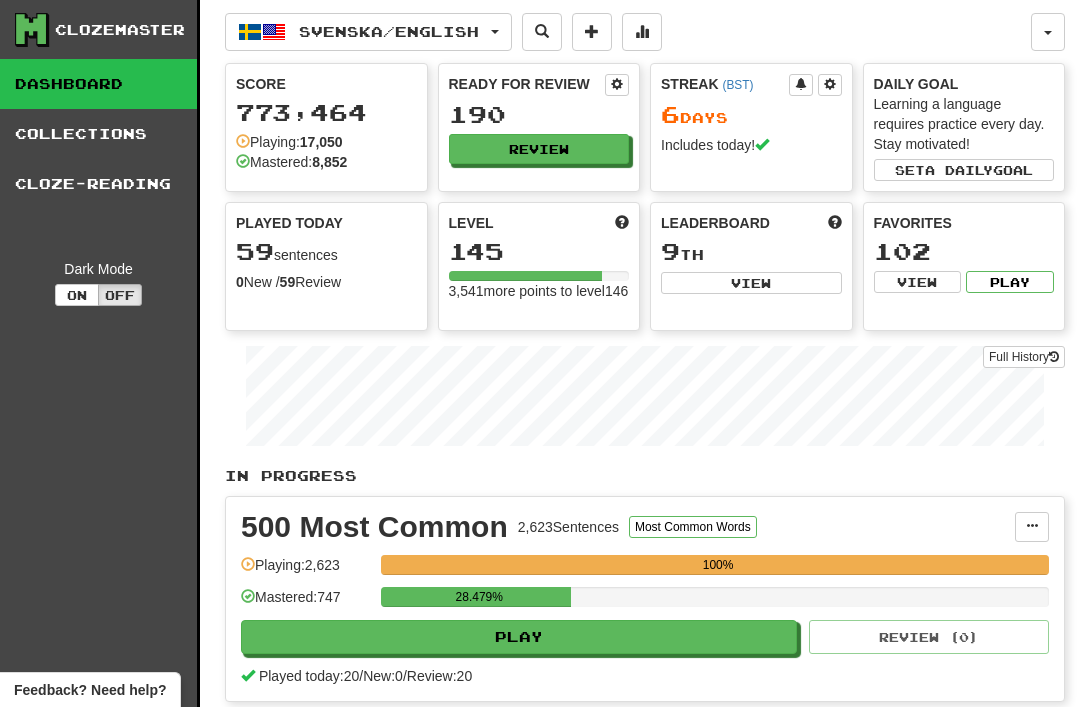 scroll, scrollTop: 0, scrollLeft: 0, axis: both 